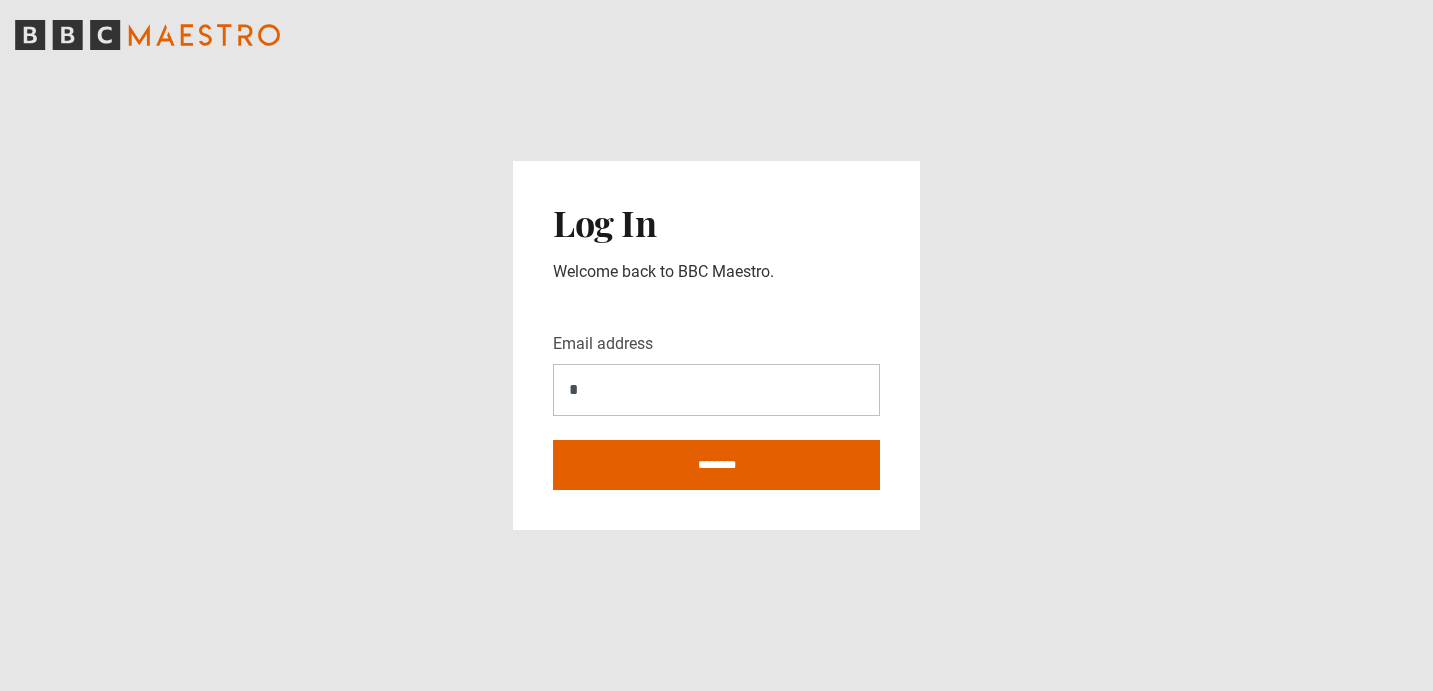 scroll, scrollTop: 0, scrollLeft: 0, axis: both 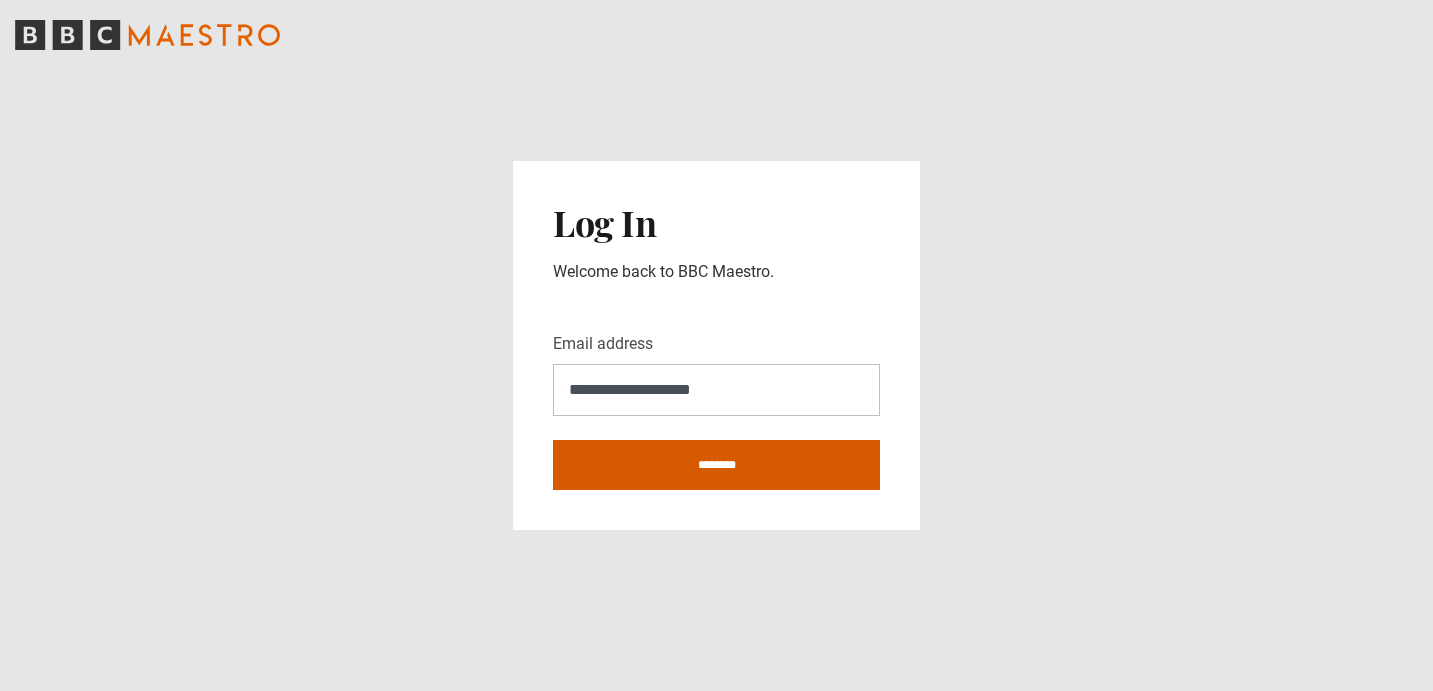 type on "**********" 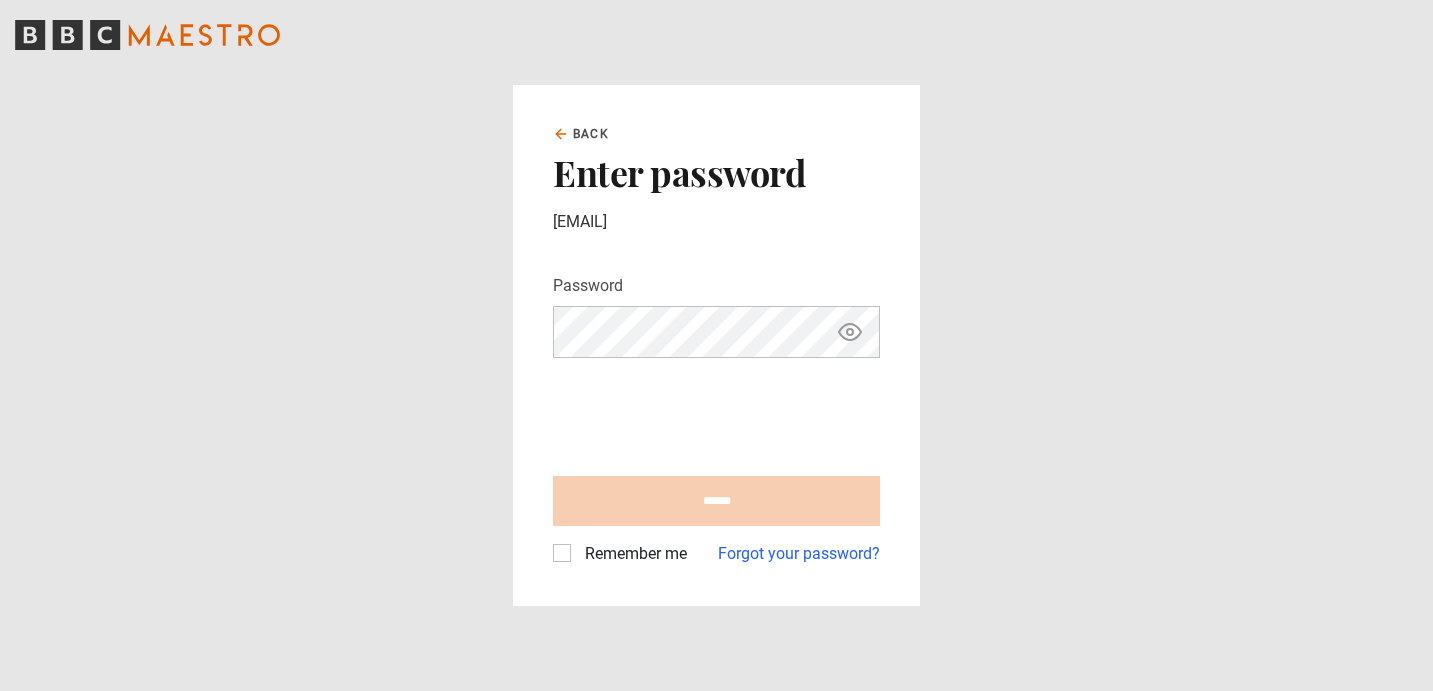 scroll, scrollTop: 0, scrollLeft: 0, axis: both 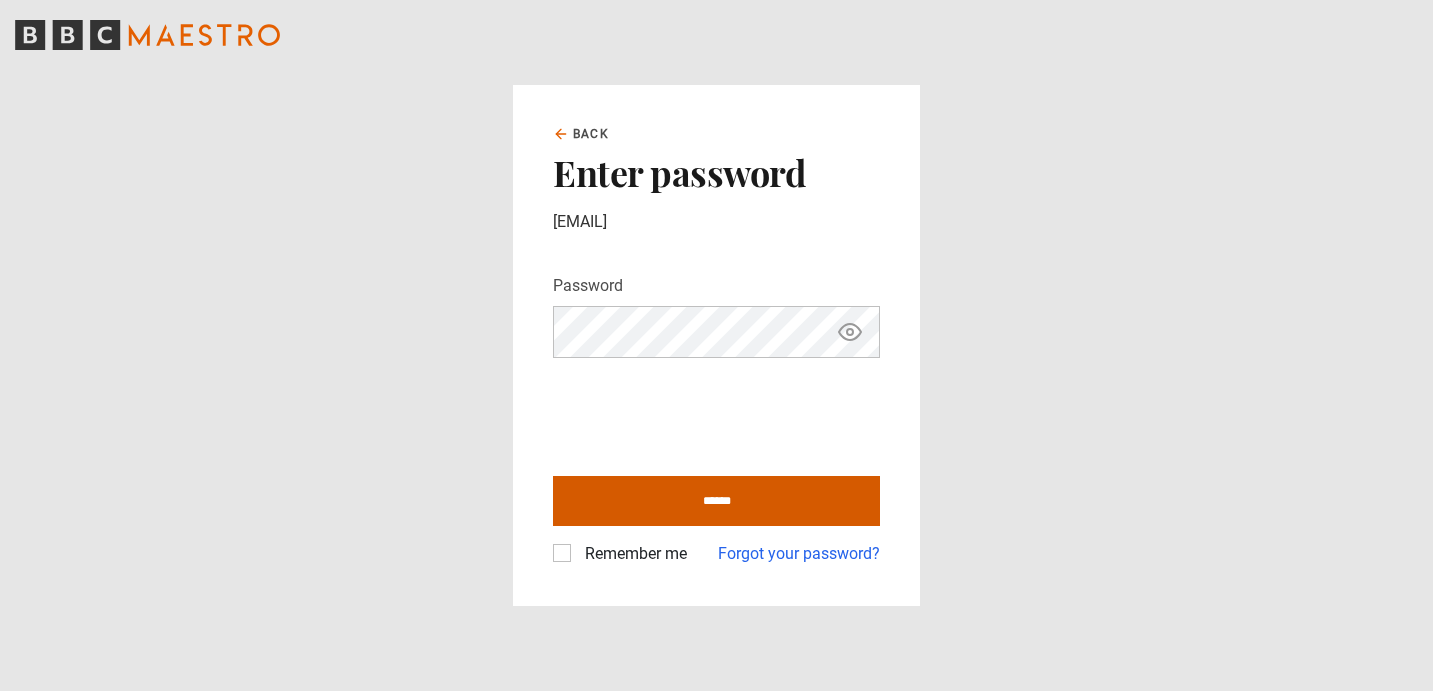 click on "******" at bounding box center (716, 501) 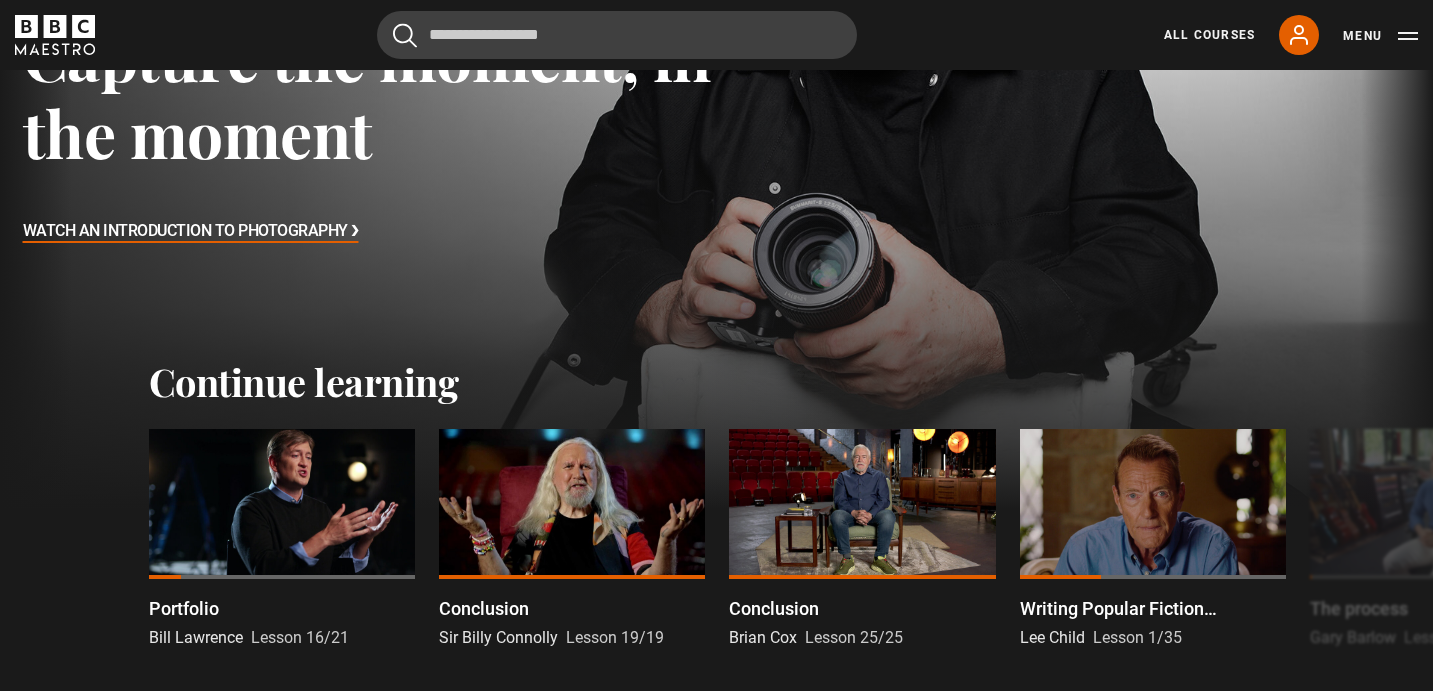 scroll, scrollTop: 544, scrollLeft: 0, axis: vertical 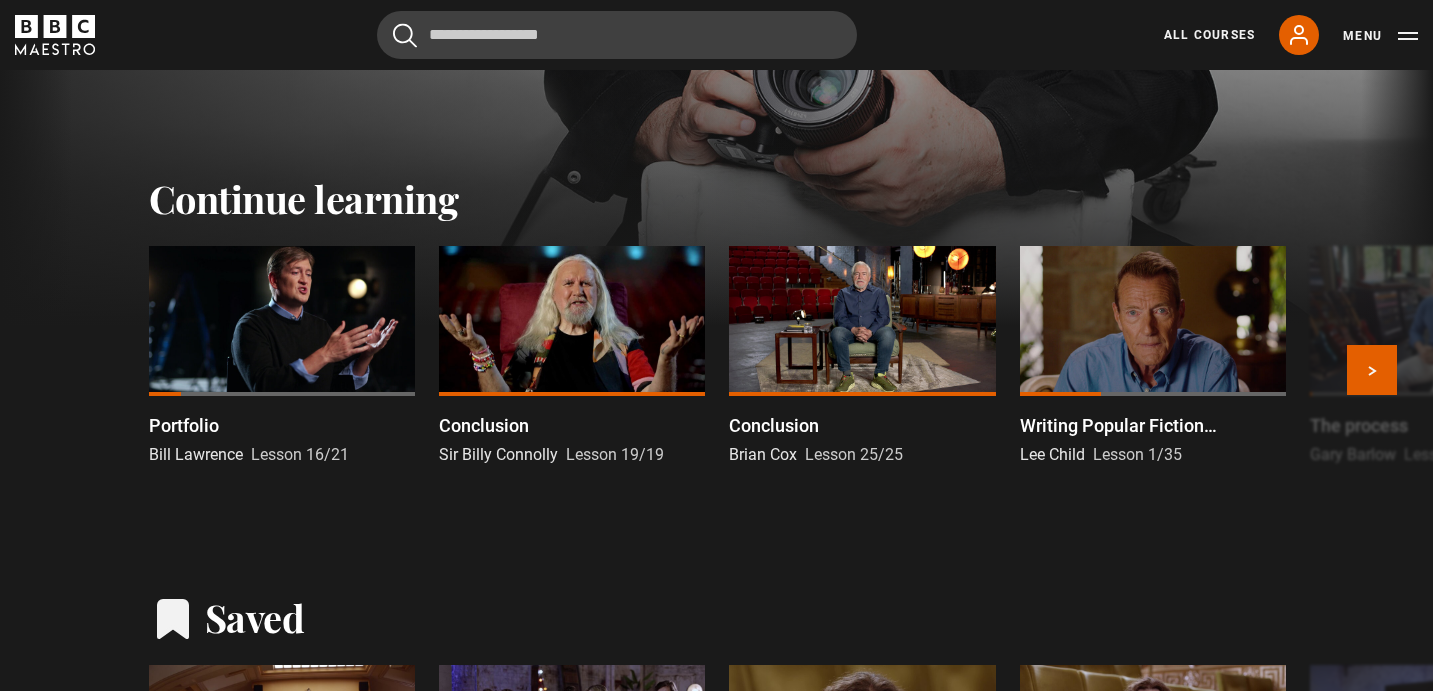 click at bounding box center [282, 321] 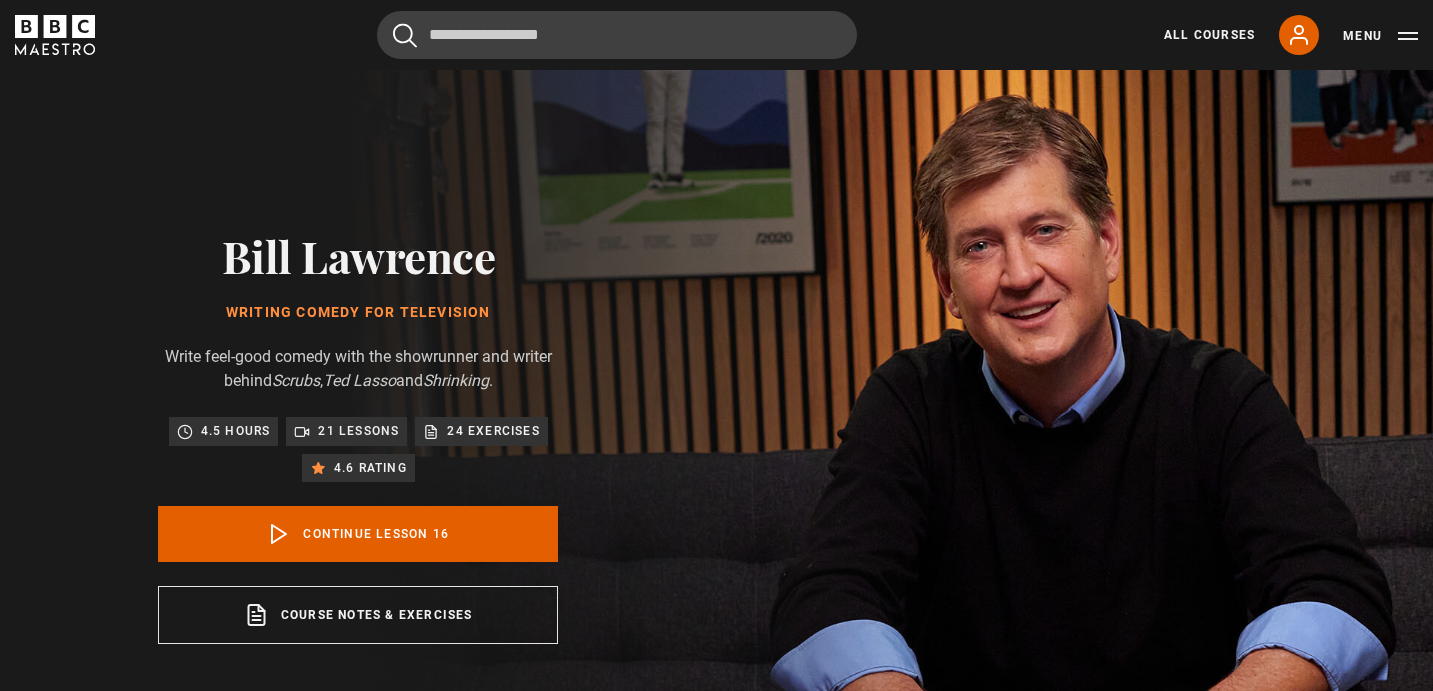 scroll, scrollTop: 804, scrollLeft: 0, axis: vertical 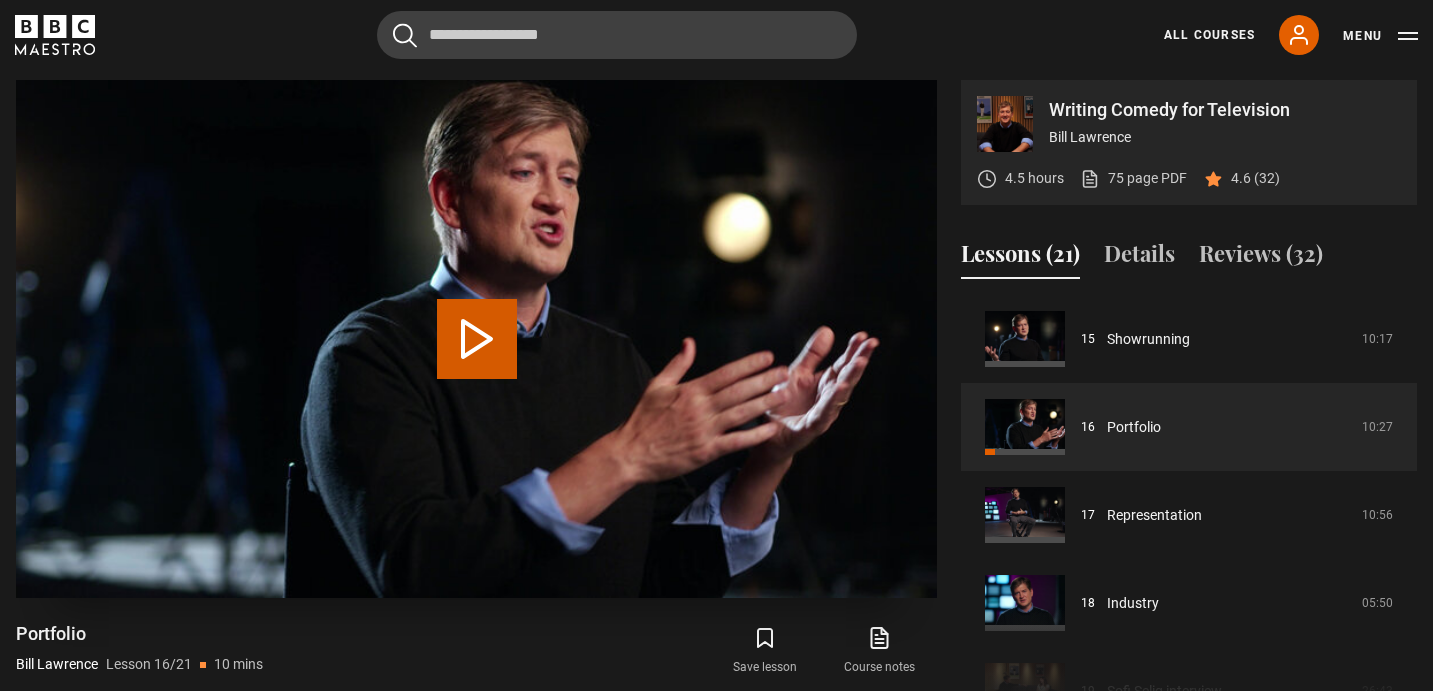 click on "Play Lesson Portfolio" at bounding box center (477, 339) 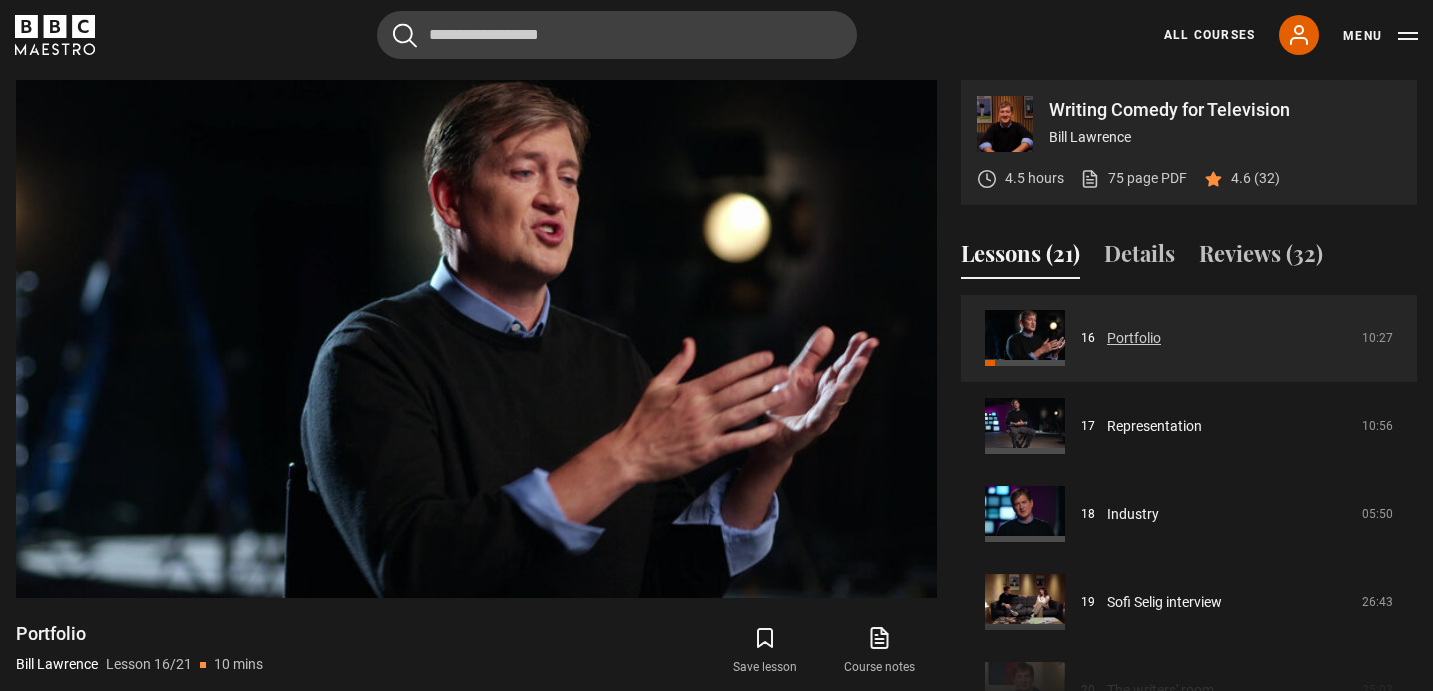 scroll, scrollTop: 1504, scrollLeft: 0, axis: vertical 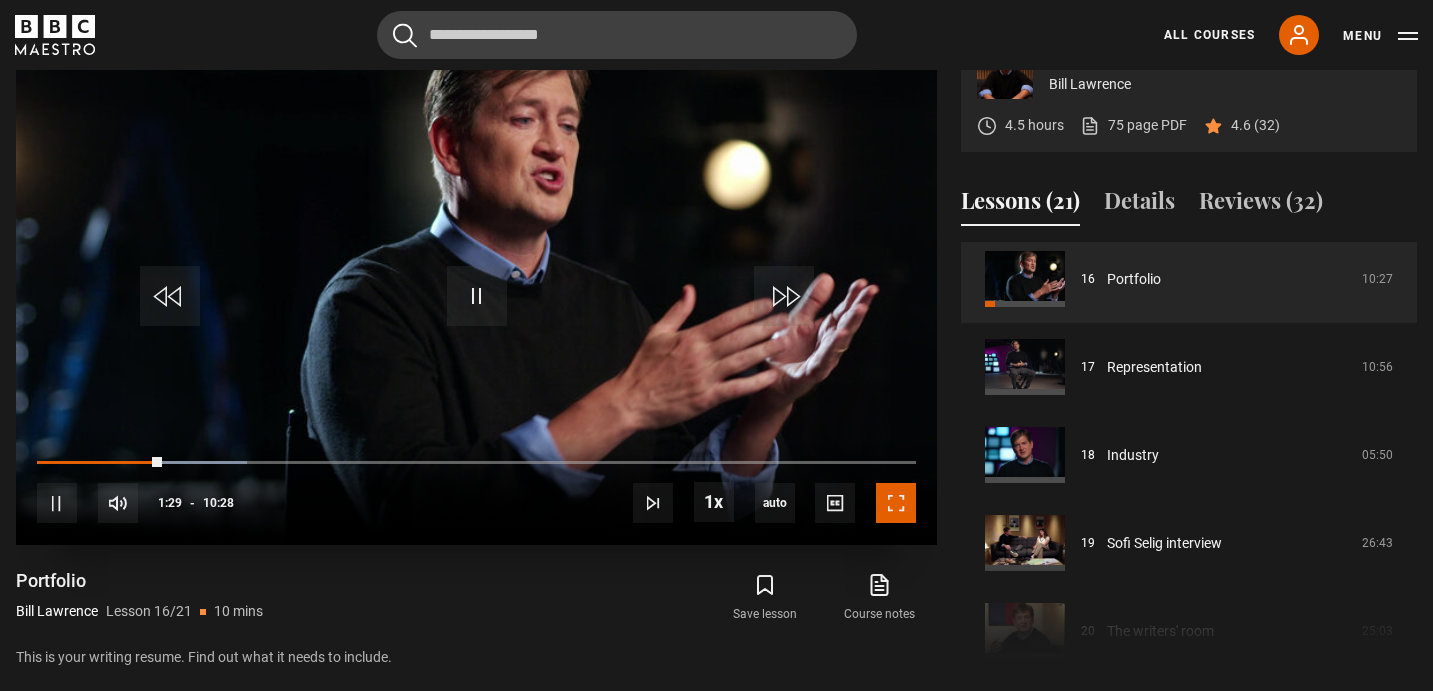 click at bounding box center (896, 503) 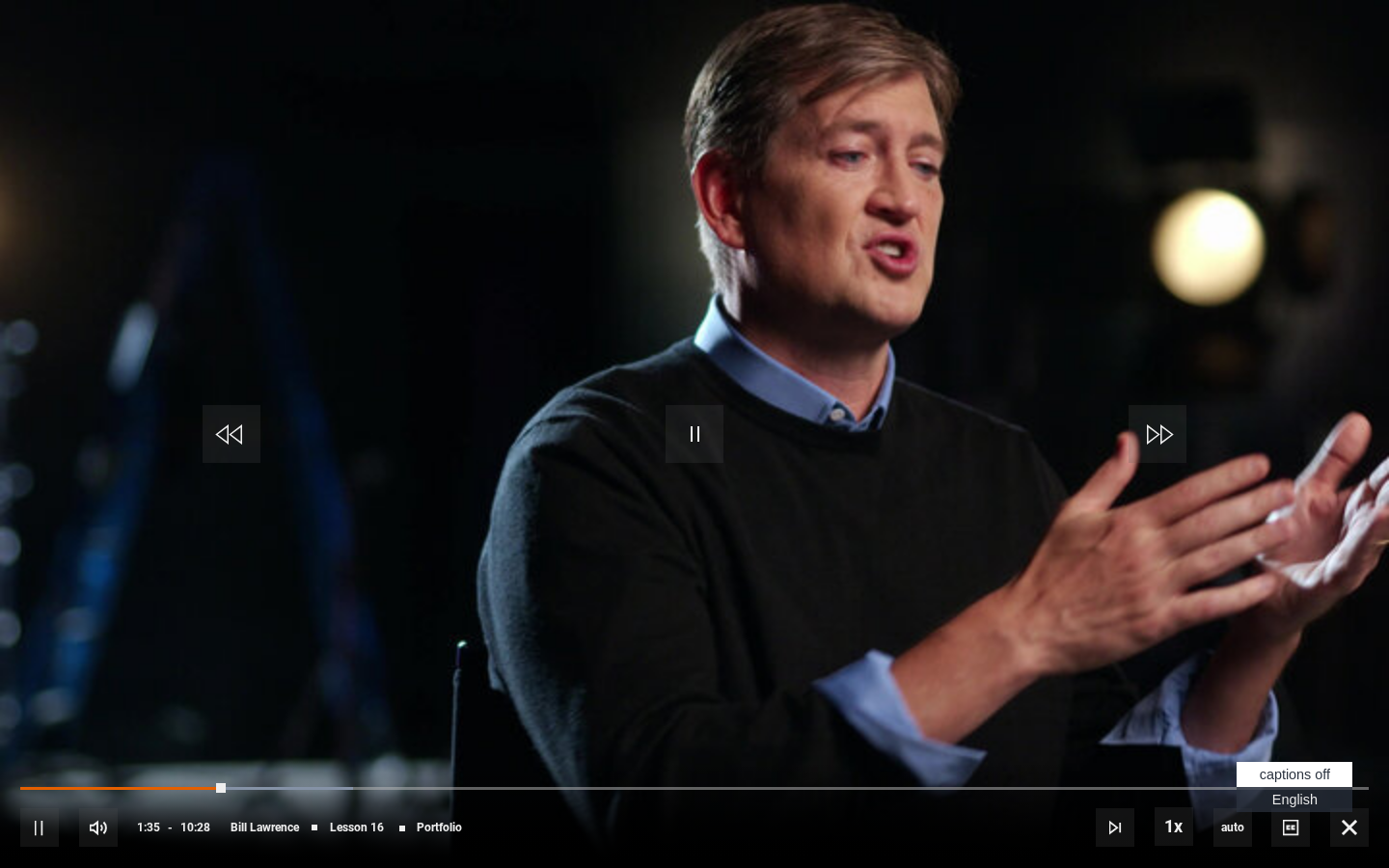 click on "English  Captions" at bounding box center [1294, 800] 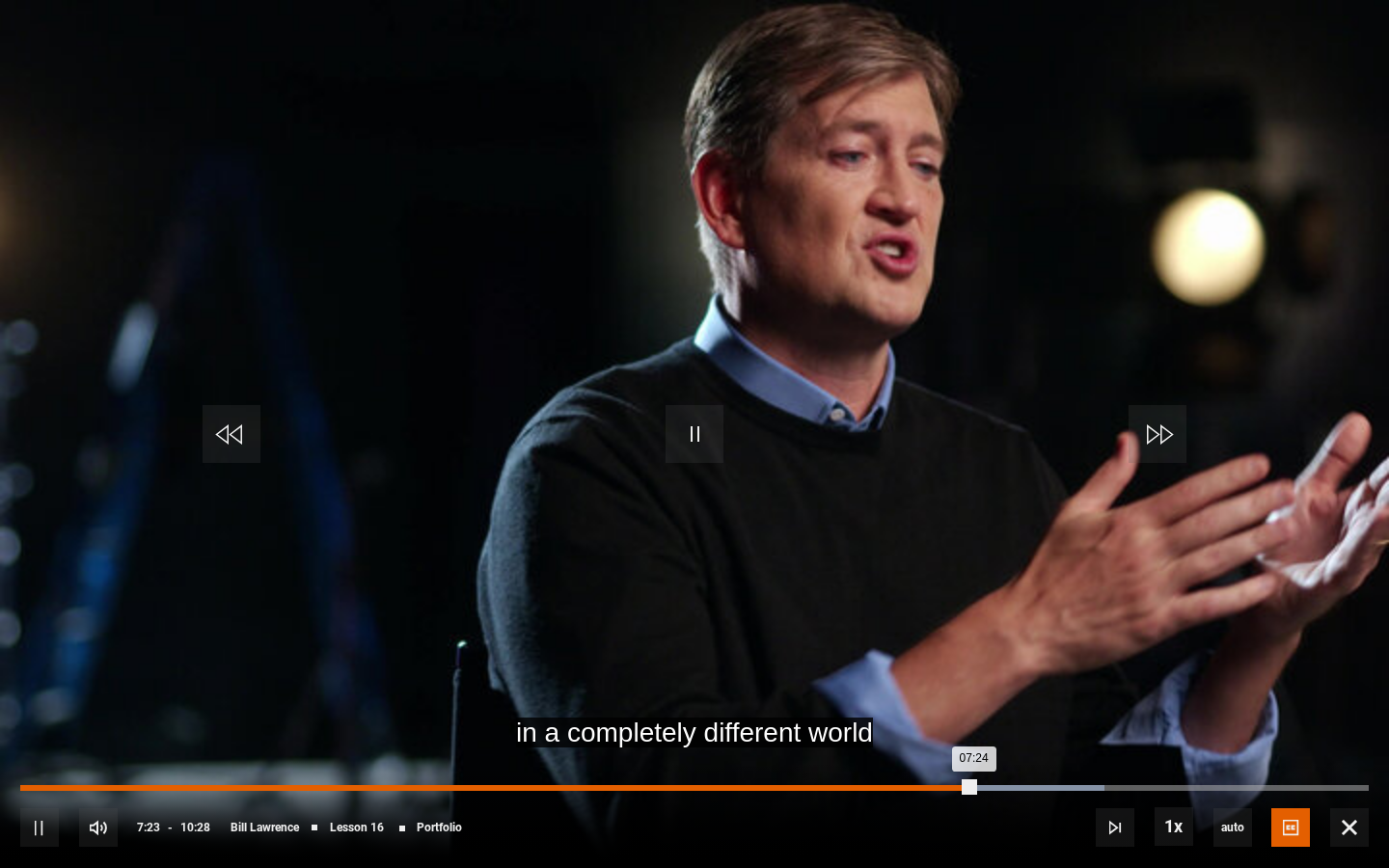 click on "07:07" at bounding box center (939, 788) 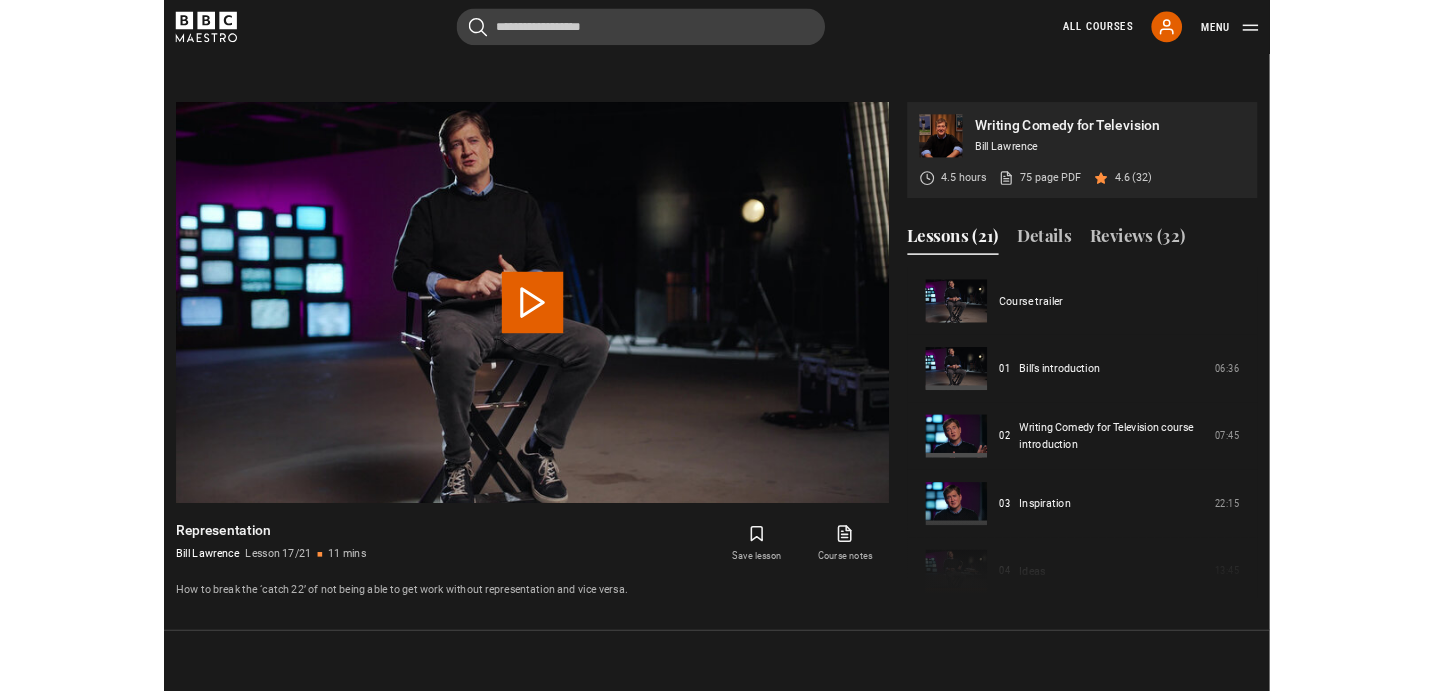 scroll, scrollTop: 910, scrollLeft: 0, axis: vertical 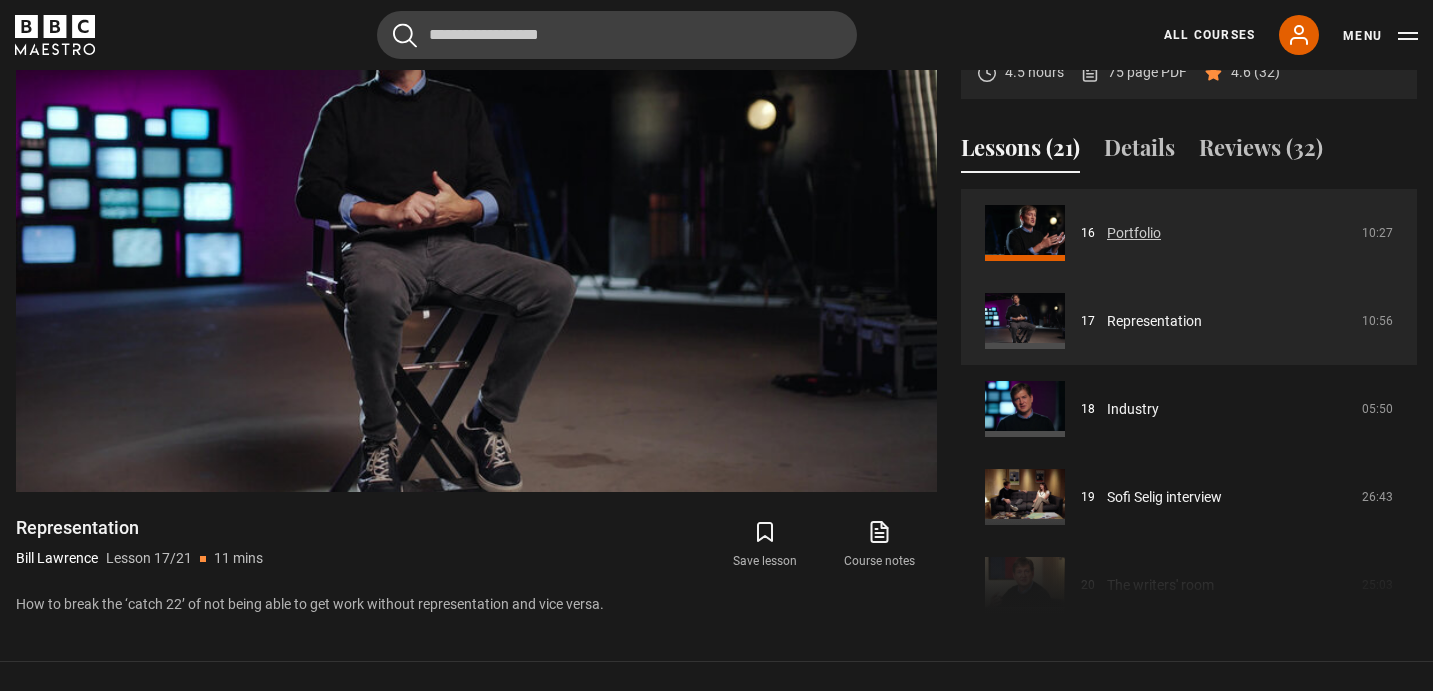 click on "Portfolio" at bounding box center (1134, 233) 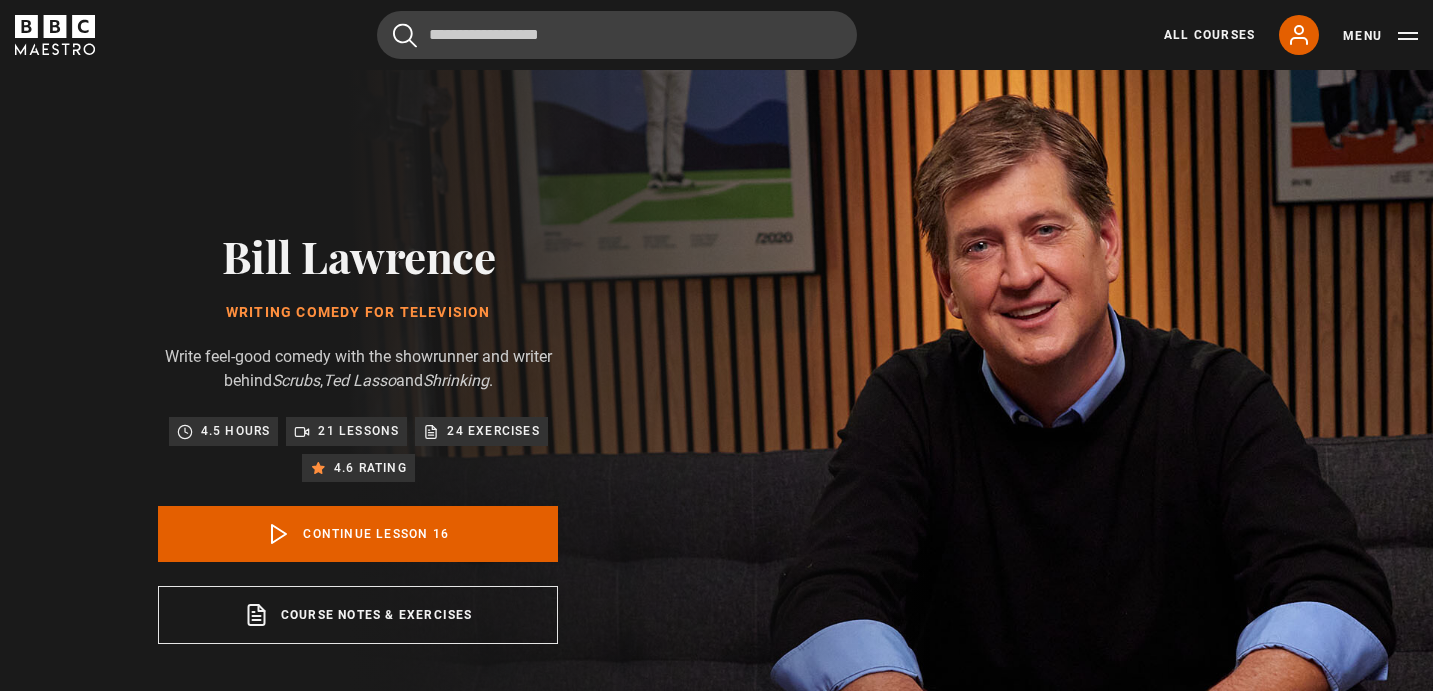 scroll, scrollTop: 804, scrollLeft: 0, axis: vertical 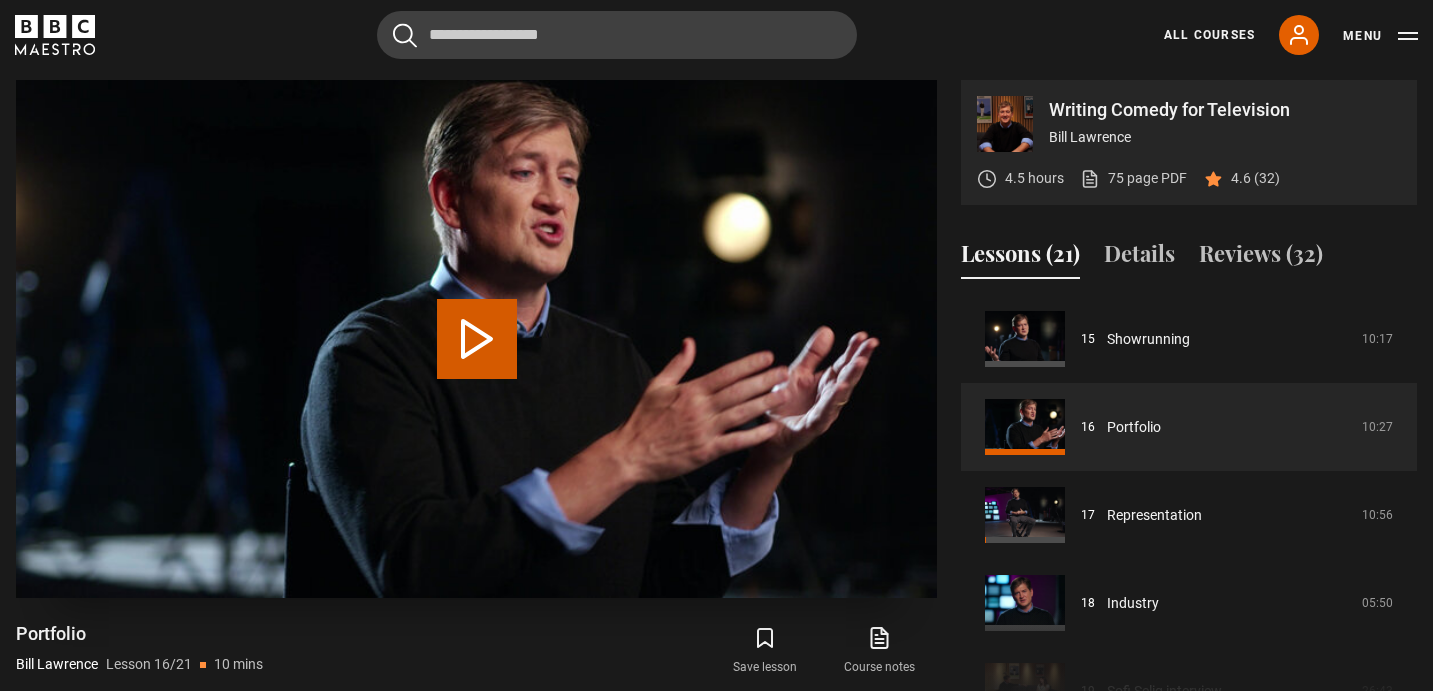 click on "Play Lesson Portfolio" at bounding box center (477, 339) 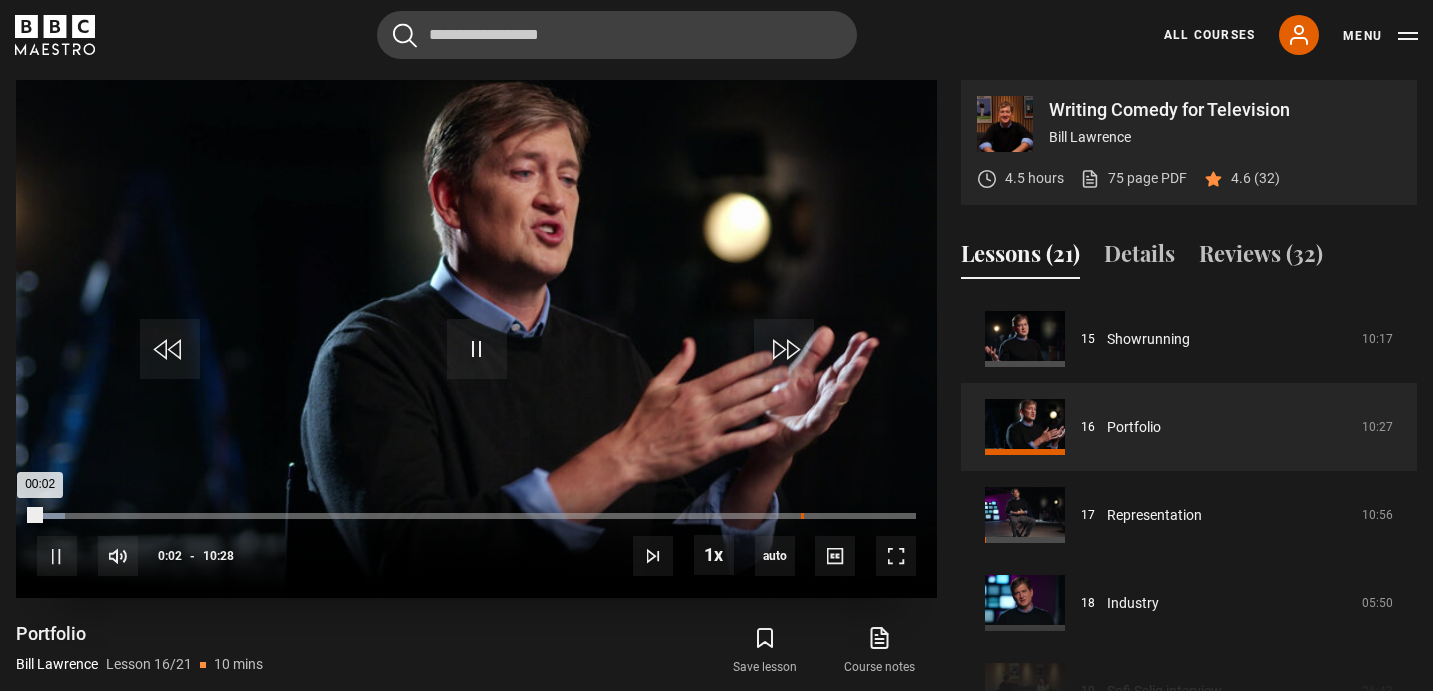 click on "Loaded :  3.18% 09:05 00:02" at bounding box center [476, 516] 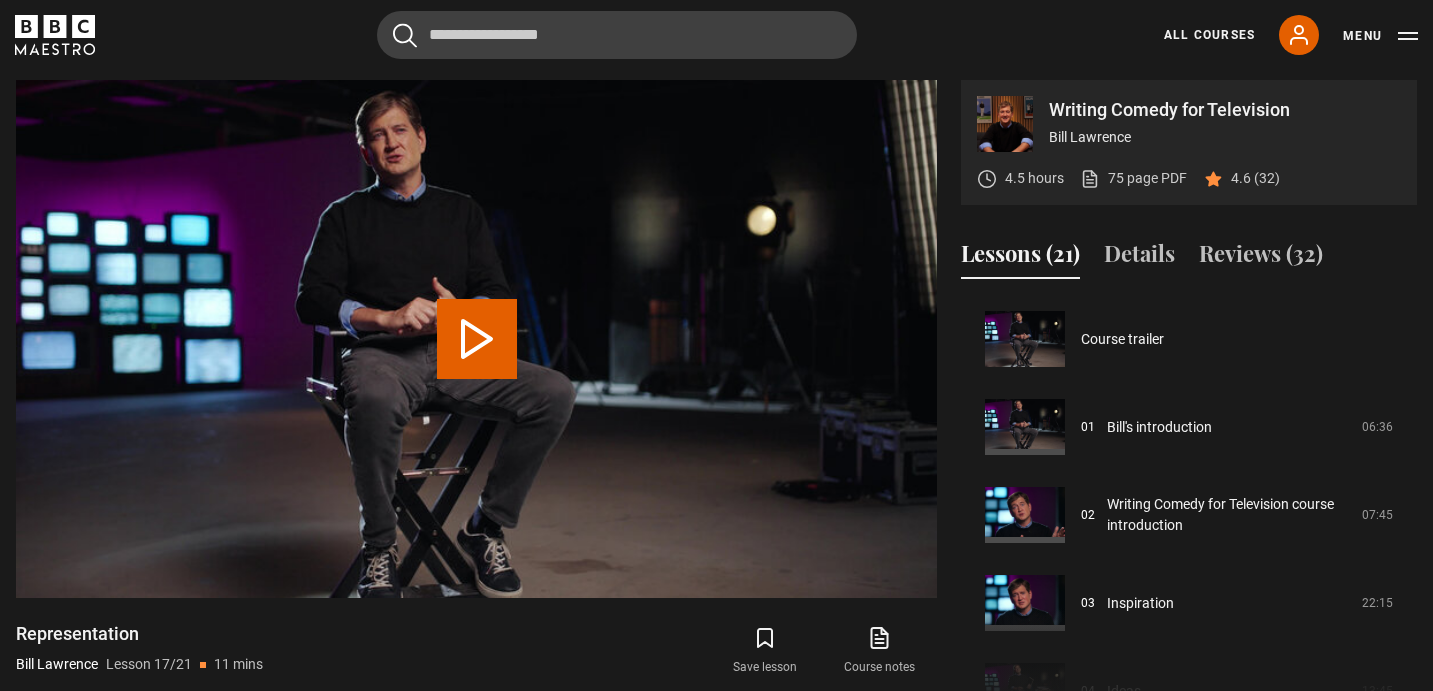 scroll, scrollTop: 1408, scrollLeft: 0, axis: vertical 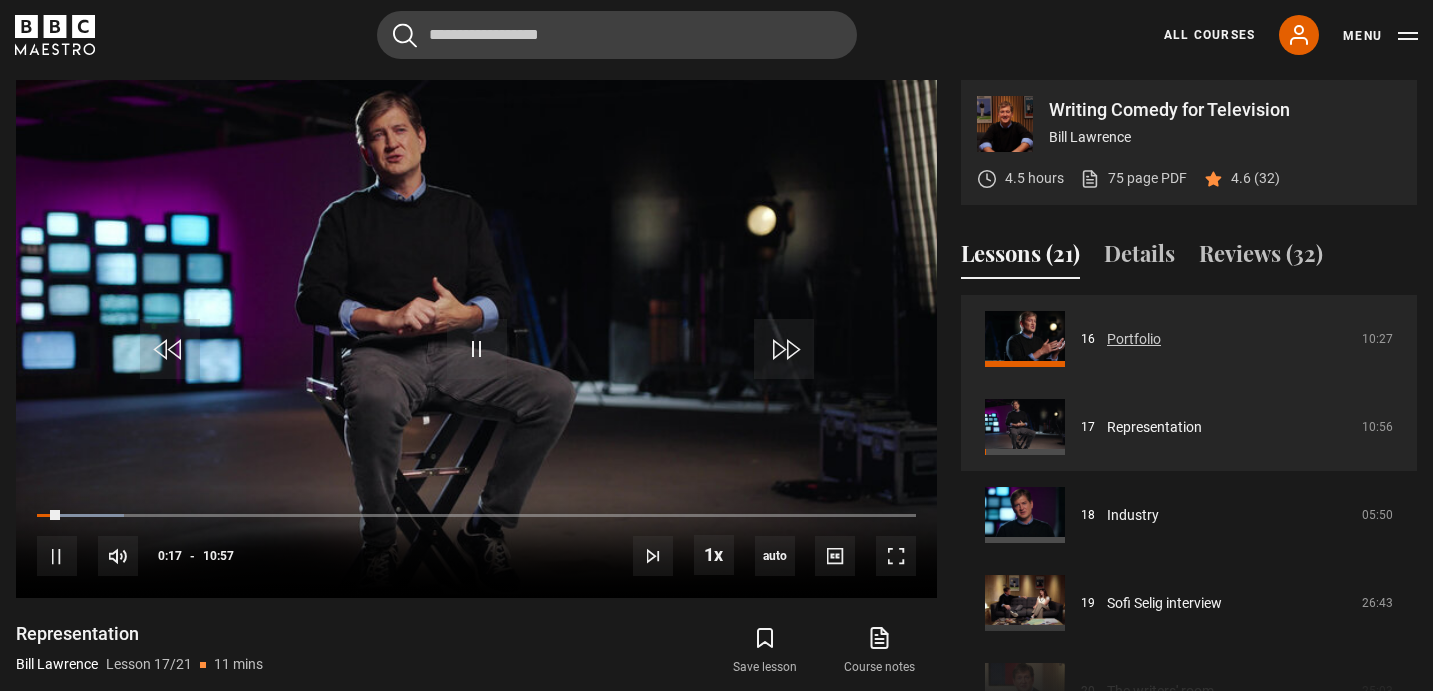 click on "Portfolio" at bounding box center (1134, 339) 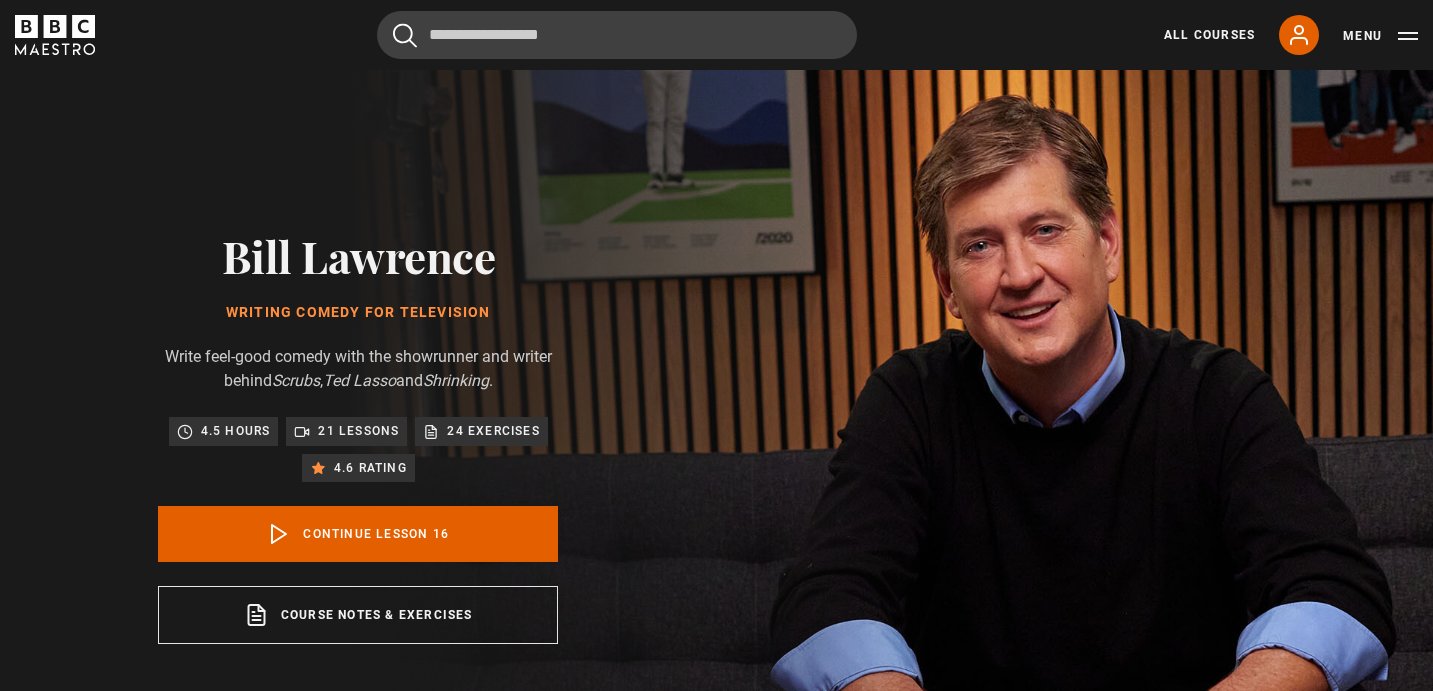 scroll, scrollTop: 804, scrollLeft: 0, axis: vertical 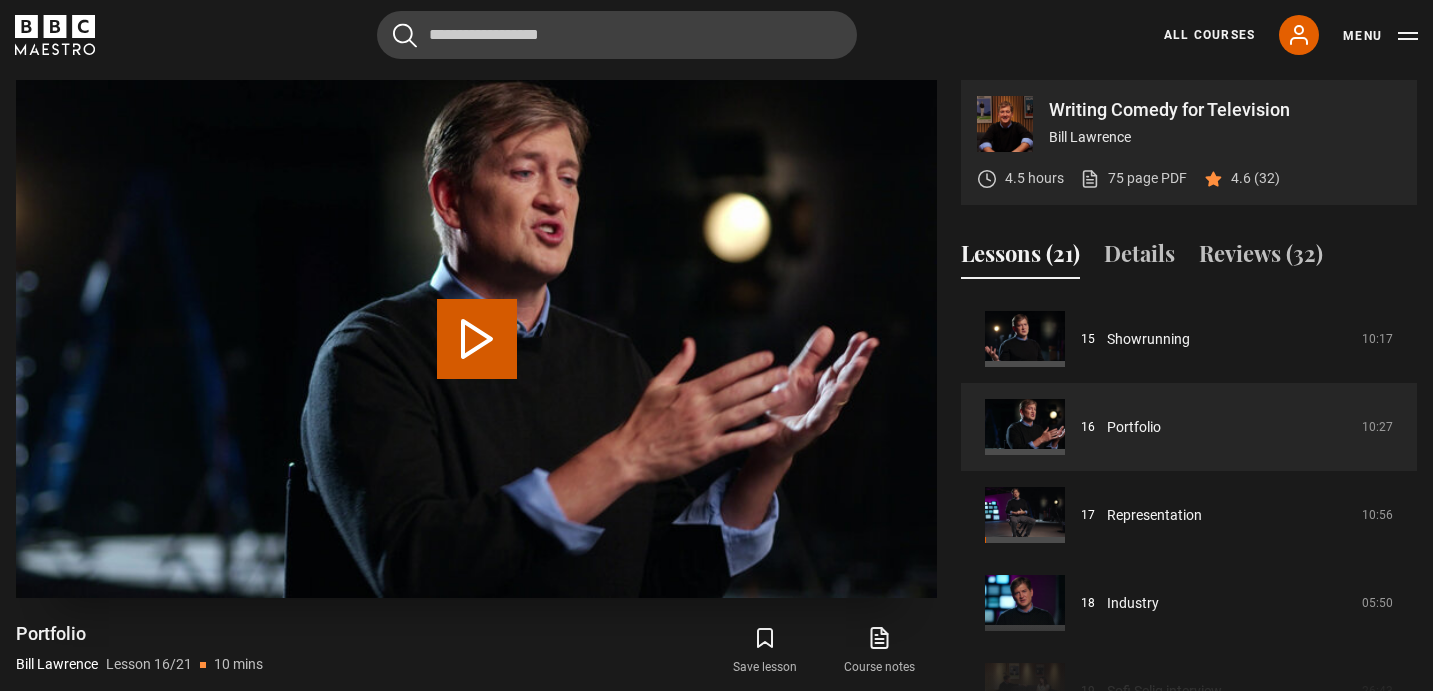 click on "Play Lesson Portfolio" at bounding box center (477, 339) 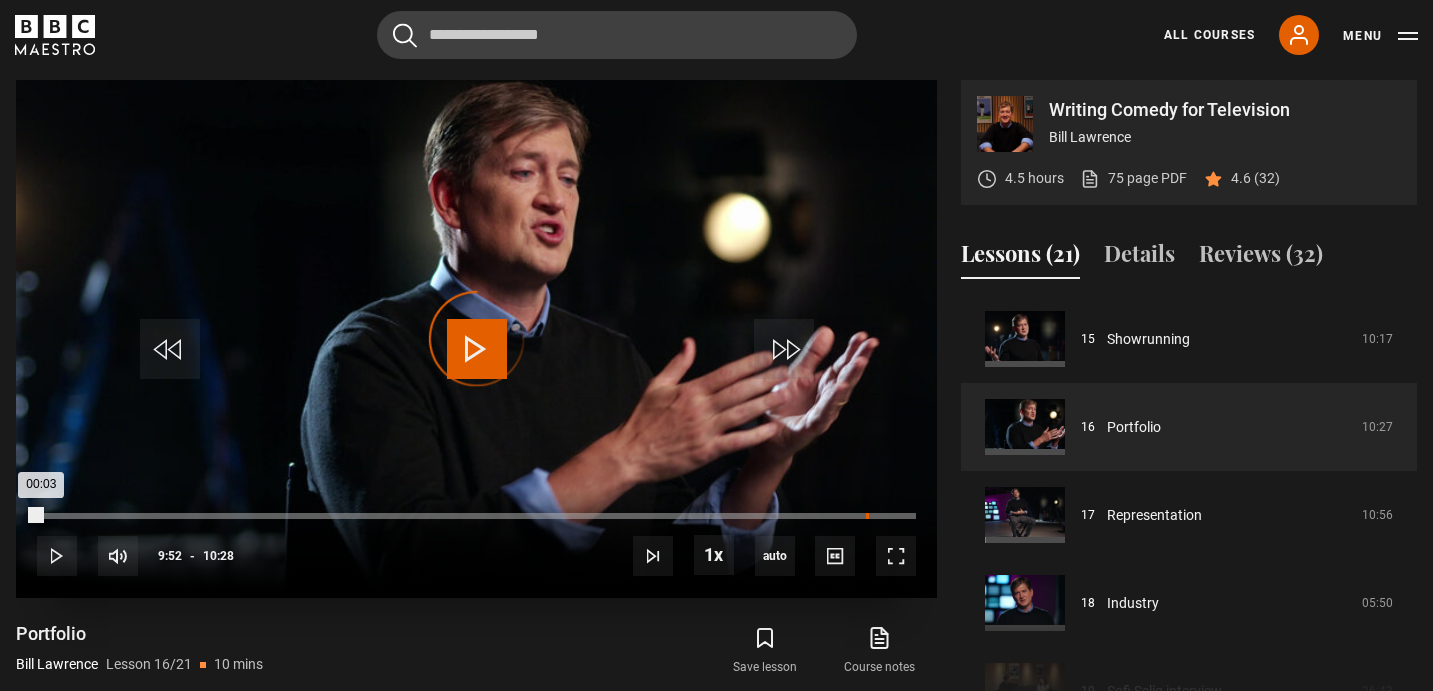 click on "Loaded :  0.00% 09:52 00:03" at bounding box center [476, 516] 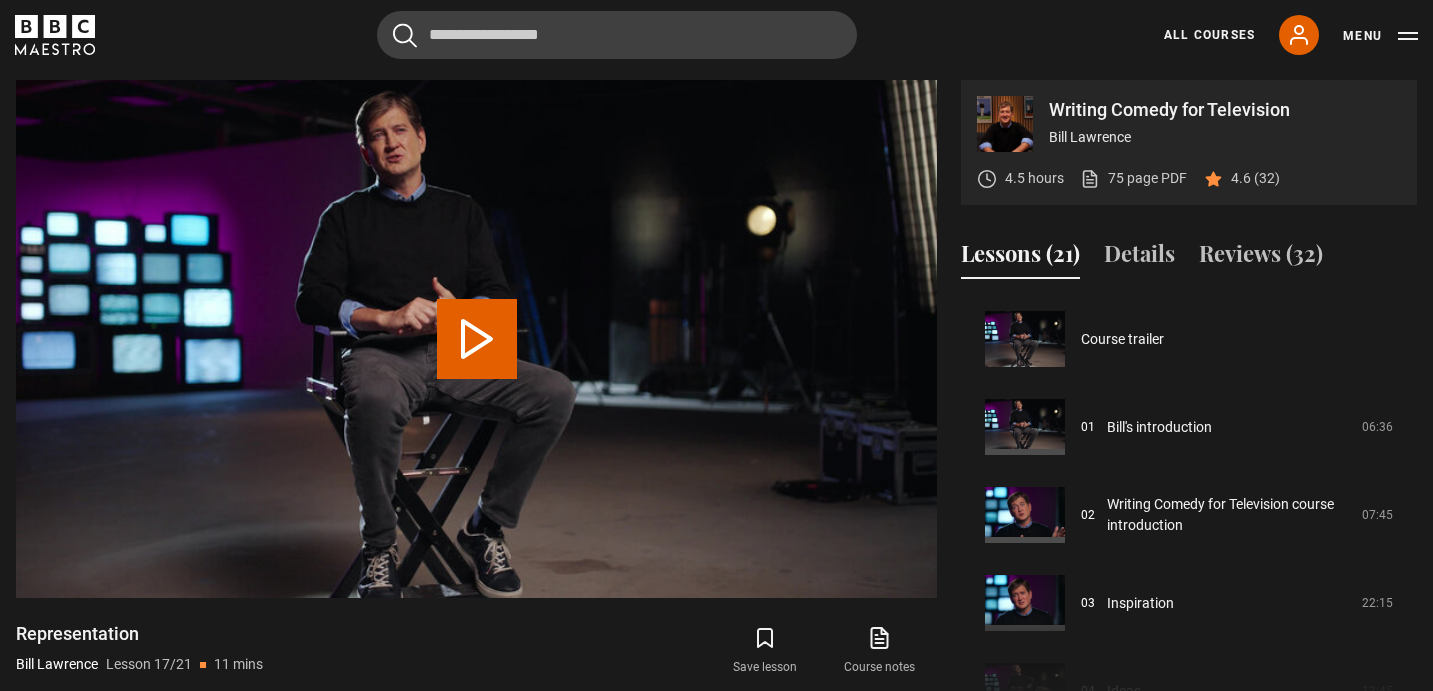 scroll, scrollTop: 1408, scrollLeft: 0, axis: vertical 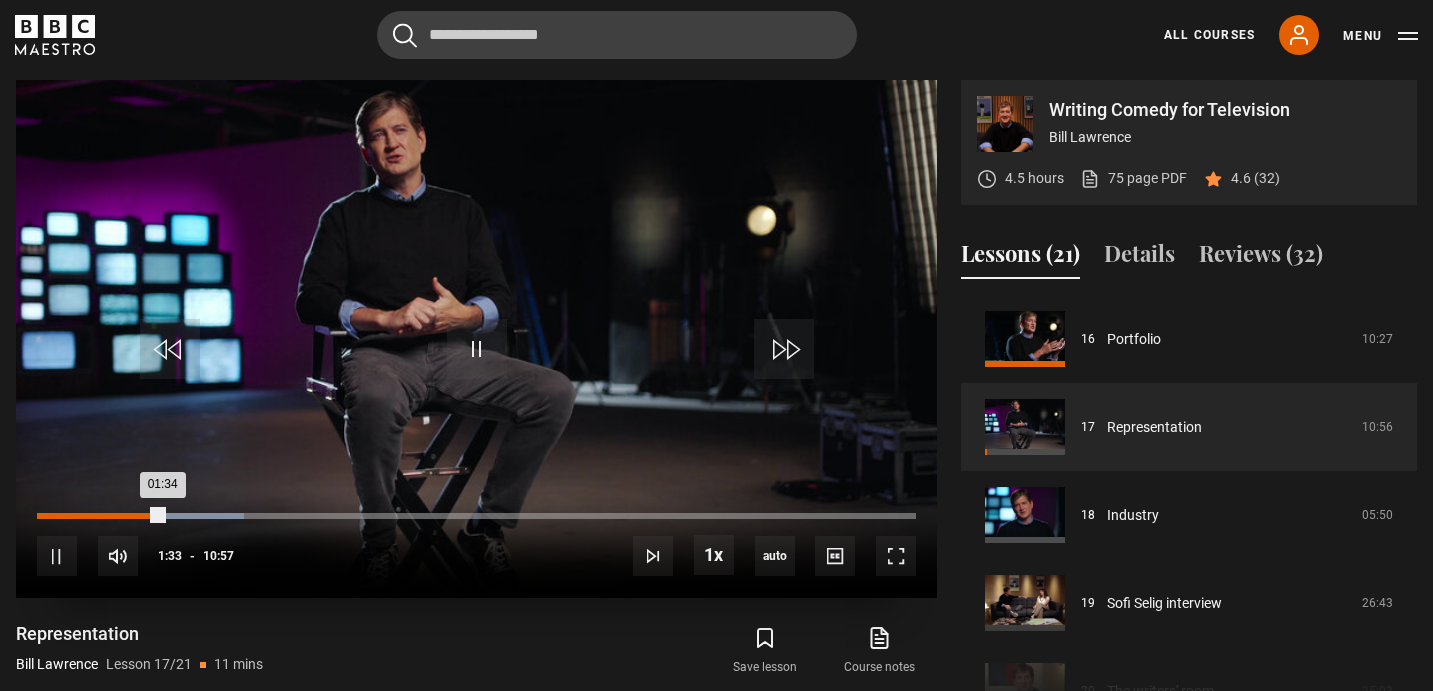 click on "01:34" at bounding box center (100, 516) 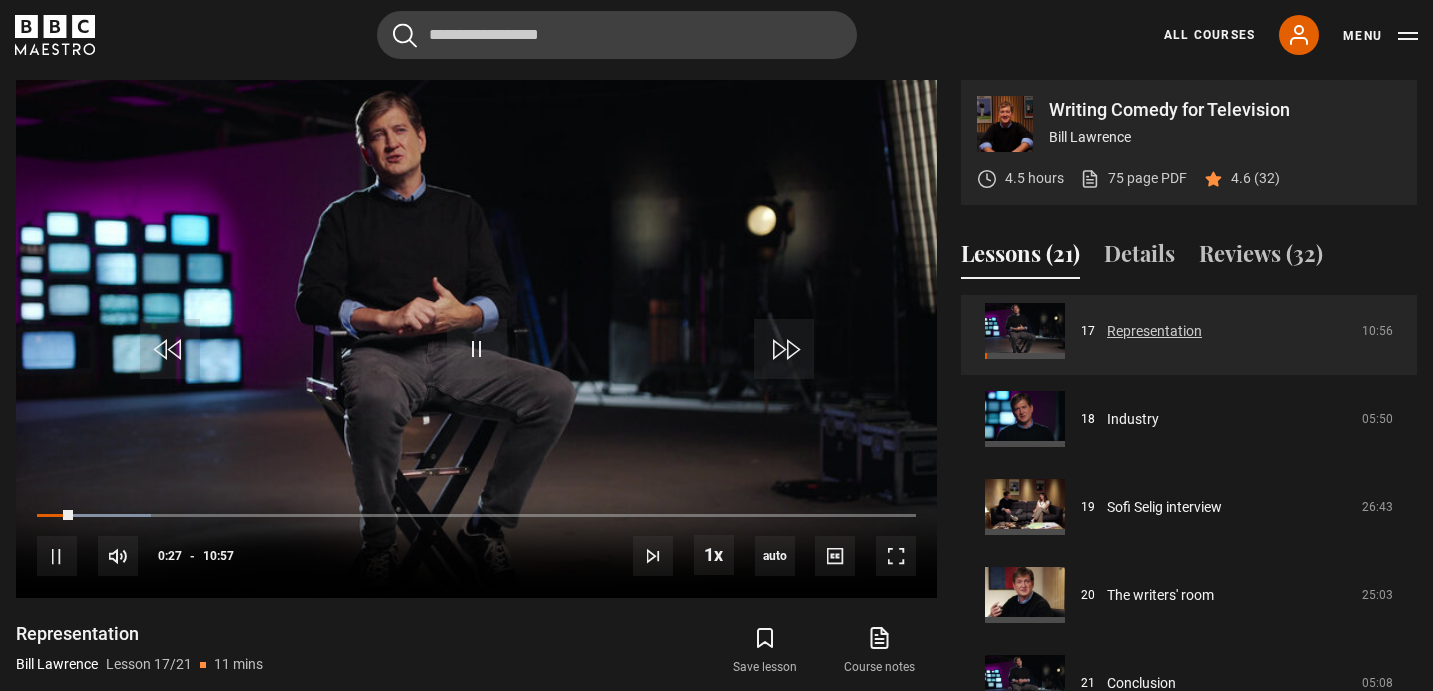 scroll, scrollTop: 1502, scrollLeft: 0, axis: vertical 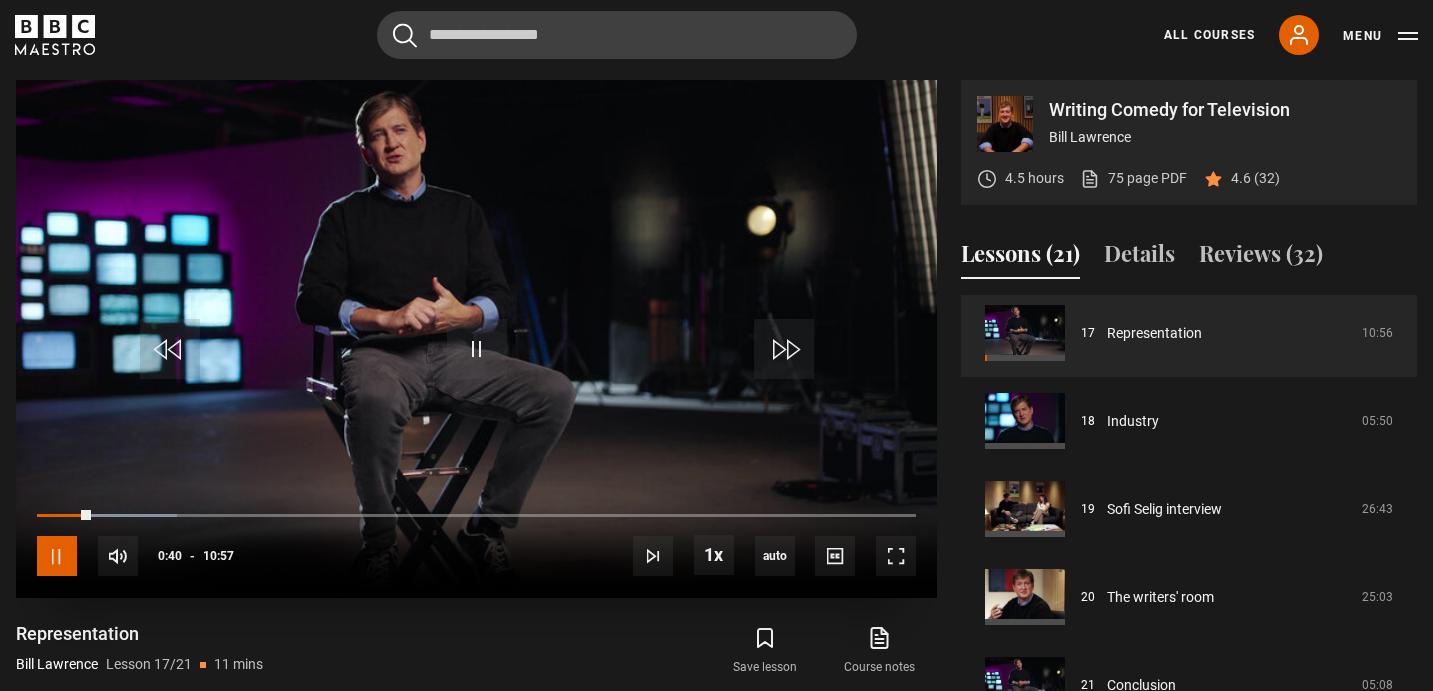 click at bounding box center [57, 556] 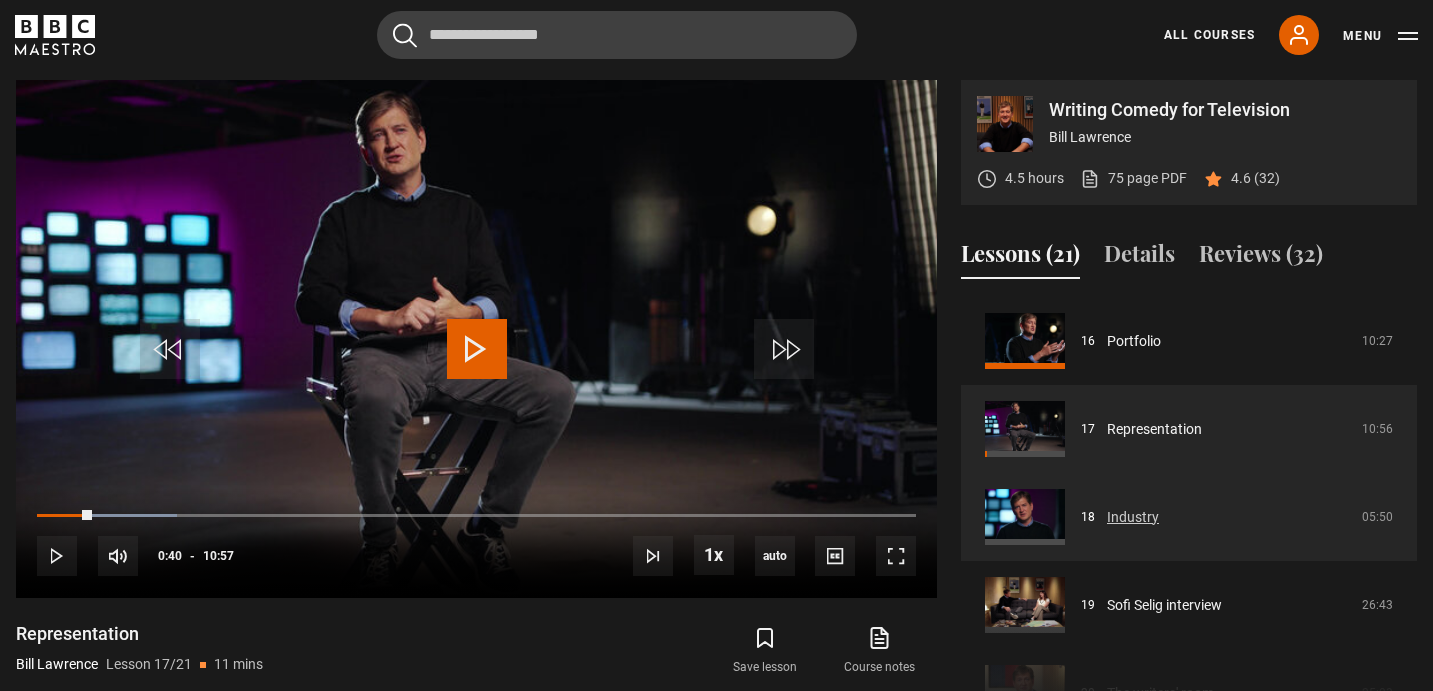 scroll, scrollTop: 1407, scrollLeft: 0, axis: vertical 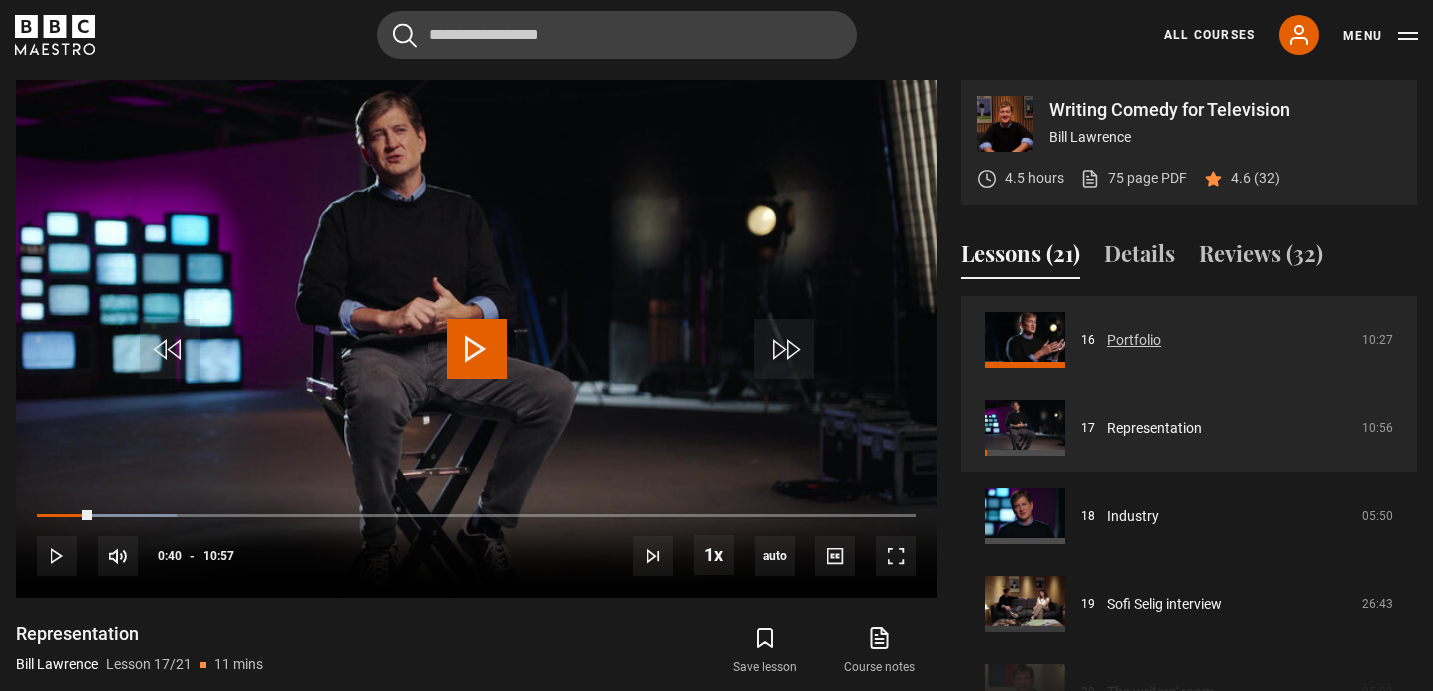 click on "Portfolio" at bounding box center (1134, 340) 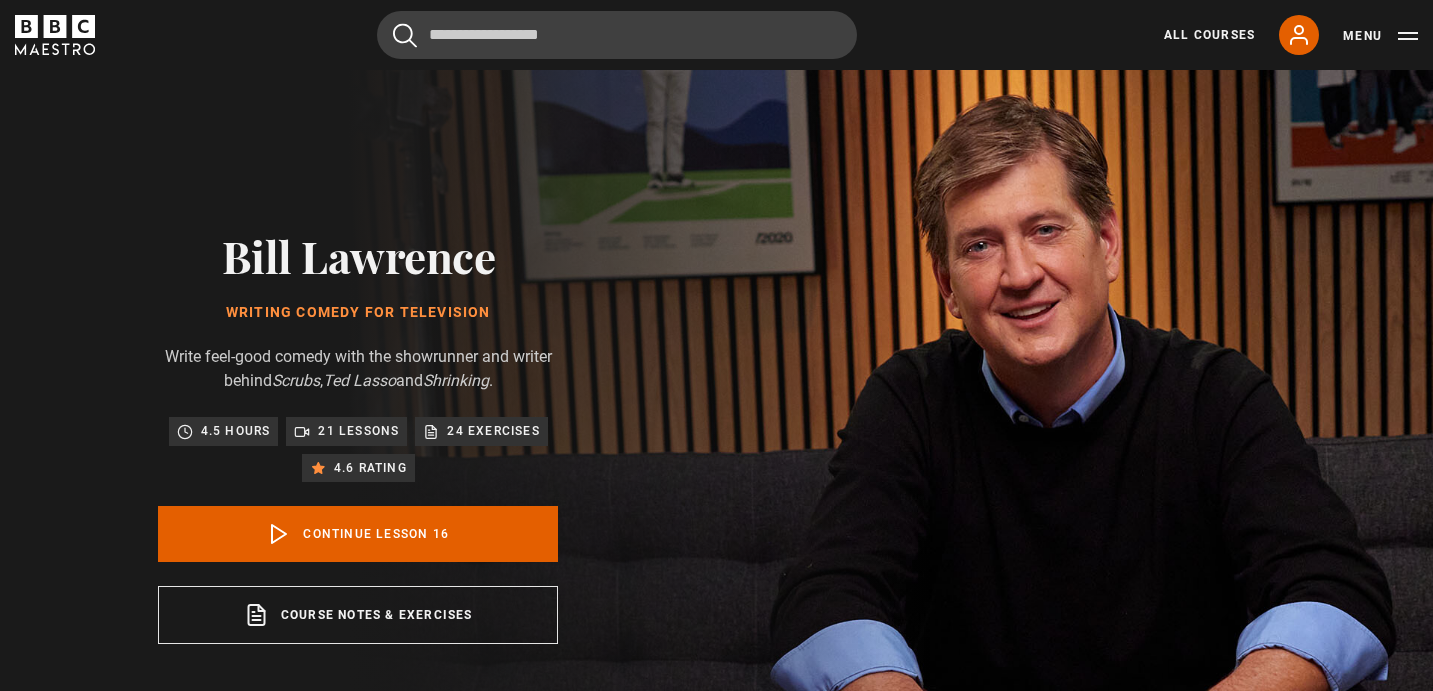 scroll, scrollTop: 804, scrollLeft: 0, axis: vertical 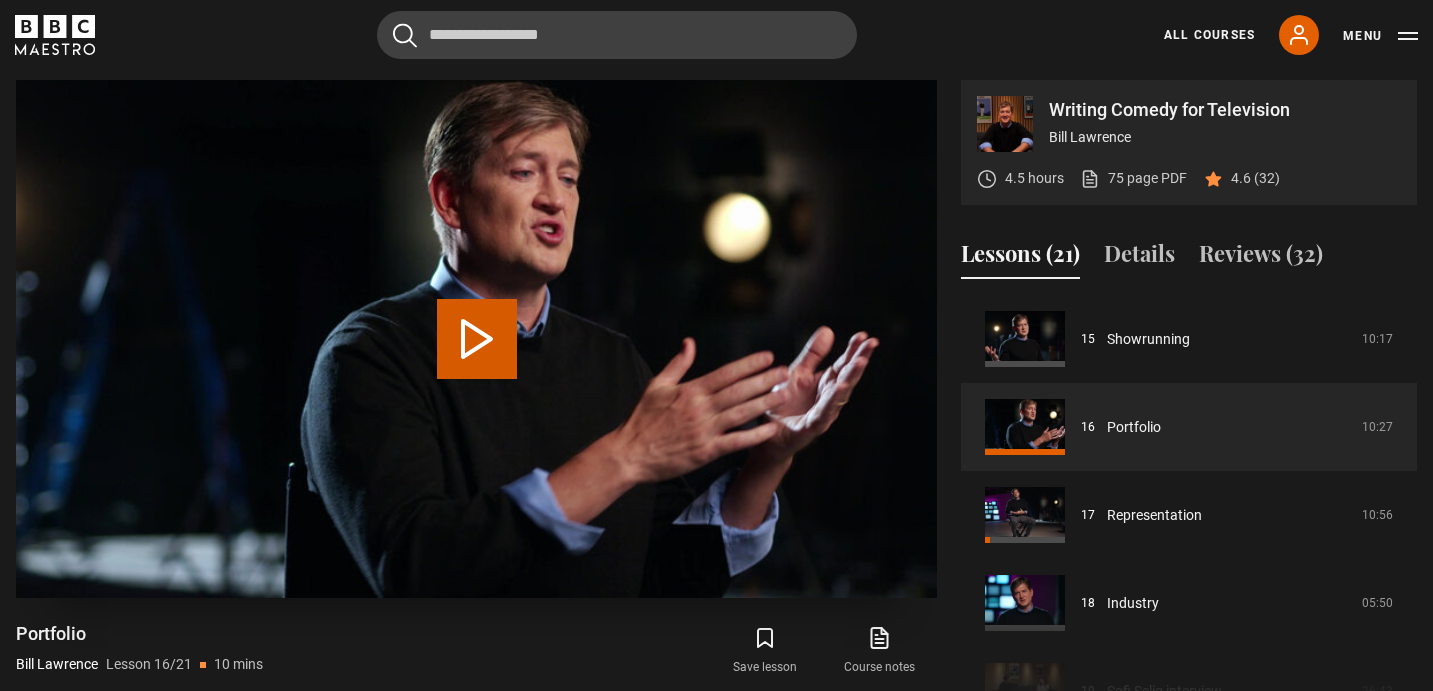 click on "Play Lesson Portfolio" at bounding box center [477, 339] 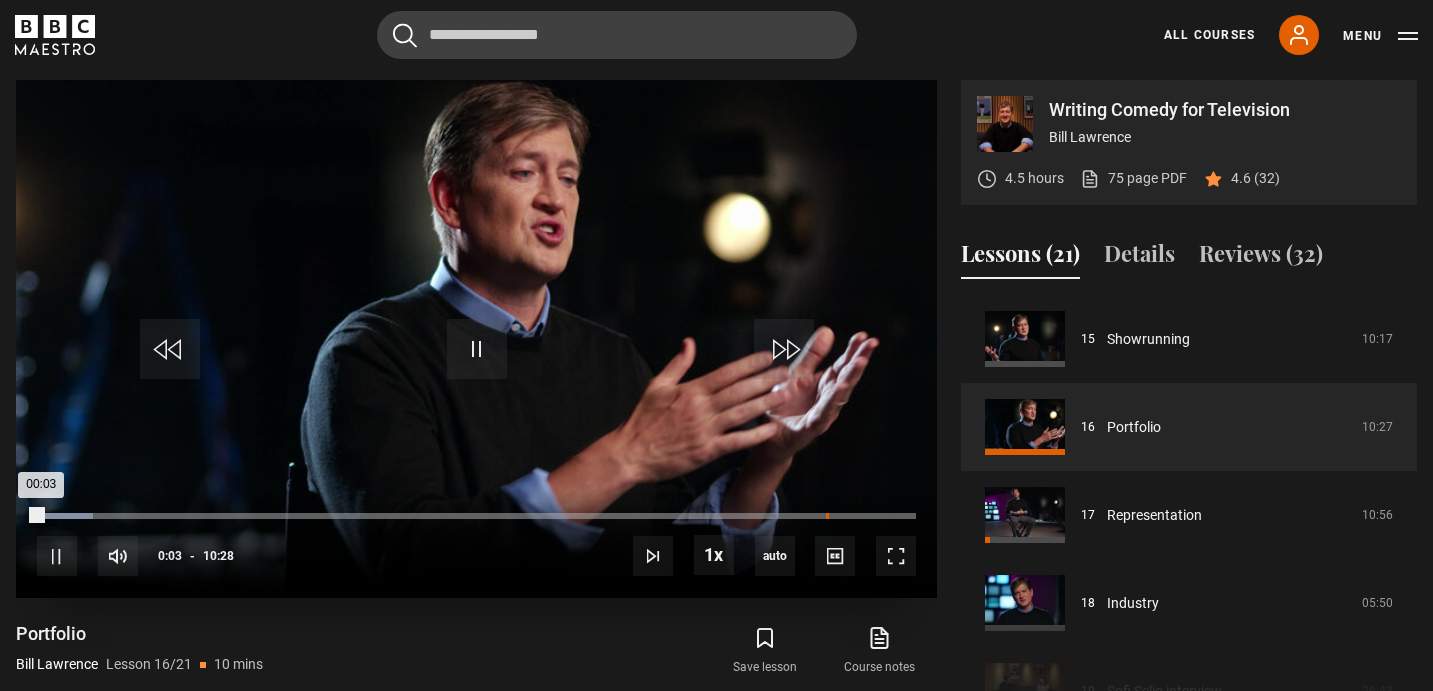 click on "09:23" at bounding box center [827, 516] 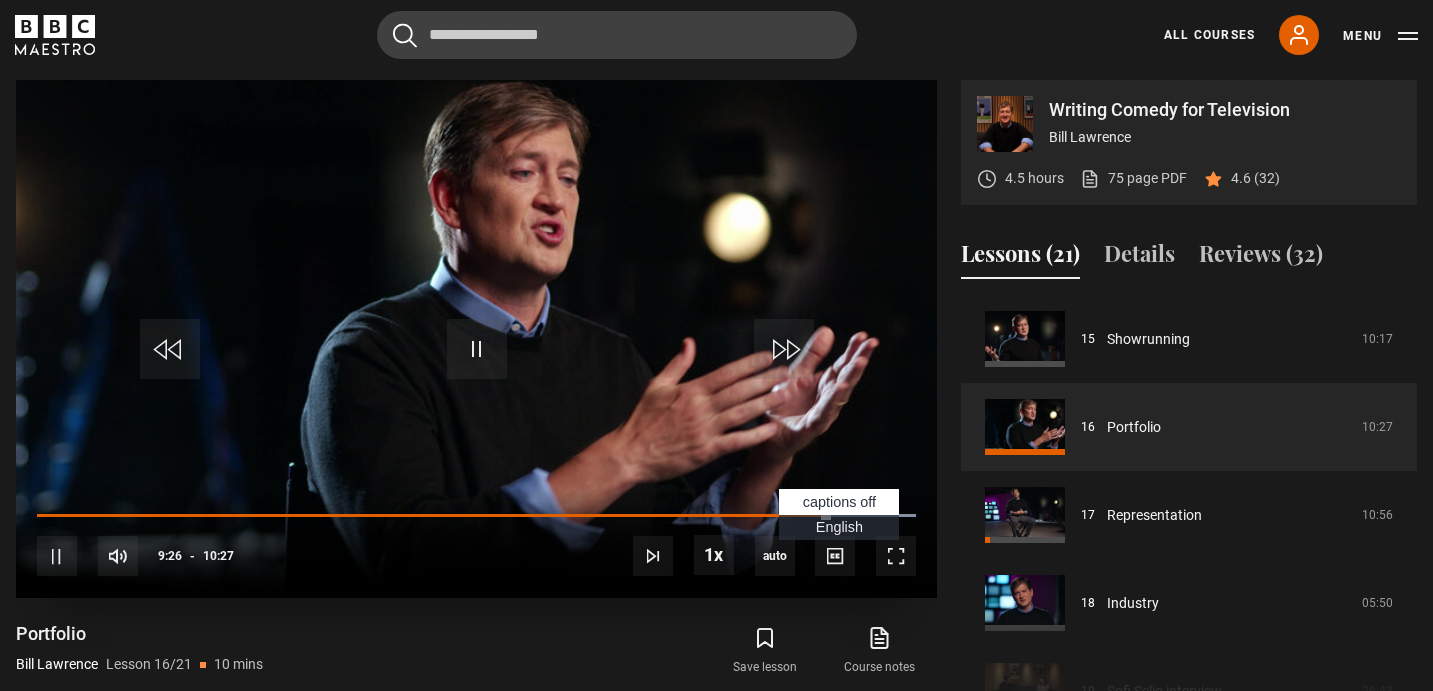 click on "English  Captions" at bounding box center (839, 527) 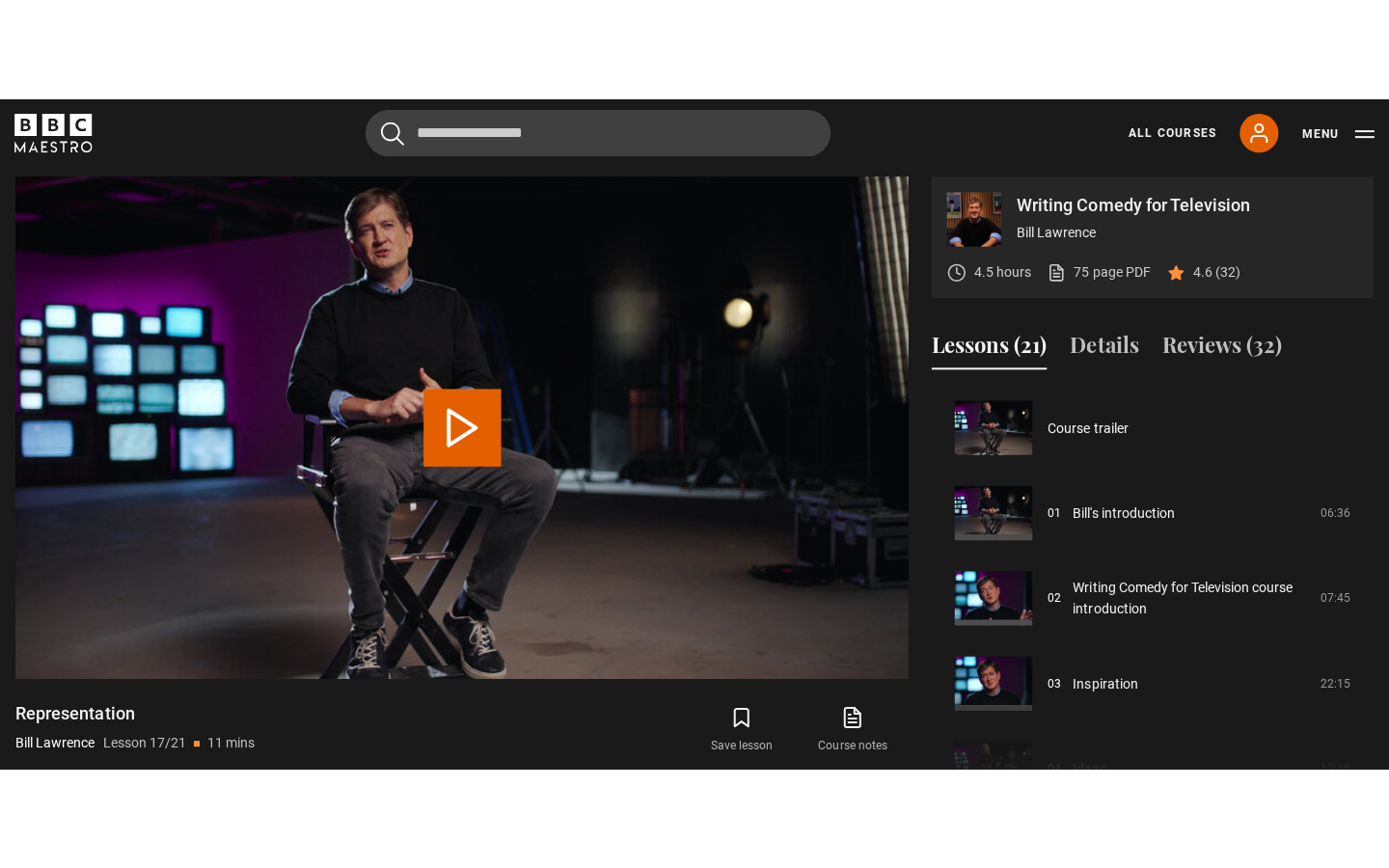 scroll, scrollTop: 1358, scrollLeft: 0, axis: vertical 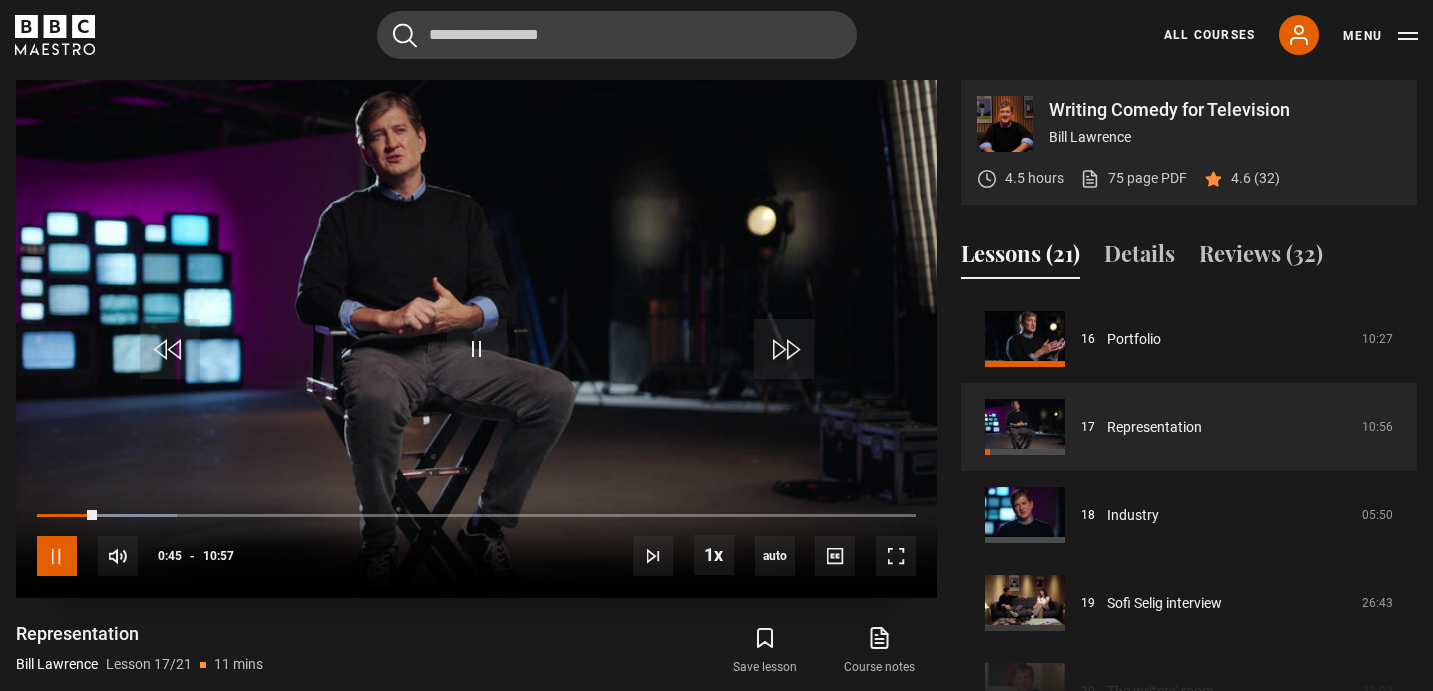 click at bounding box center (57, 556) 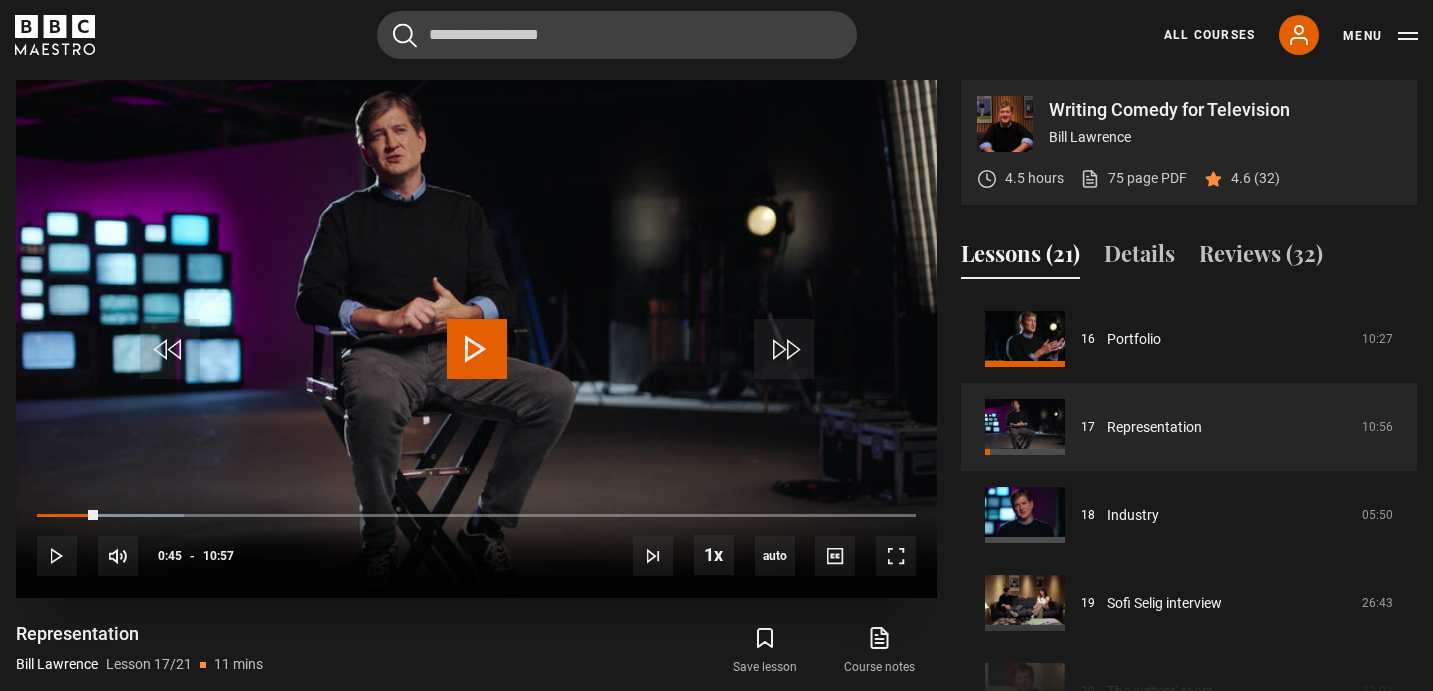 click at bounding box center [477, 349] 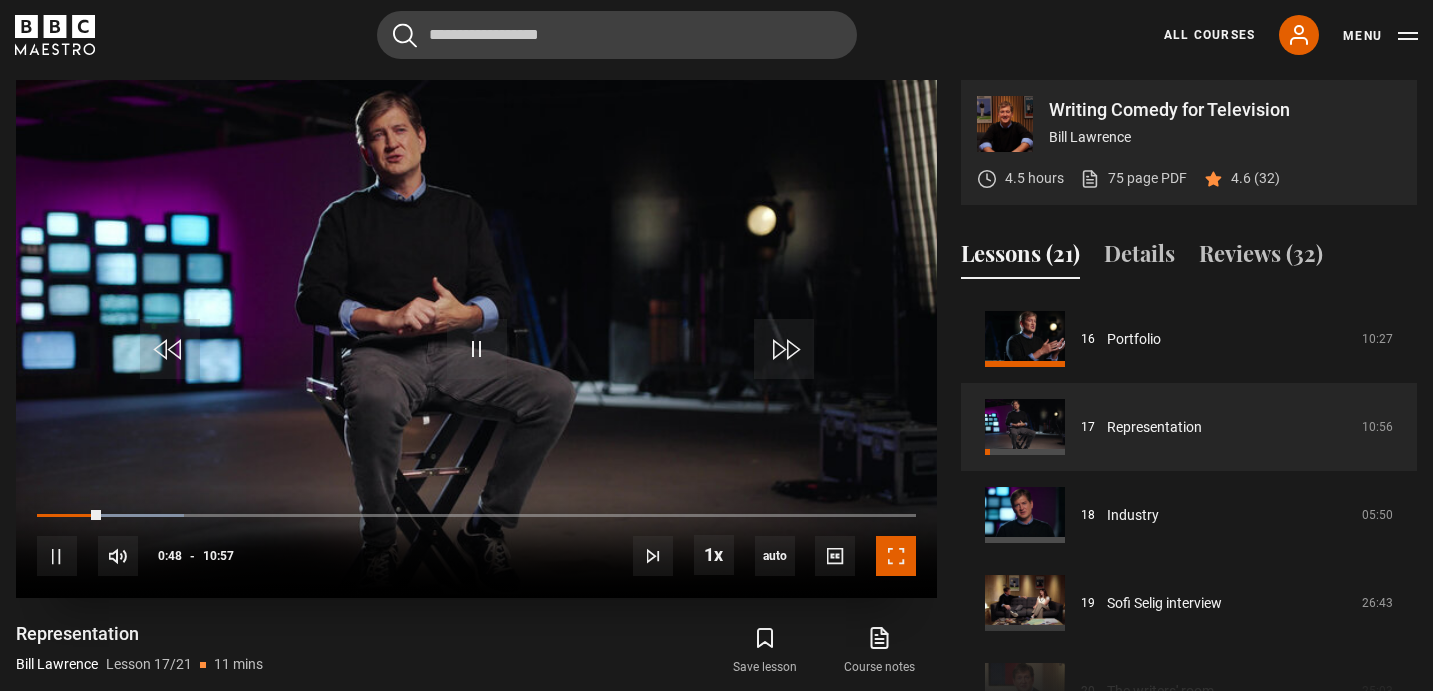 click at bounding box center (896, 556) 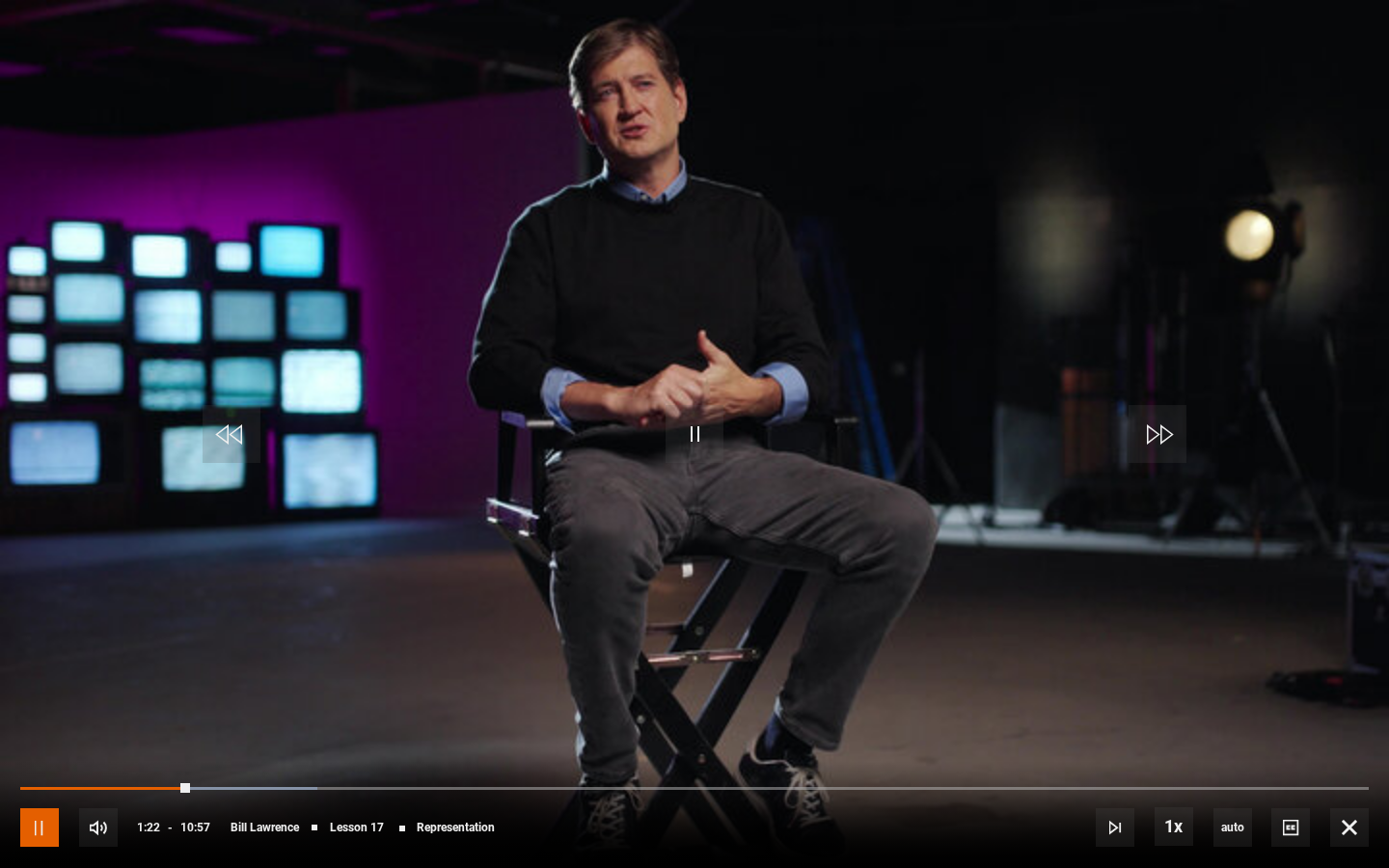 click at bounding box center (40, 827) 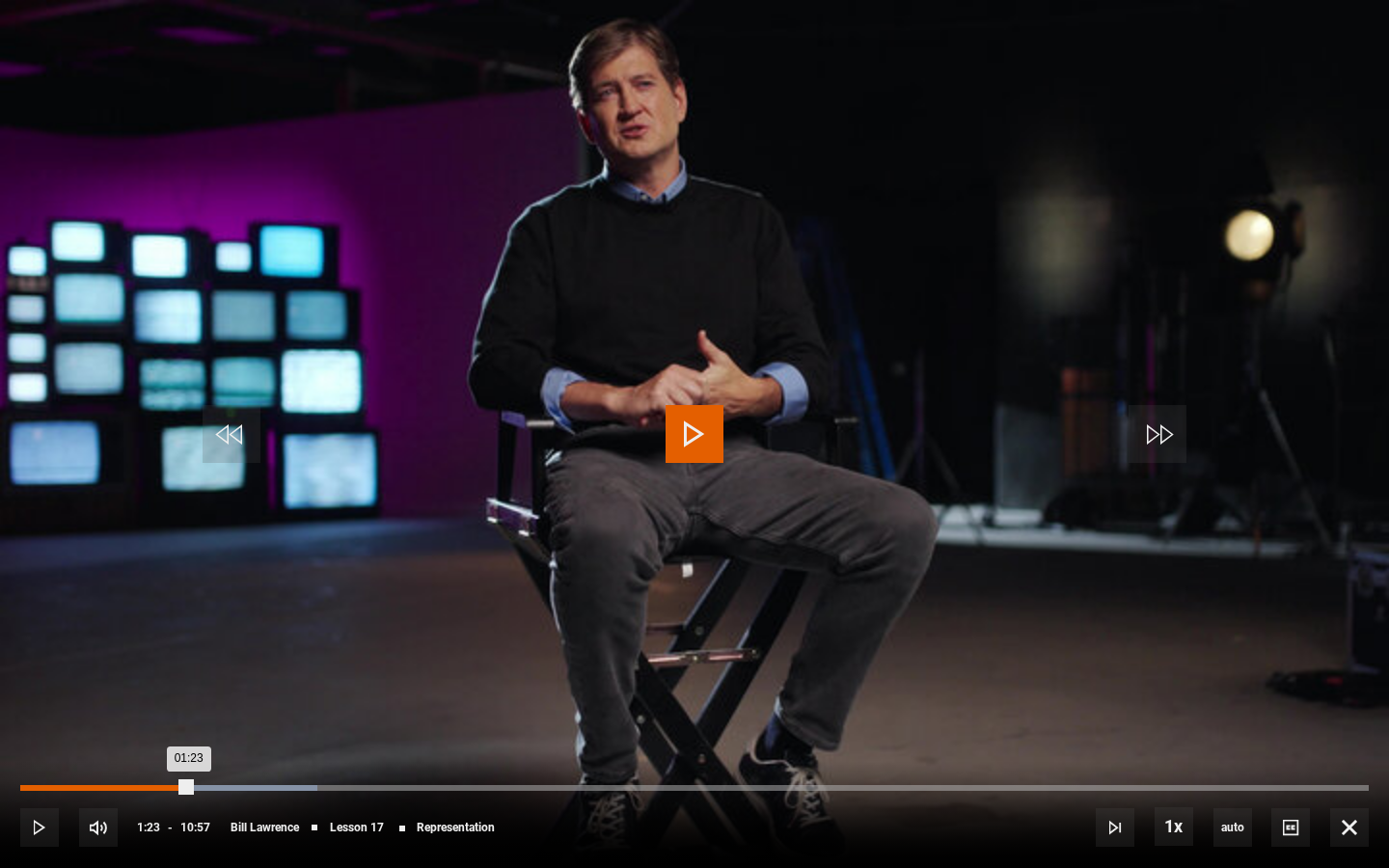 click on "01:12" at bounding box center (171, 788) 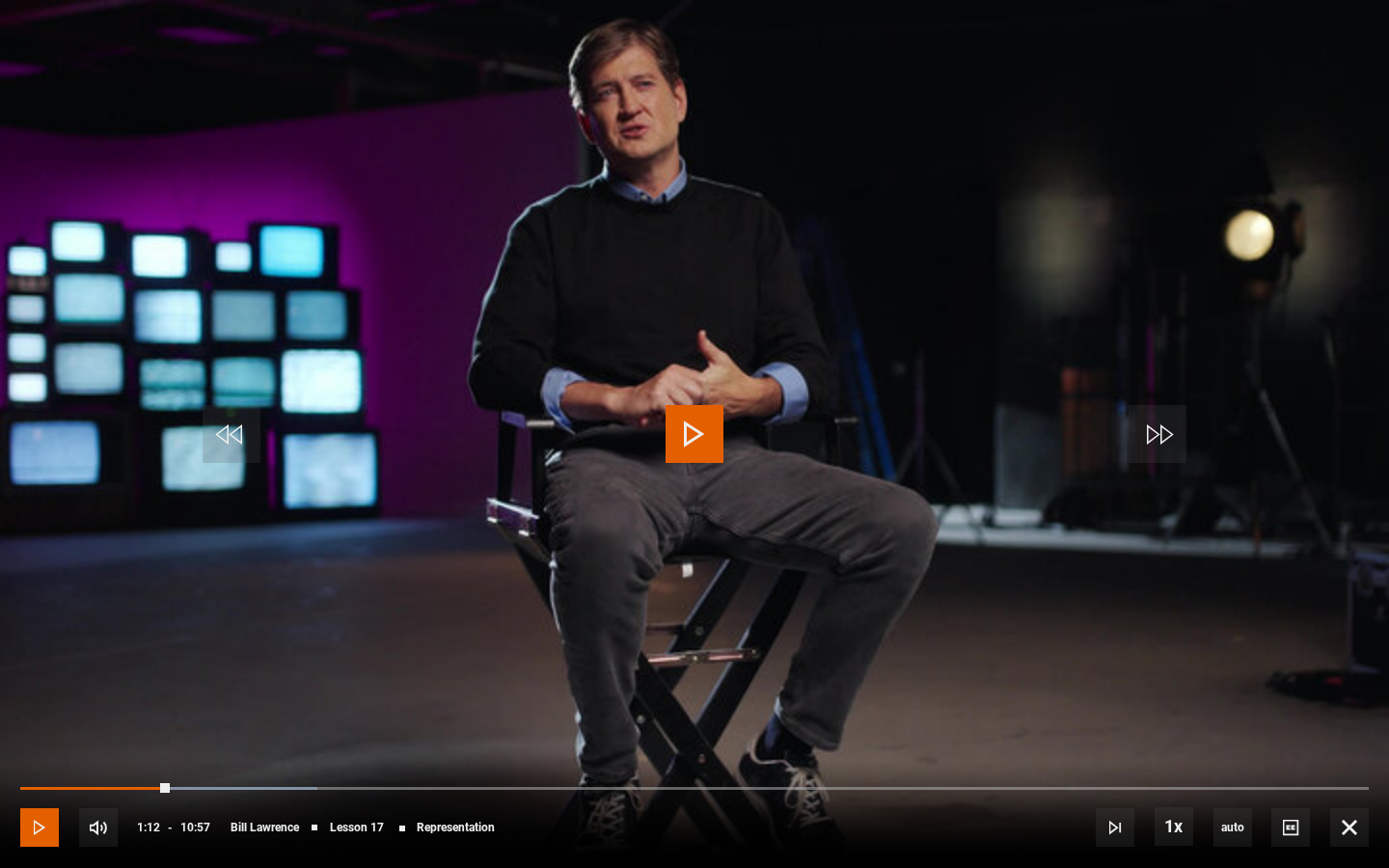 click at bounding box center [40, 827] 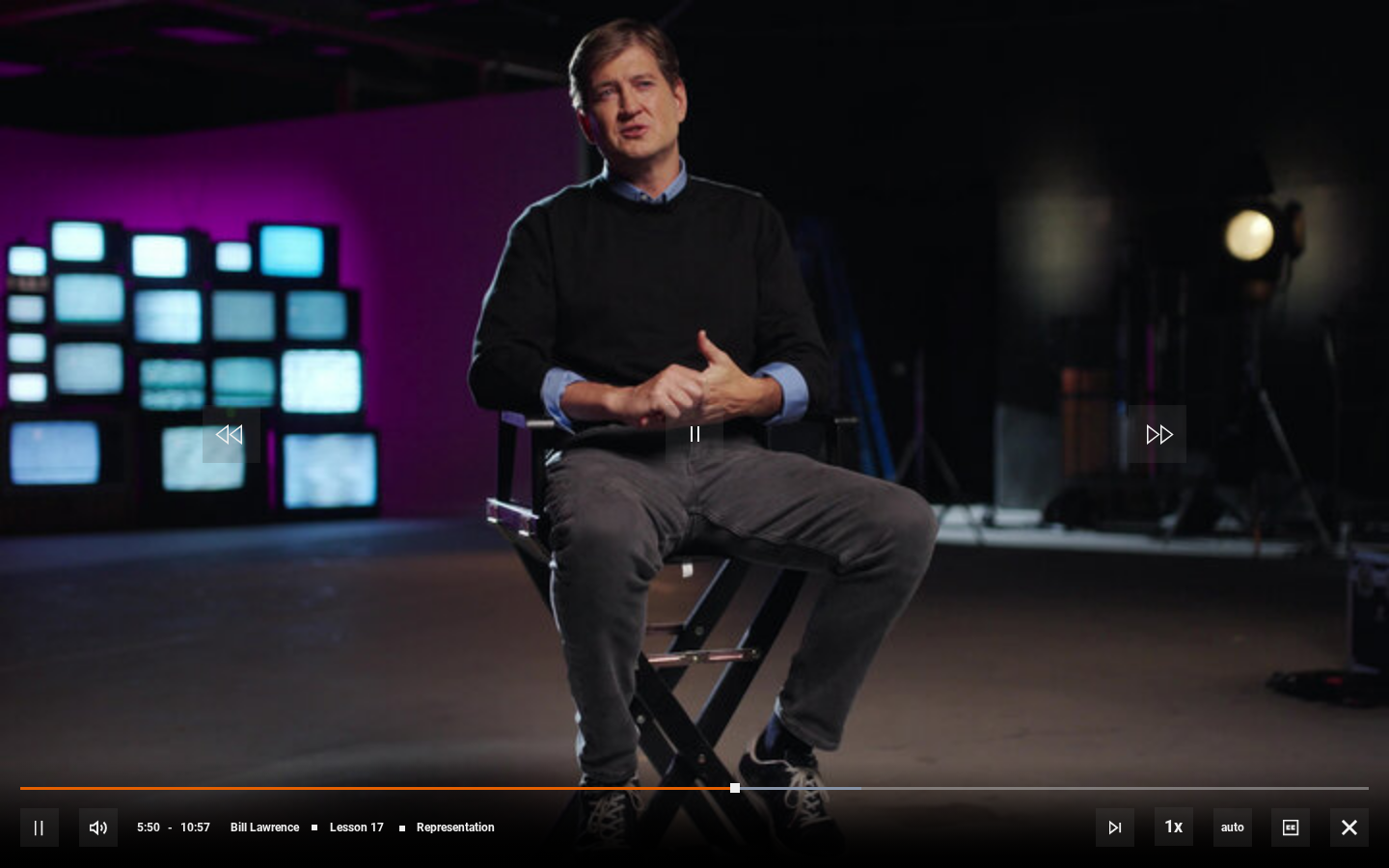 click on "10s Skip Back 10 seconds Pause 10s Skip Forward 10 seconds Loaded :  62.40% 05:36 05:50 Pause Mute Current Time  5:50 - Duration  10:57
Bill Lawrence
Lesson 17
Representation
1x Playback Rate 2x 1.5x 1x , selected 0.5x auto Quality 360p 720p 1080p 2160p Auto , selected Captions captions off , selected English  Captions" at bounding box center [694, 814] 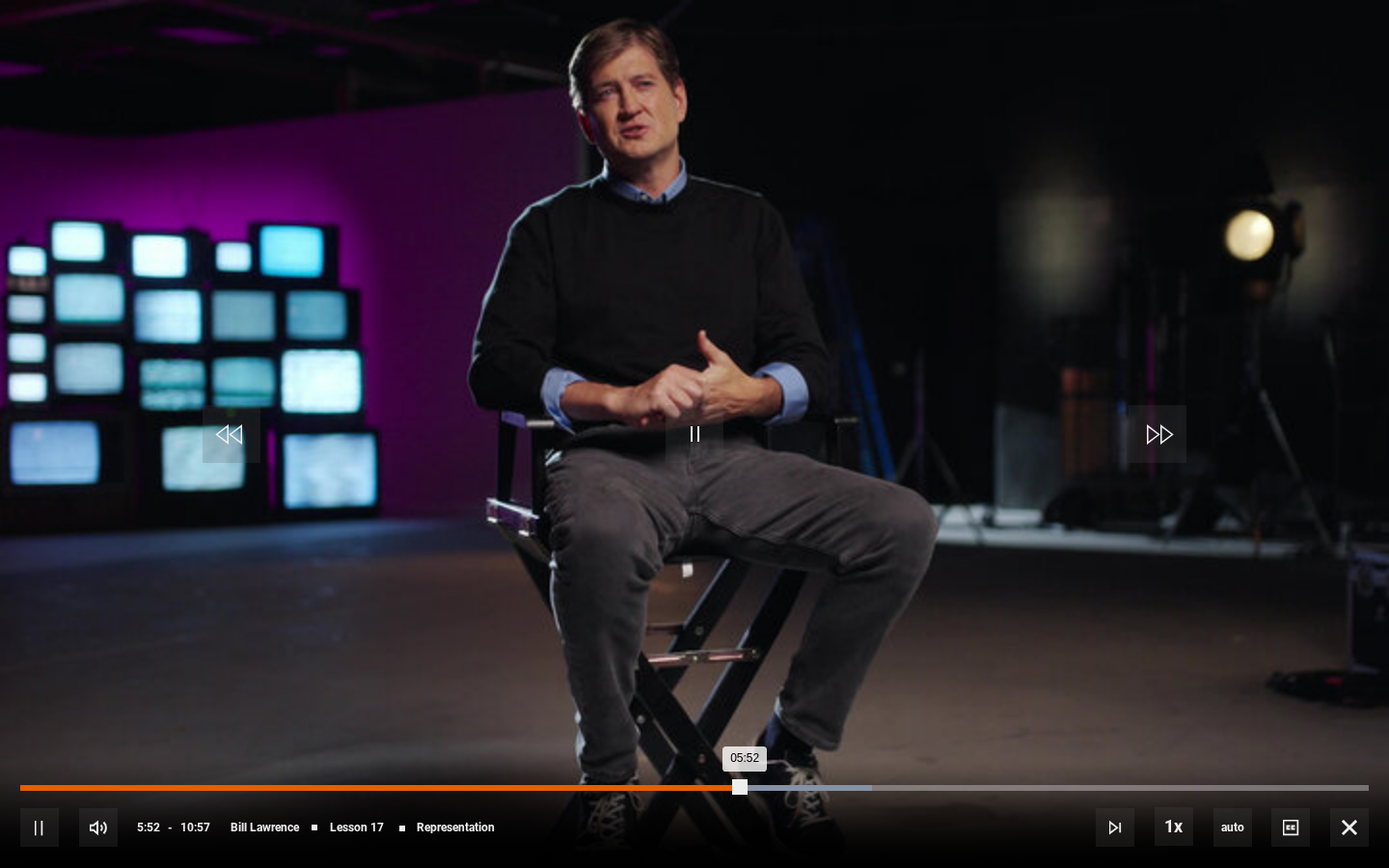 click on "05:52" at bounding box center (382, 788) 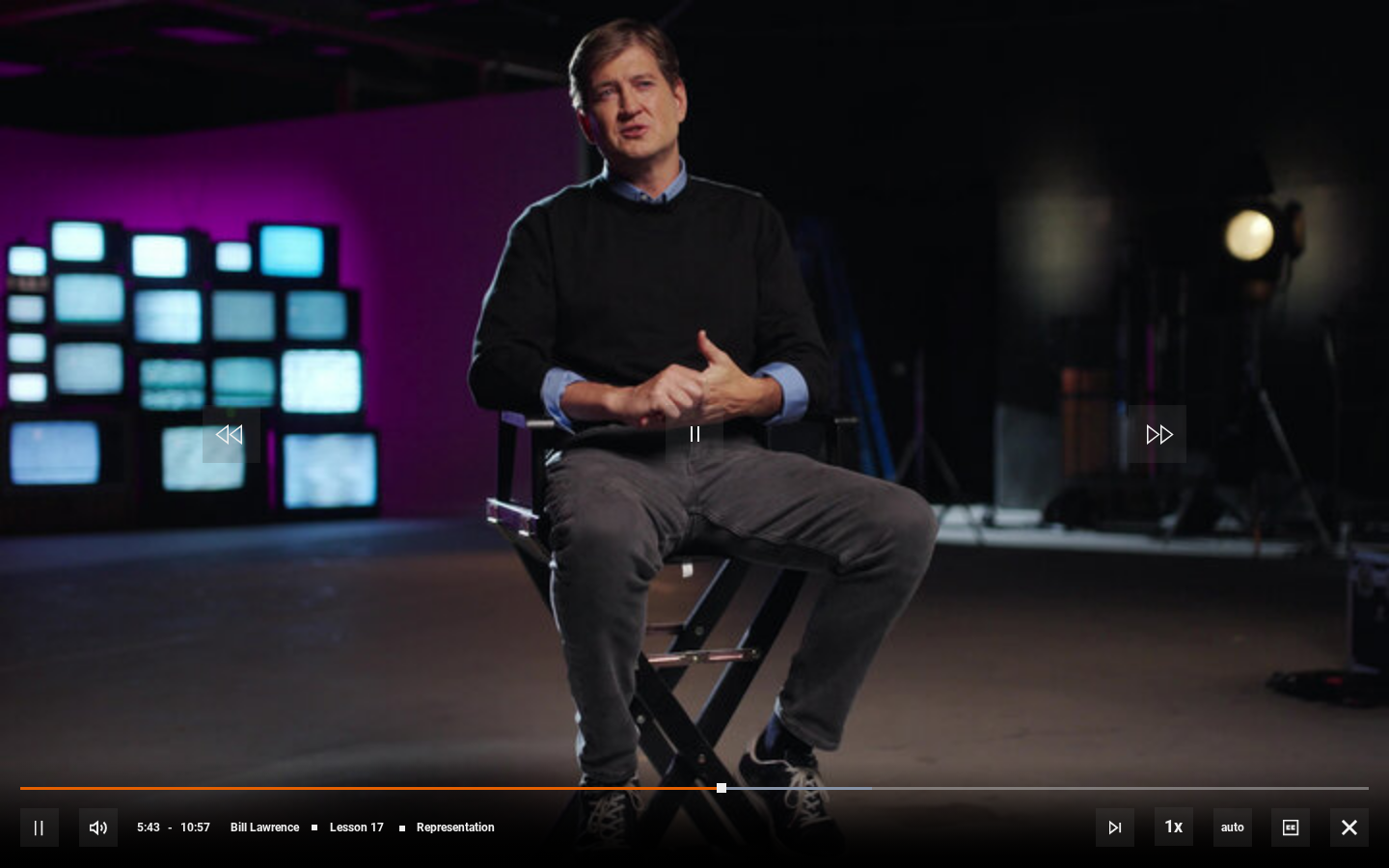 click on "10s Skip Back 10 seconds Pause 10s Skip Forward 10 seconds Loaded :  63.17% 05:20 05:43 Pause Mute Current Time  5:43 - Duration  10:57
Bill Lawrence
Lesson 17
Representation
1x Playback Rate 2x 1.5x 1x , selected 0.5x auto Quality 360p 720p 1080p 2160p Auto , selected Captions captions off , selected English  Captions" at bounding box center (694, 814) 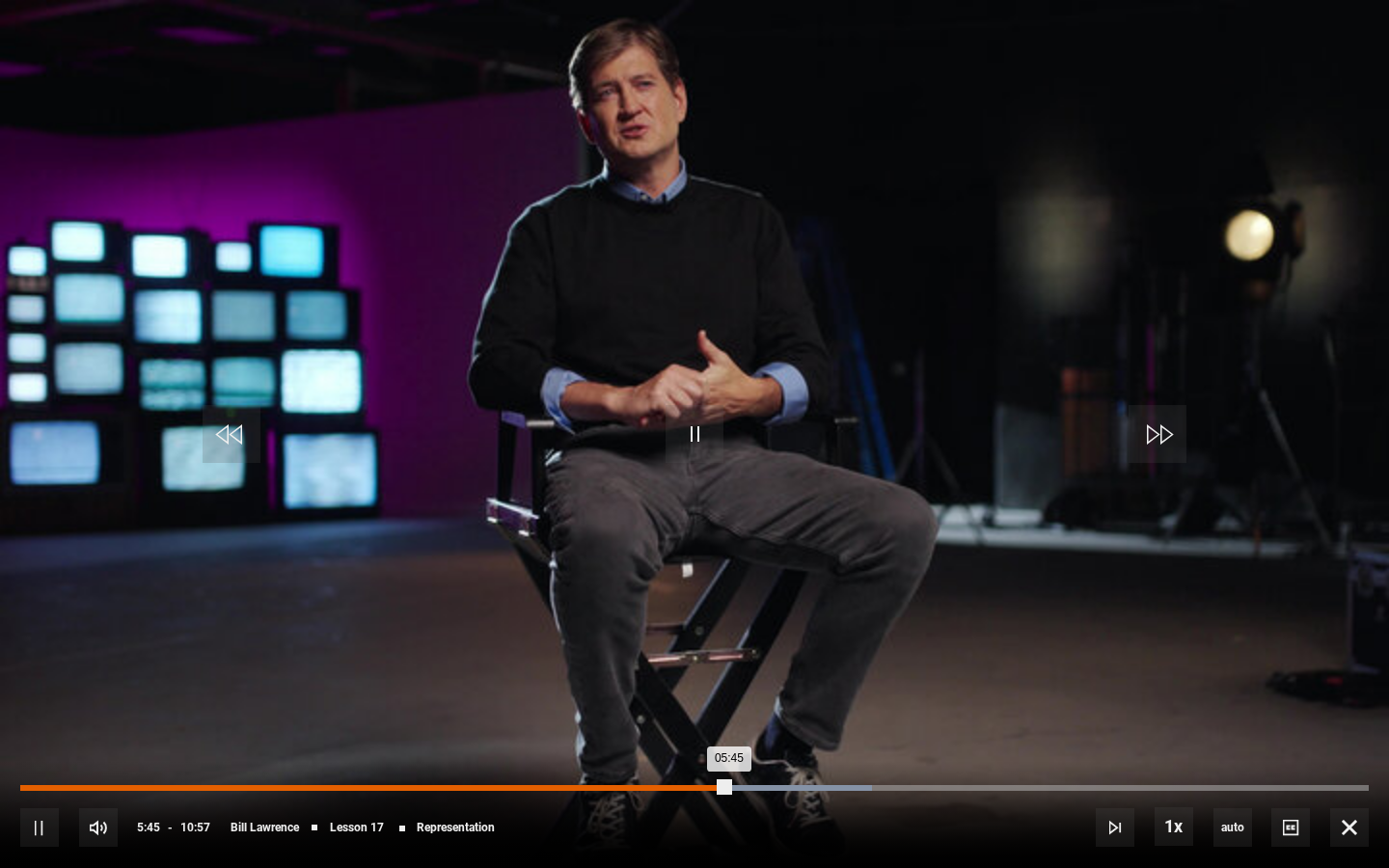 click on "05:45" at bounding box center (374, 788) 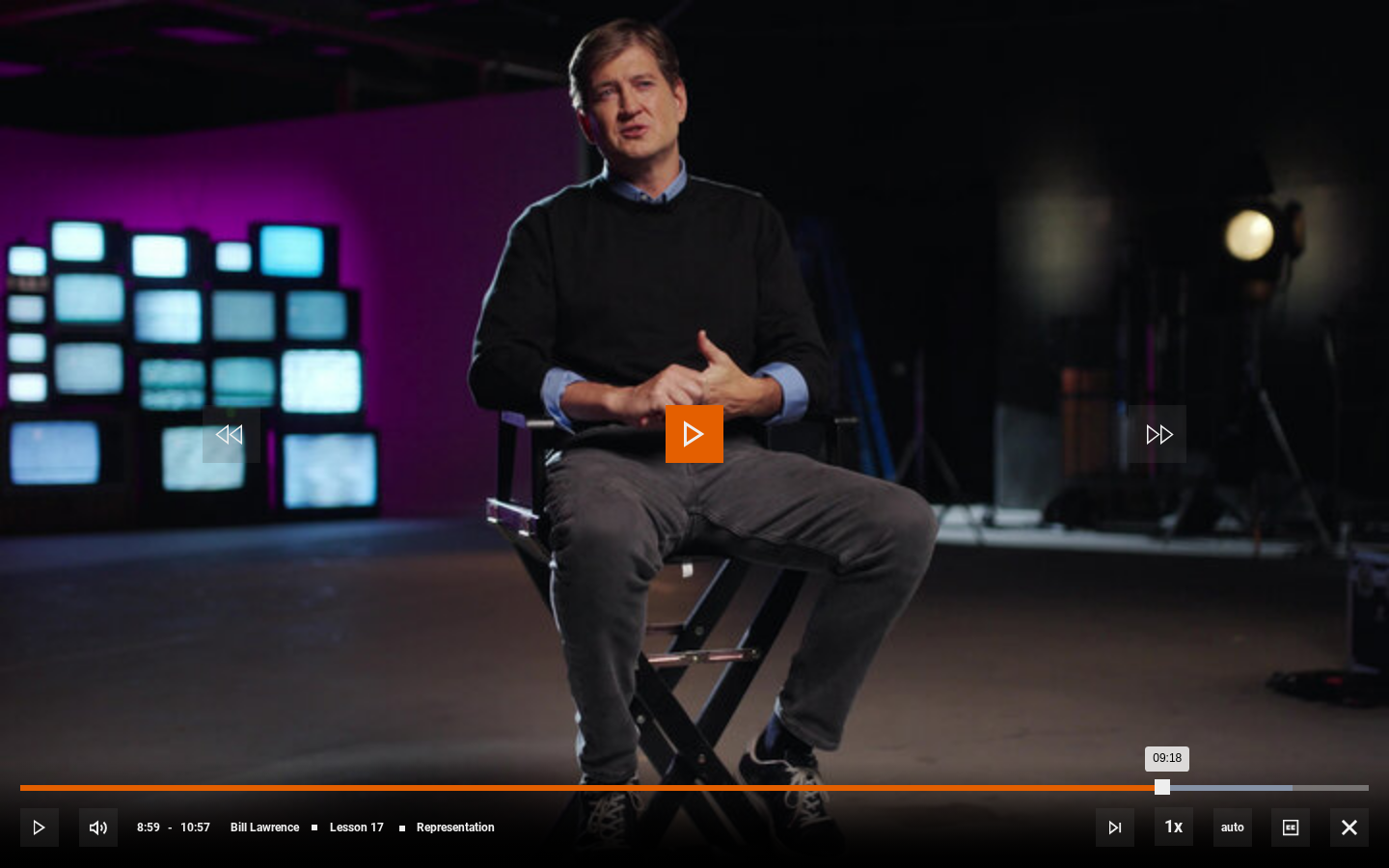 click on "08:59" at bounding box center [1128, 788] 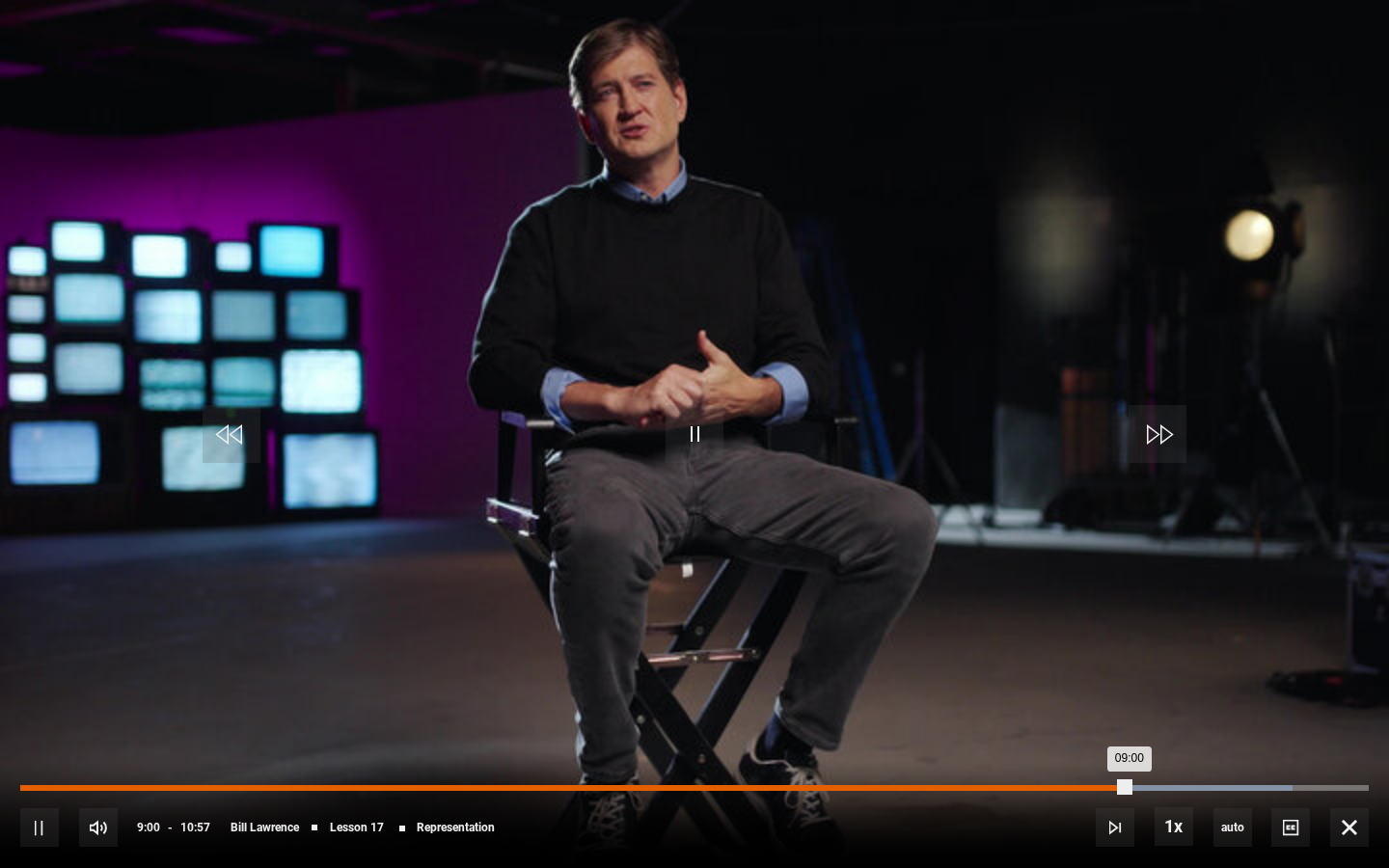 click on "09:00" at bounding box center (575, 788) 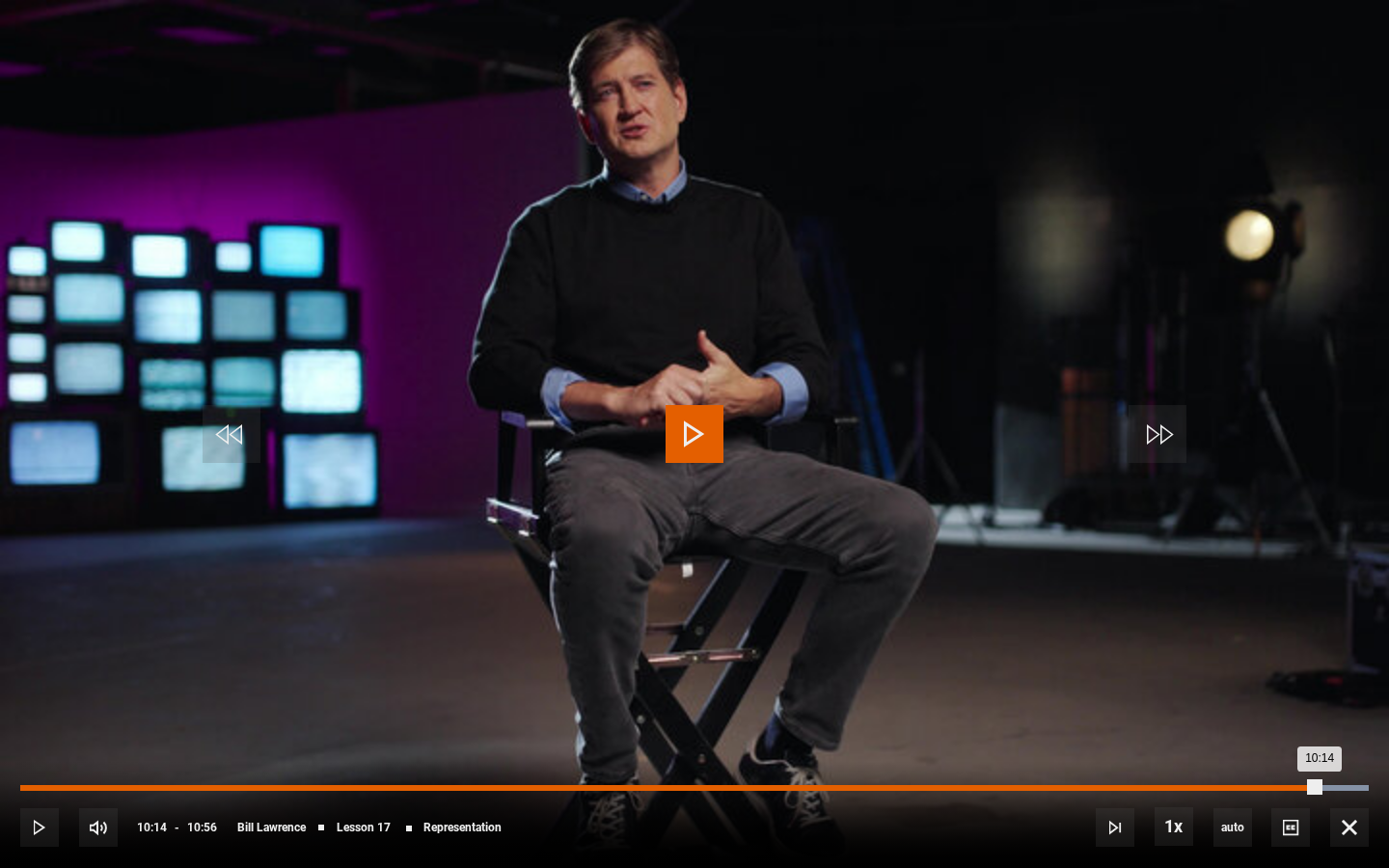 click on "10:14" at bounding box center (669, 788) 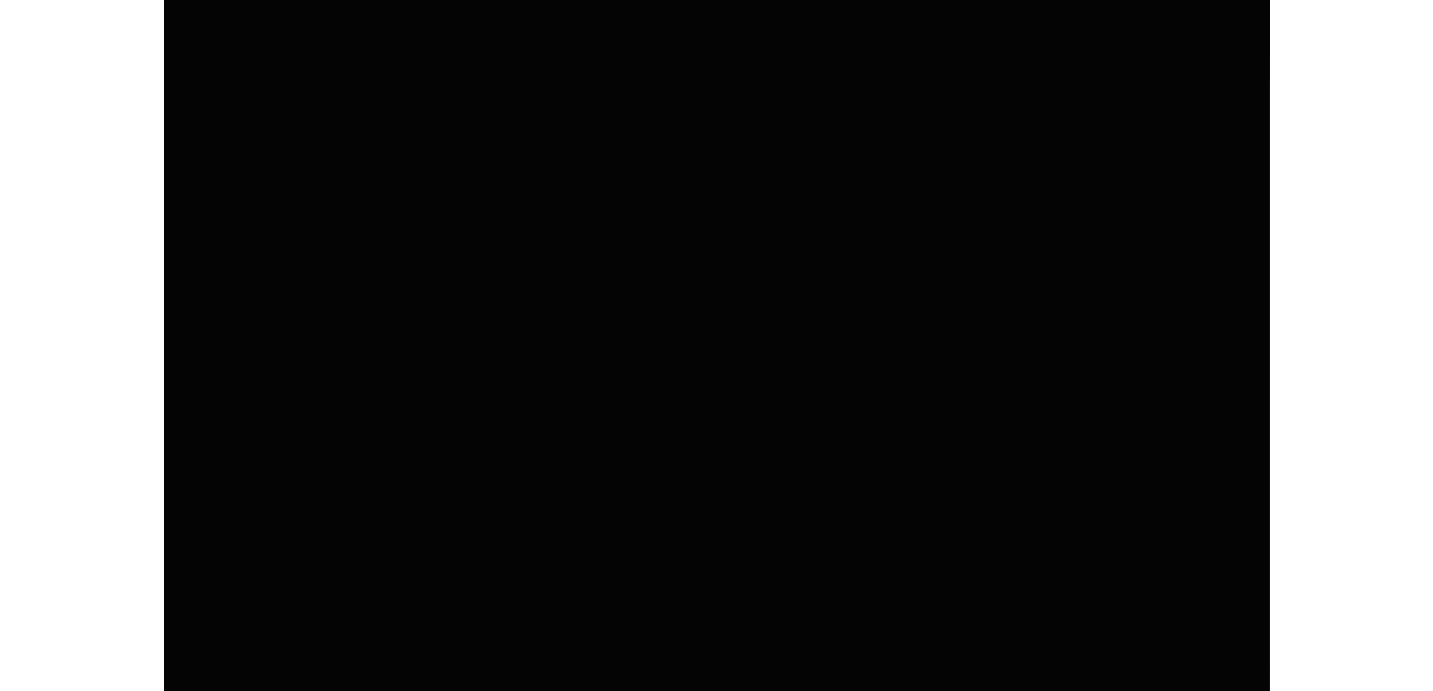 scroll, scrollTop: 910, scrollLeft: 0, axis: vertical 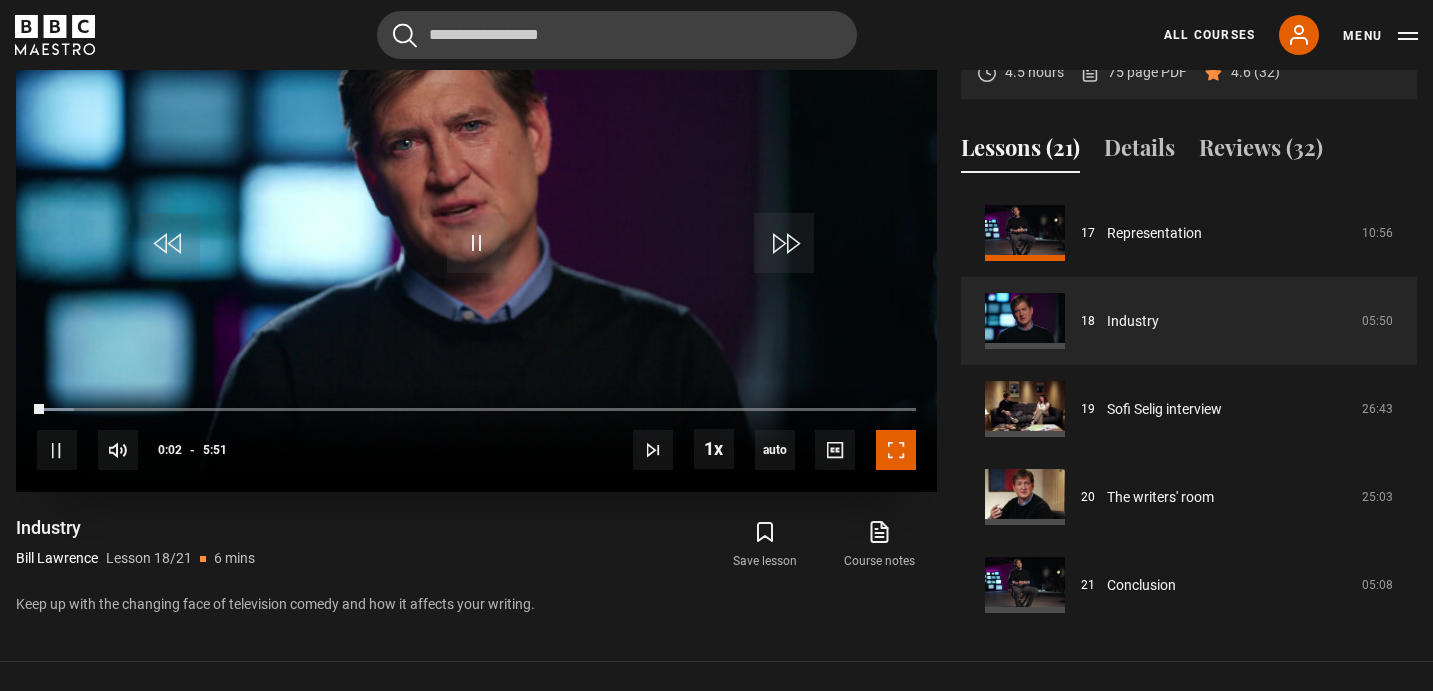 click at bounding box center (896, 450) 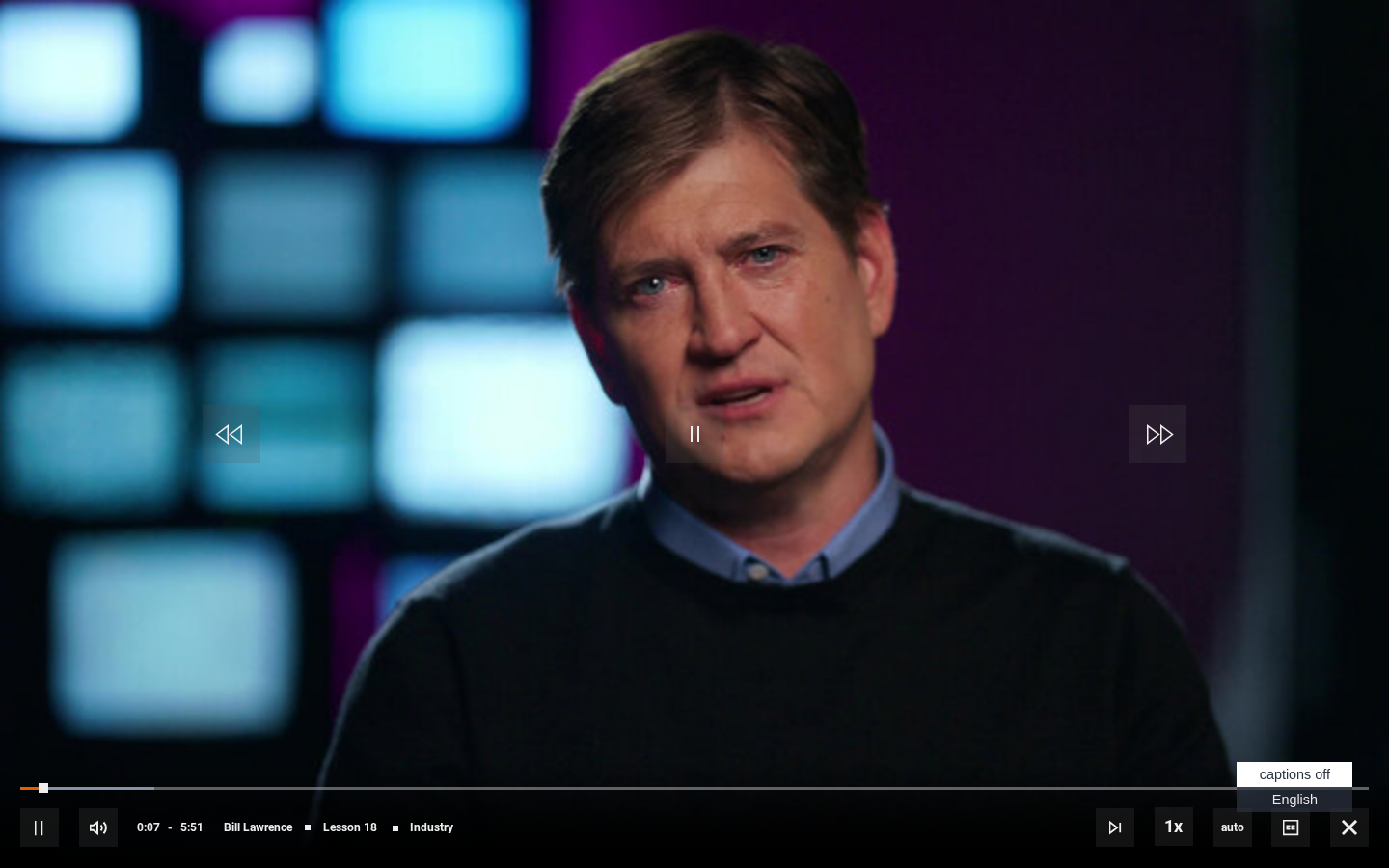 click on "English  Captions" at bounding box center [1294, 800] 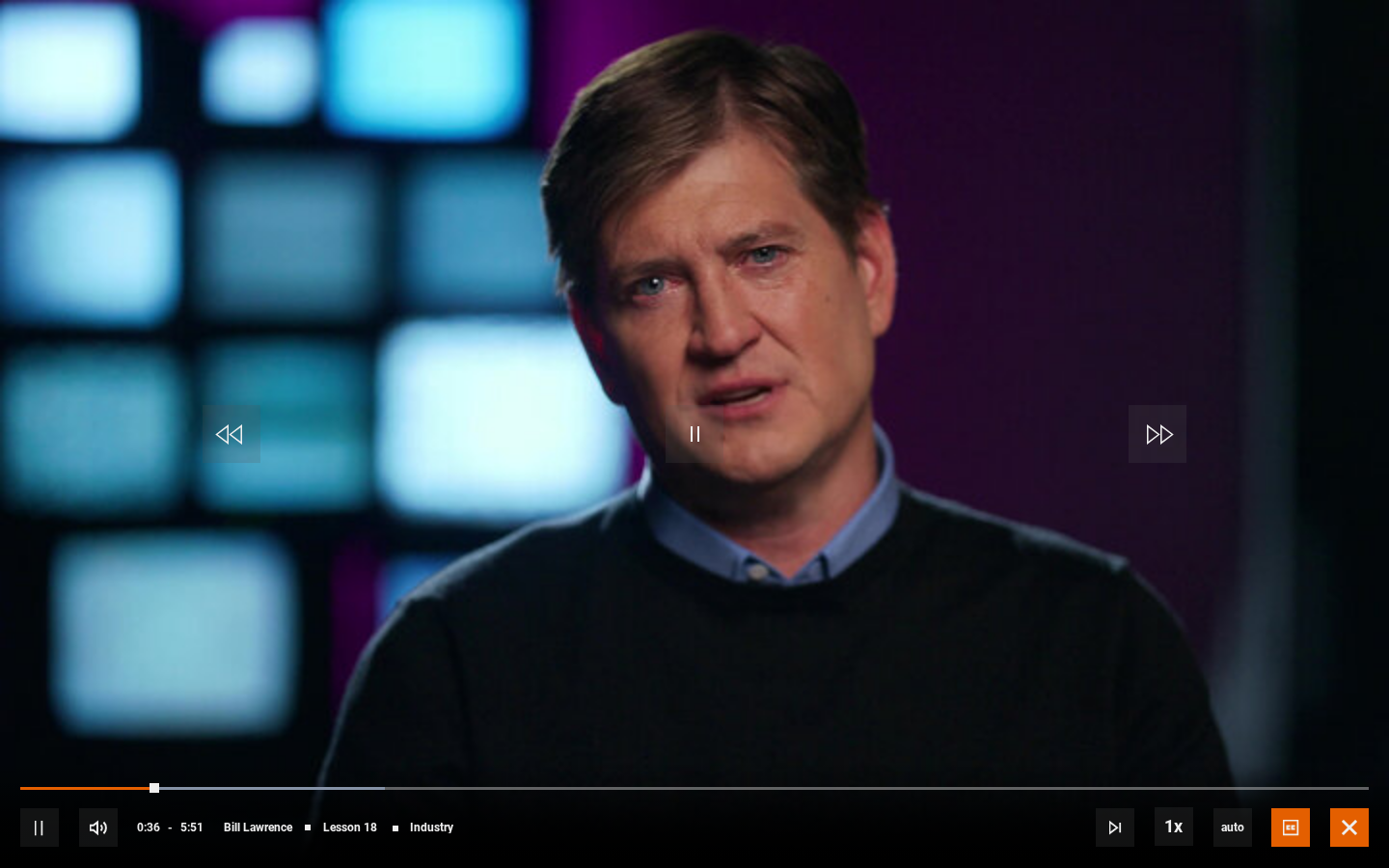 click at bounding box center (1349, 827) 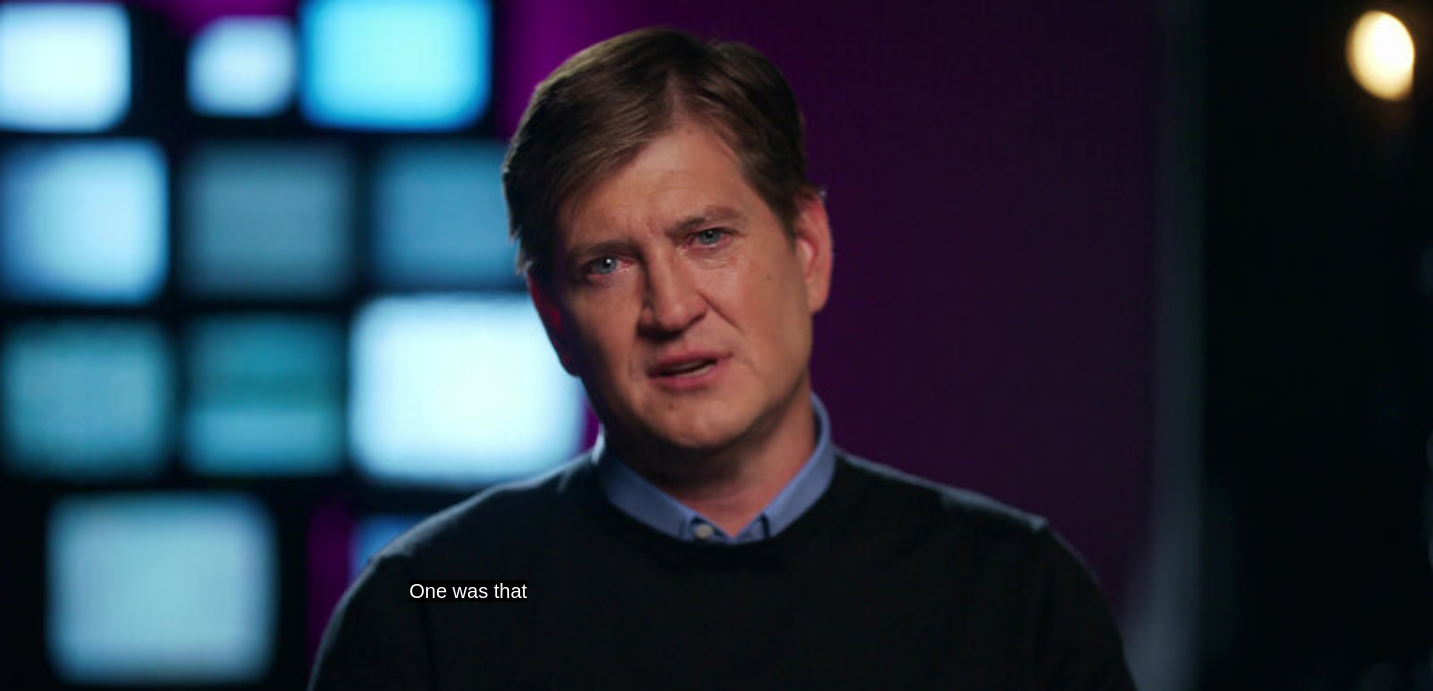 scroll, scrollTop: 1504, scrollLeft: 0, axis: vertical 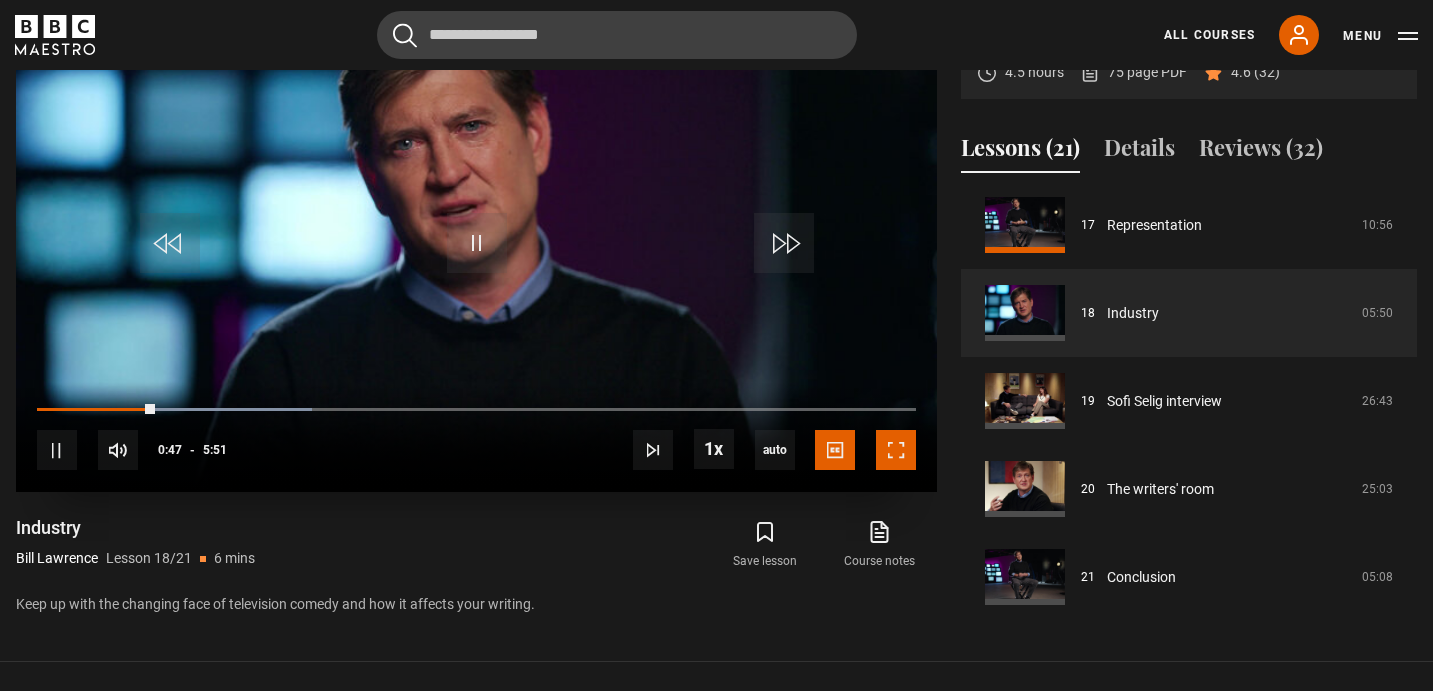 click at bounding box center (896, 450) 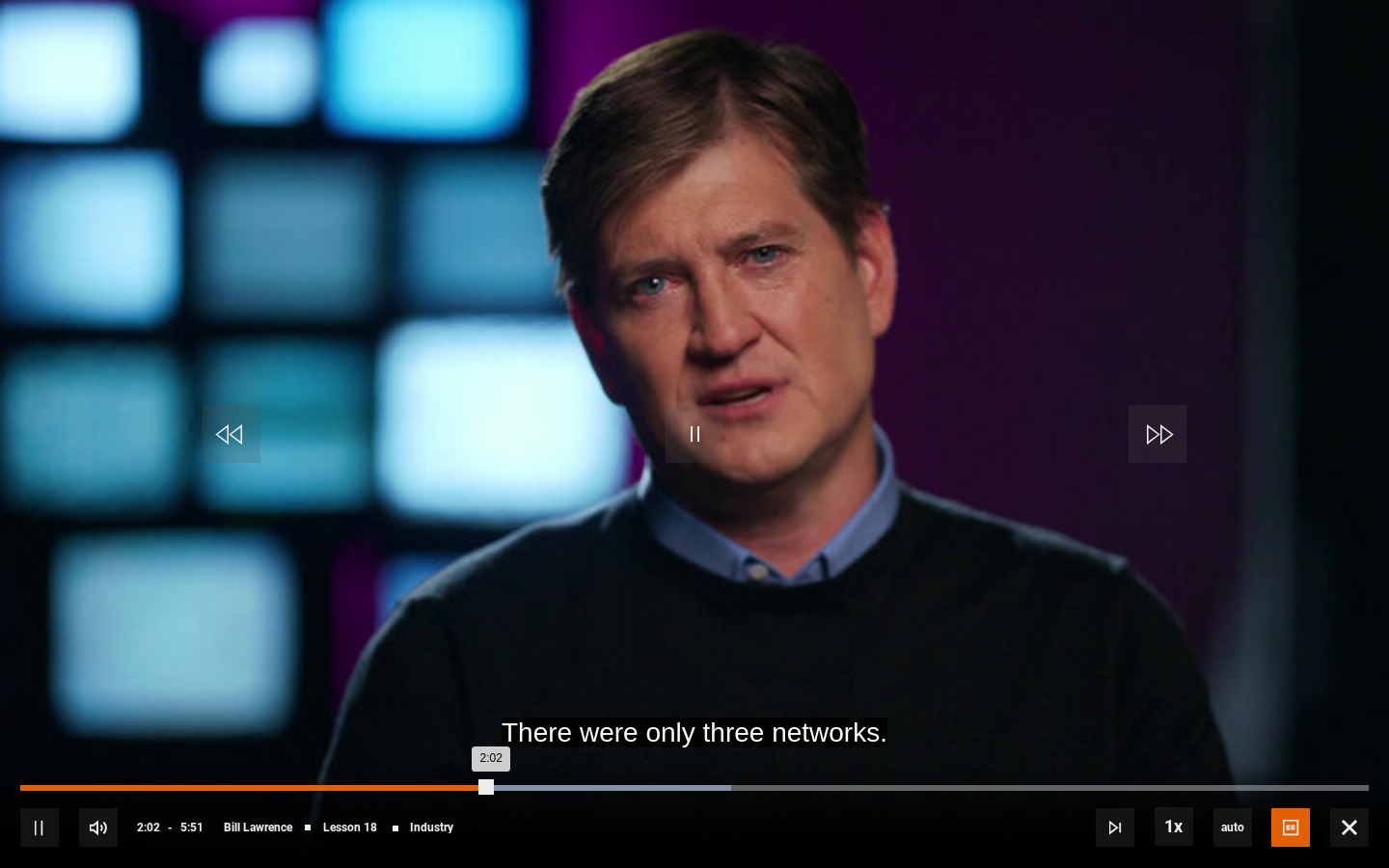 click on "2:02" at bounding box center (256, 788) 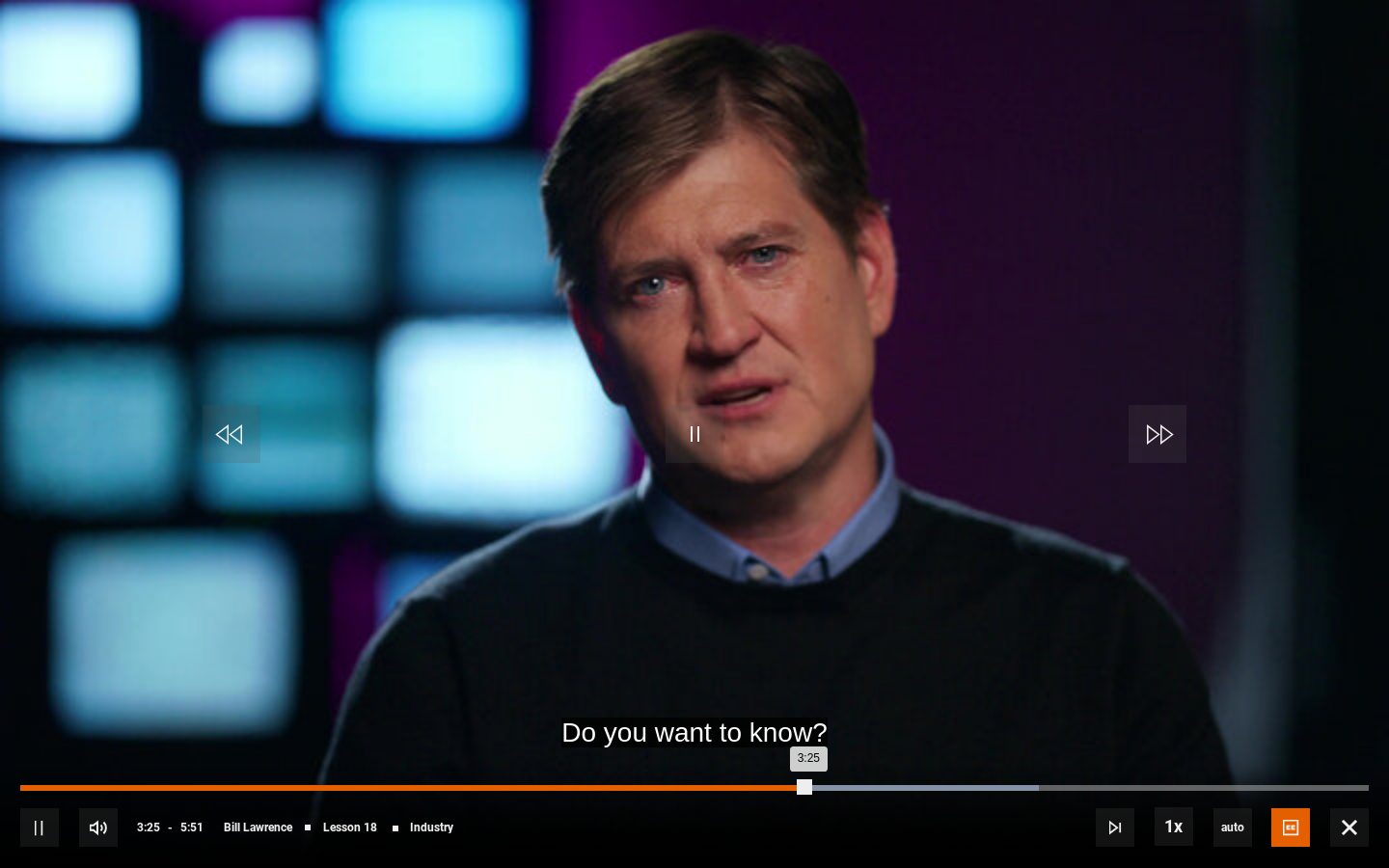 click on "1:29" at bounding box center (366, 788) 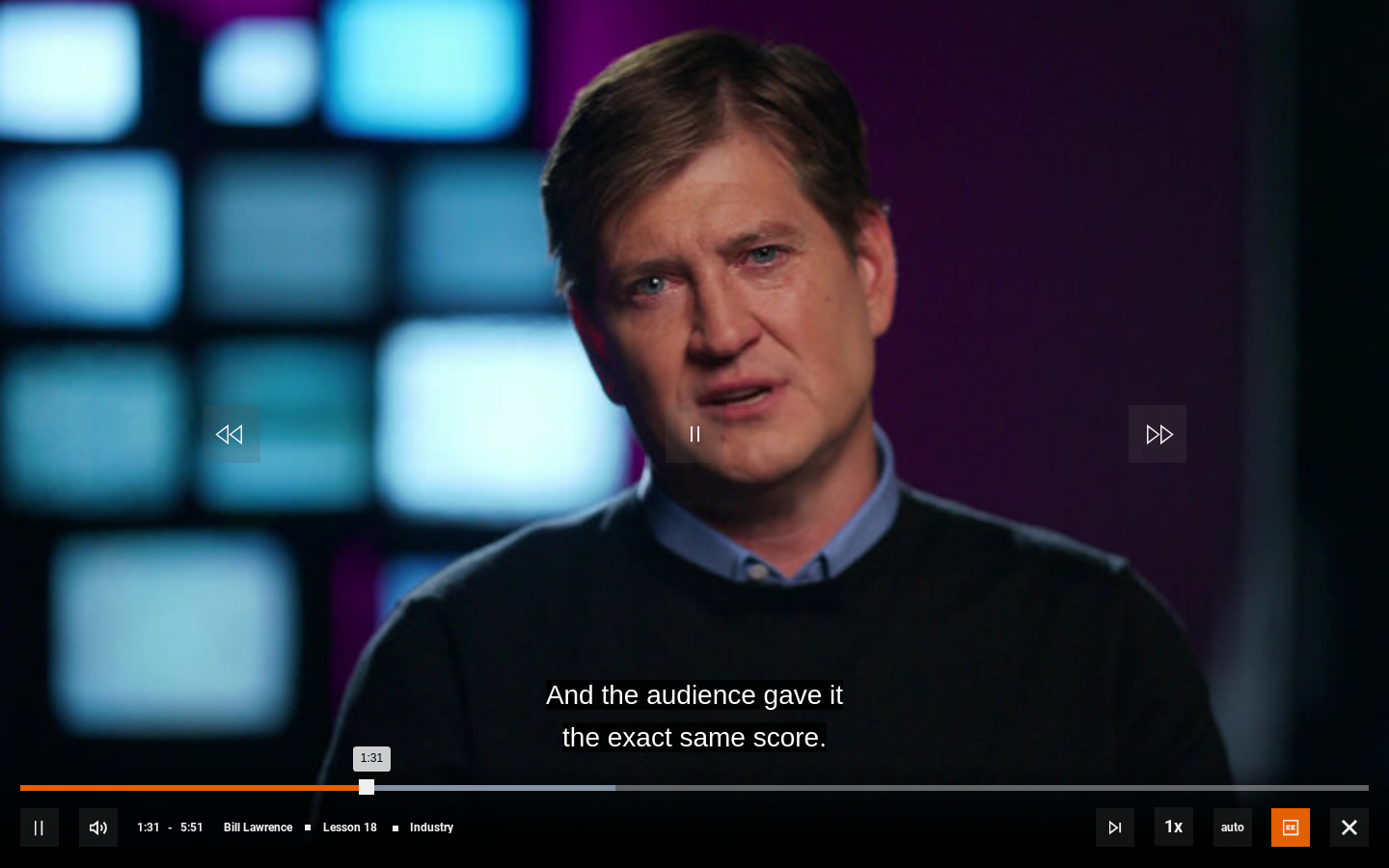 click on "1:31" at bounding box center [196, 788] 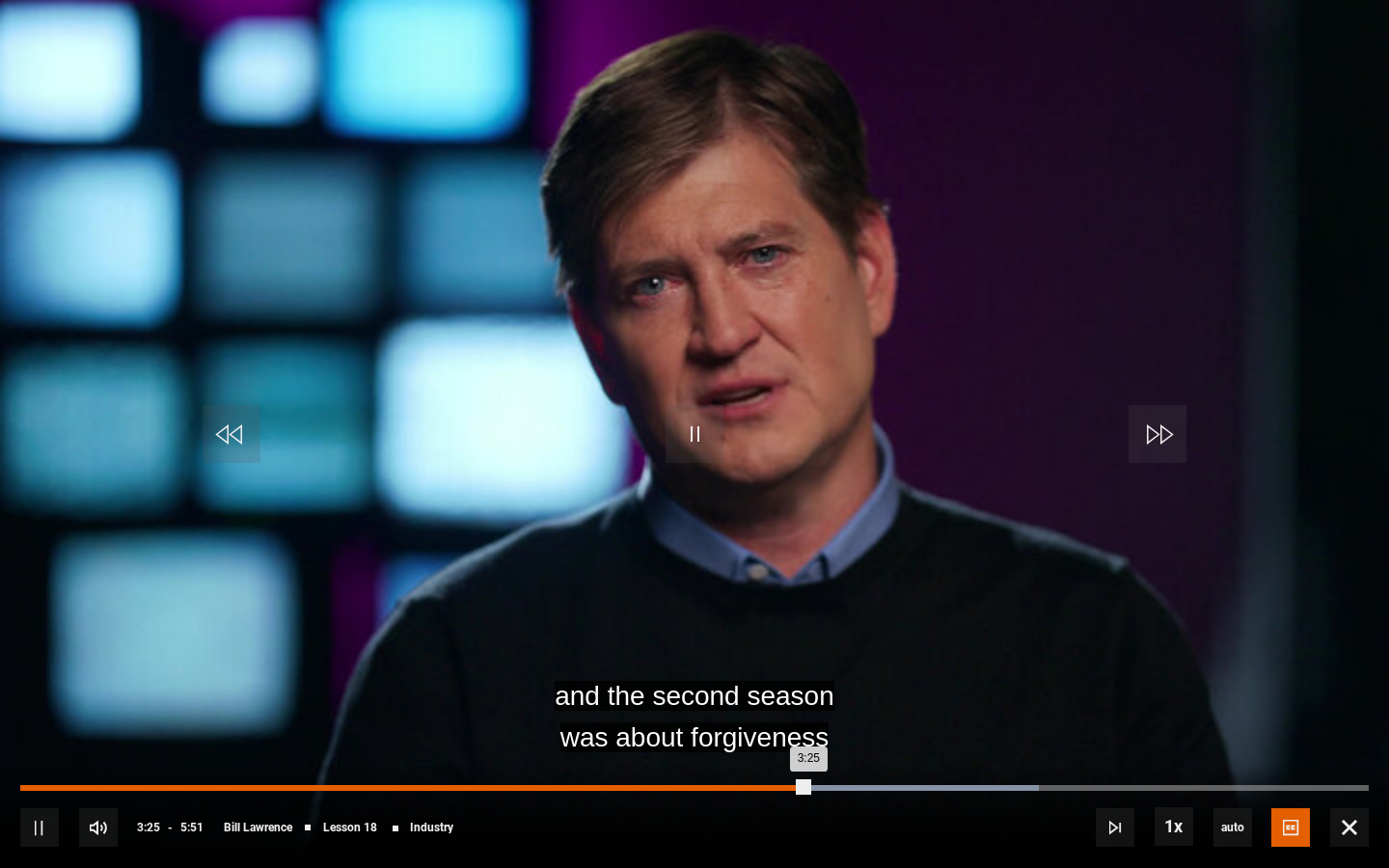 click on "3:25" at bounding box center [414, 788] 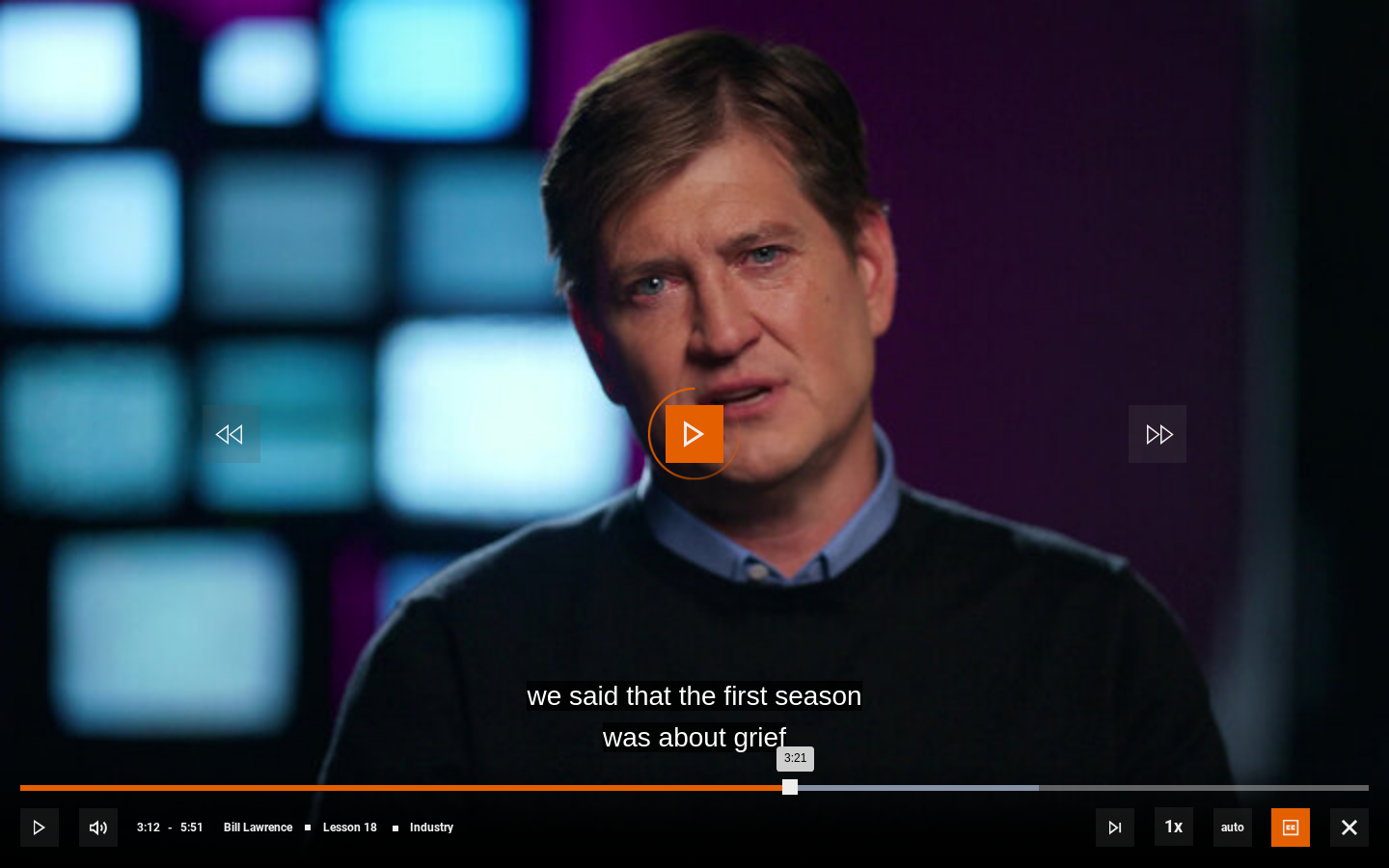 click on "3:12" at bounding box center [760, 788] 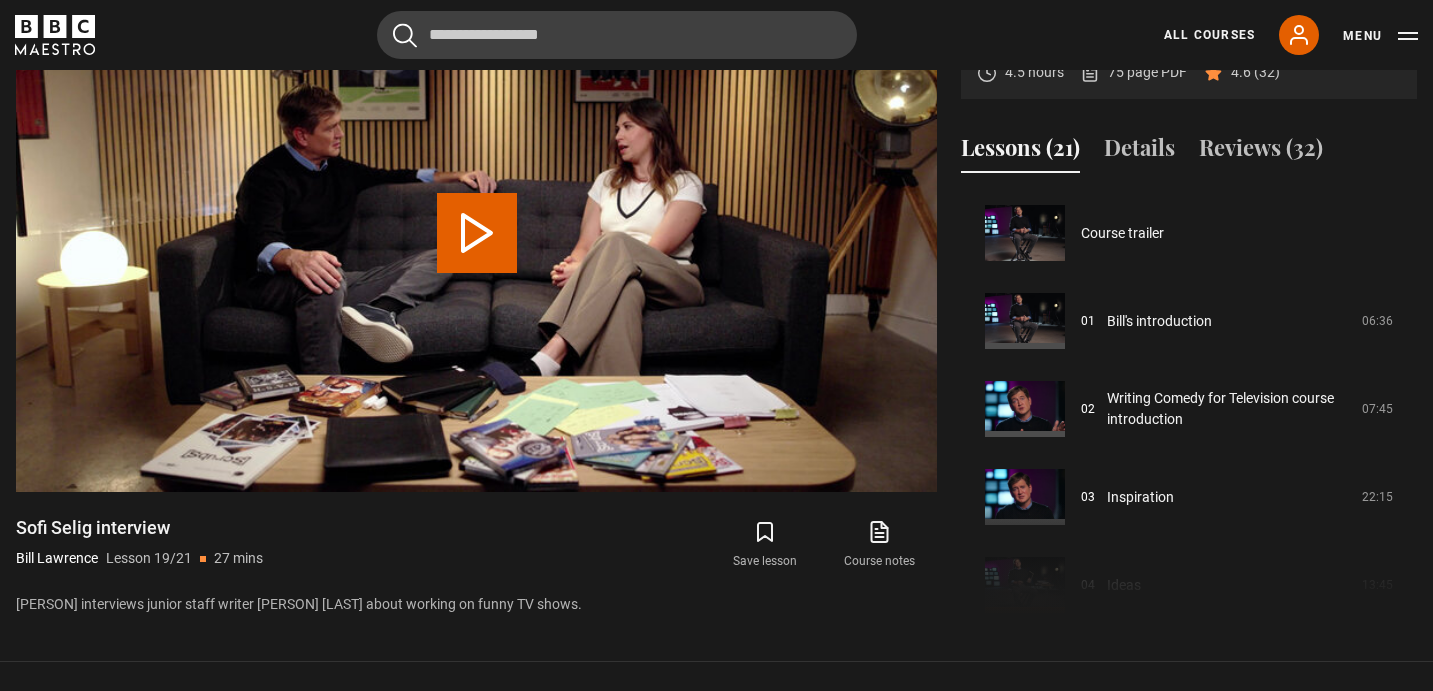 scroll, scrollTop: 1504, scrollLeft: 0, axis: vertical 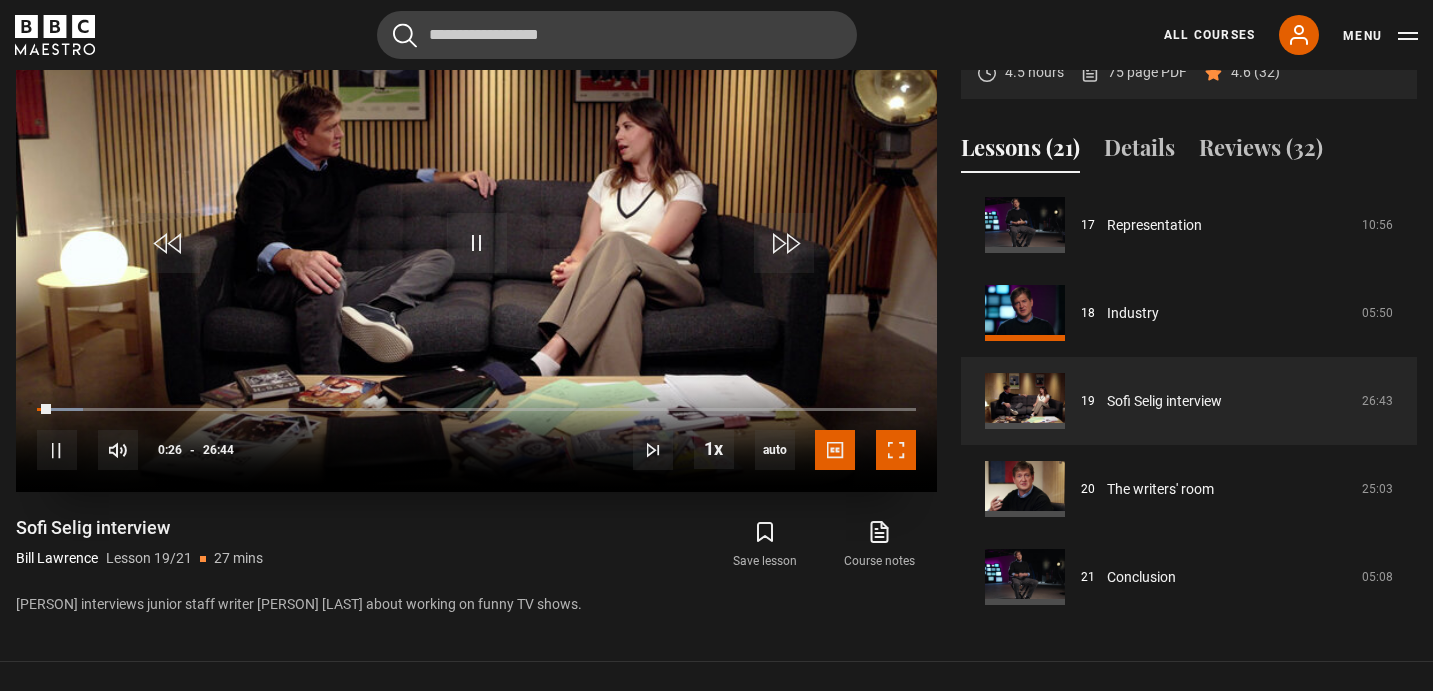 click at bounding box center [896, 450] 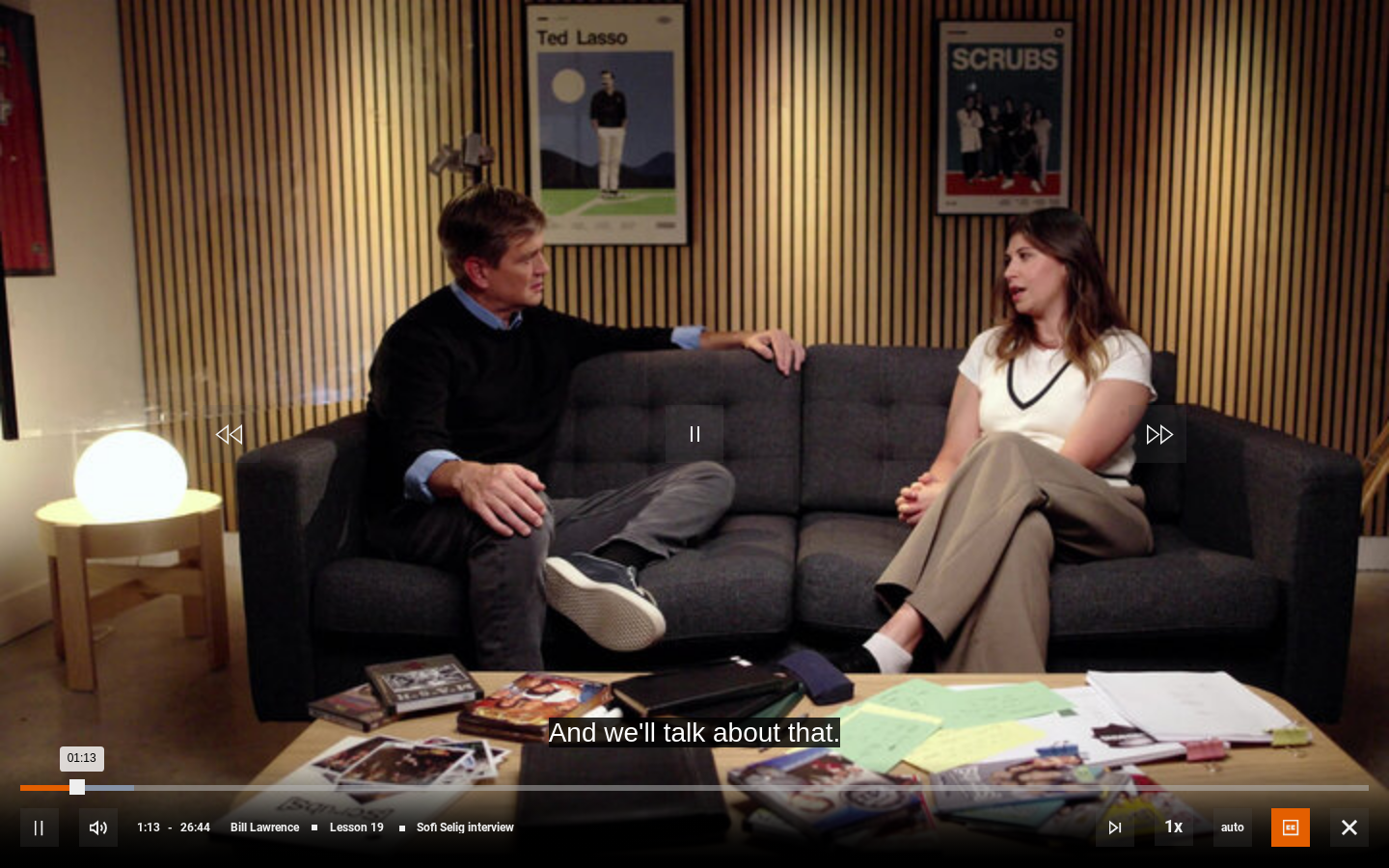 click on "00:45" at bounding box center (60, 788) 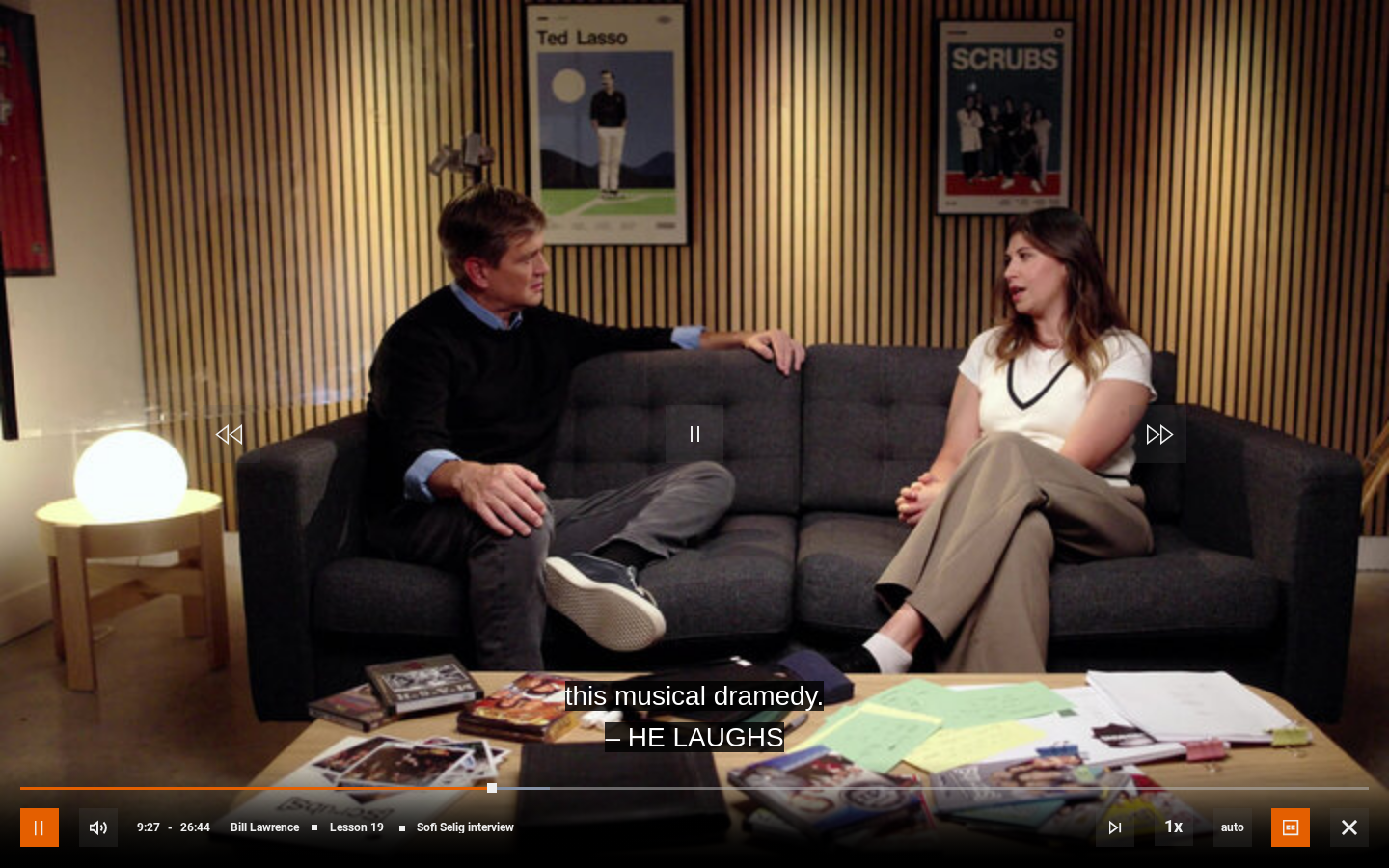 click at bounding box center [40, 827] 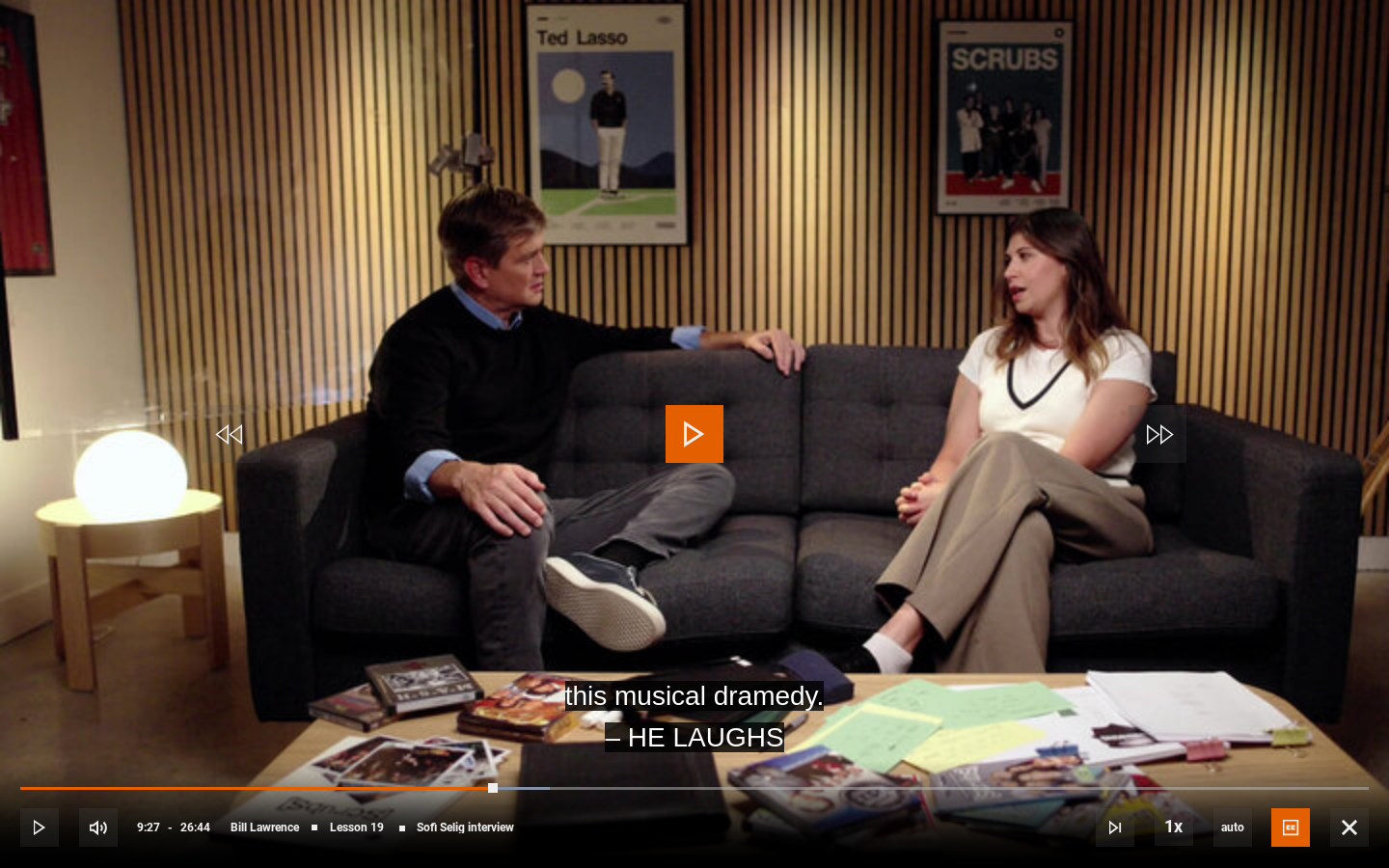 click at bounding box center (694, 434) 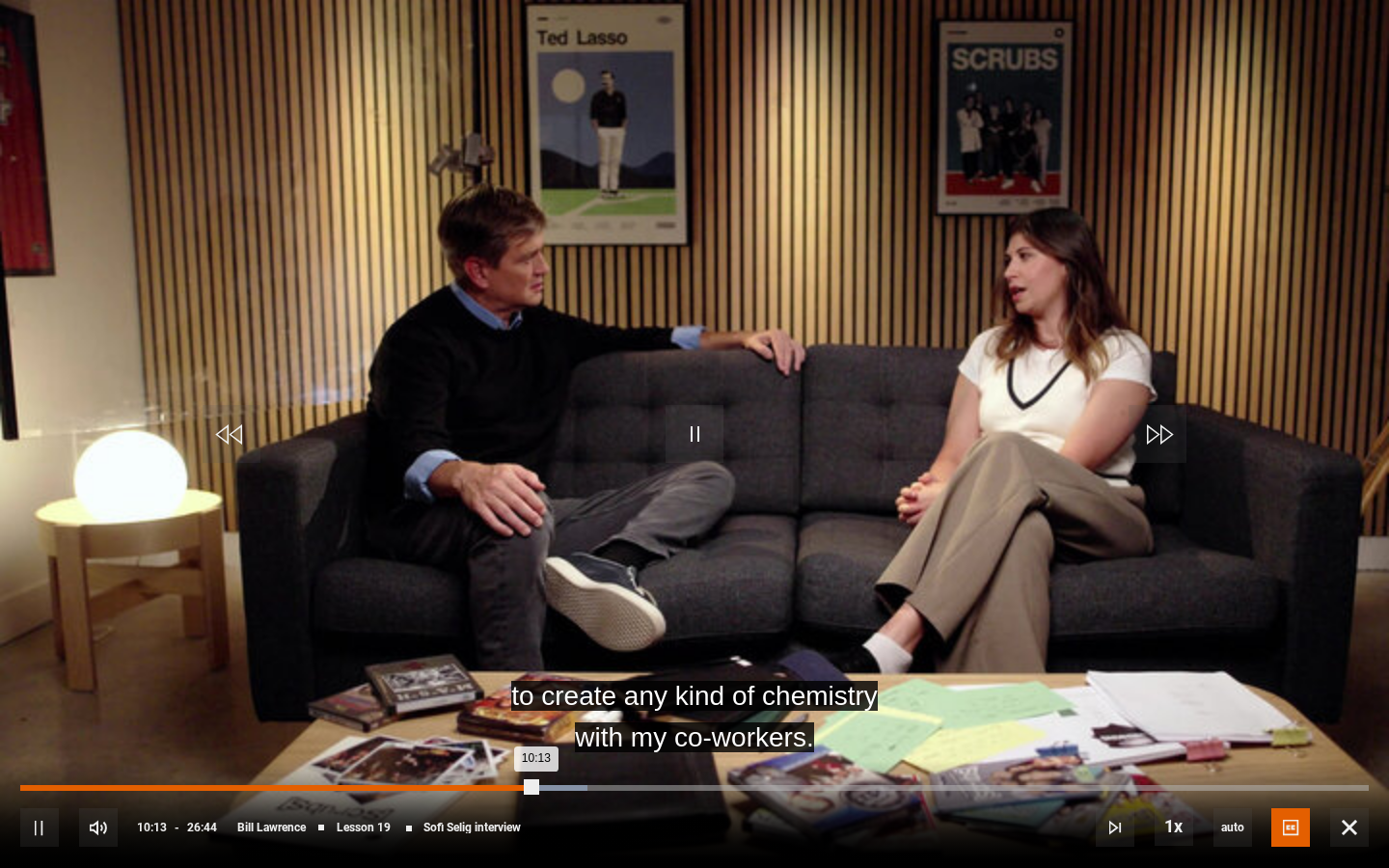 click on "10:13" at bounding box center (278, 788) 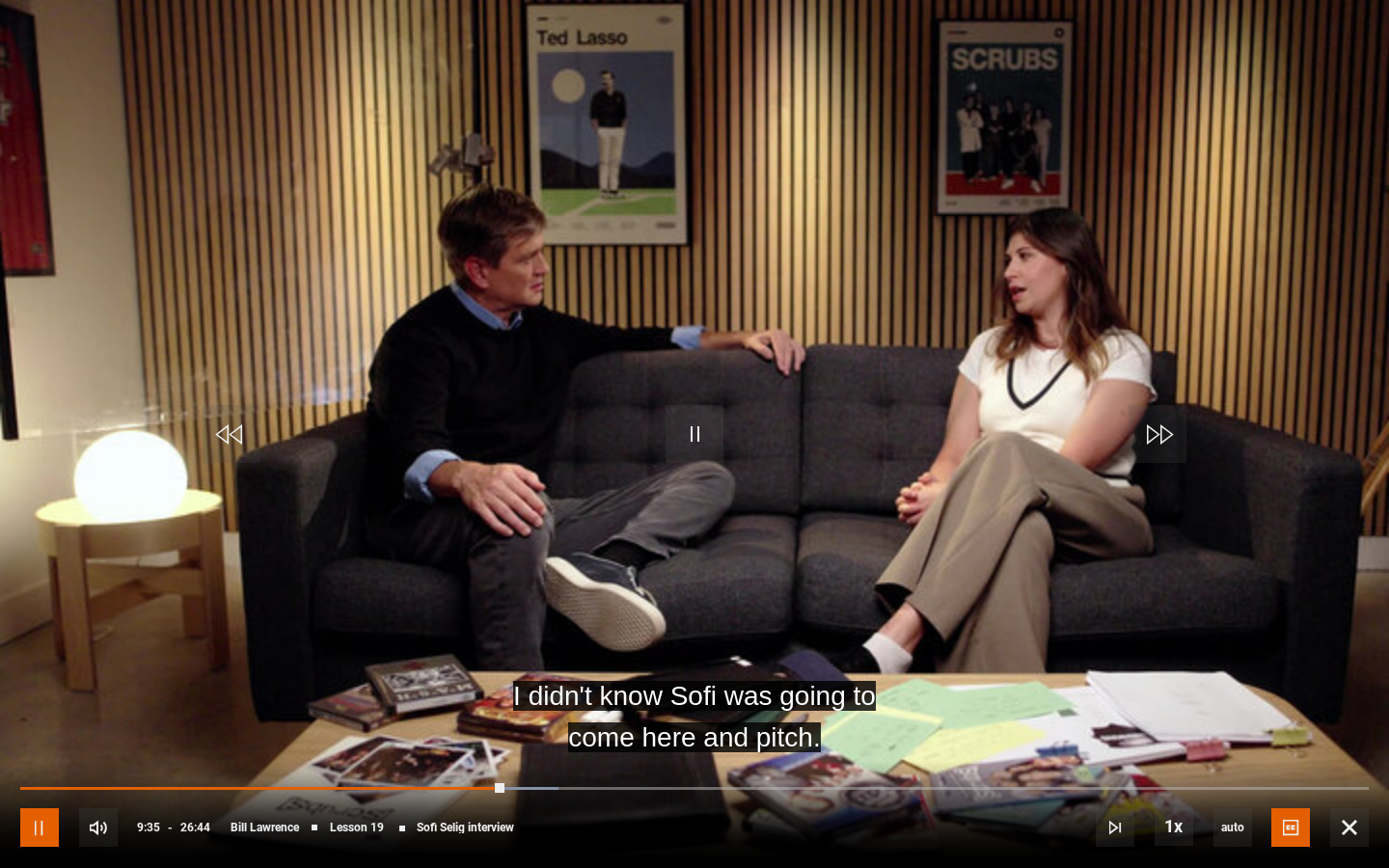 click at bounding box center (40, 827) 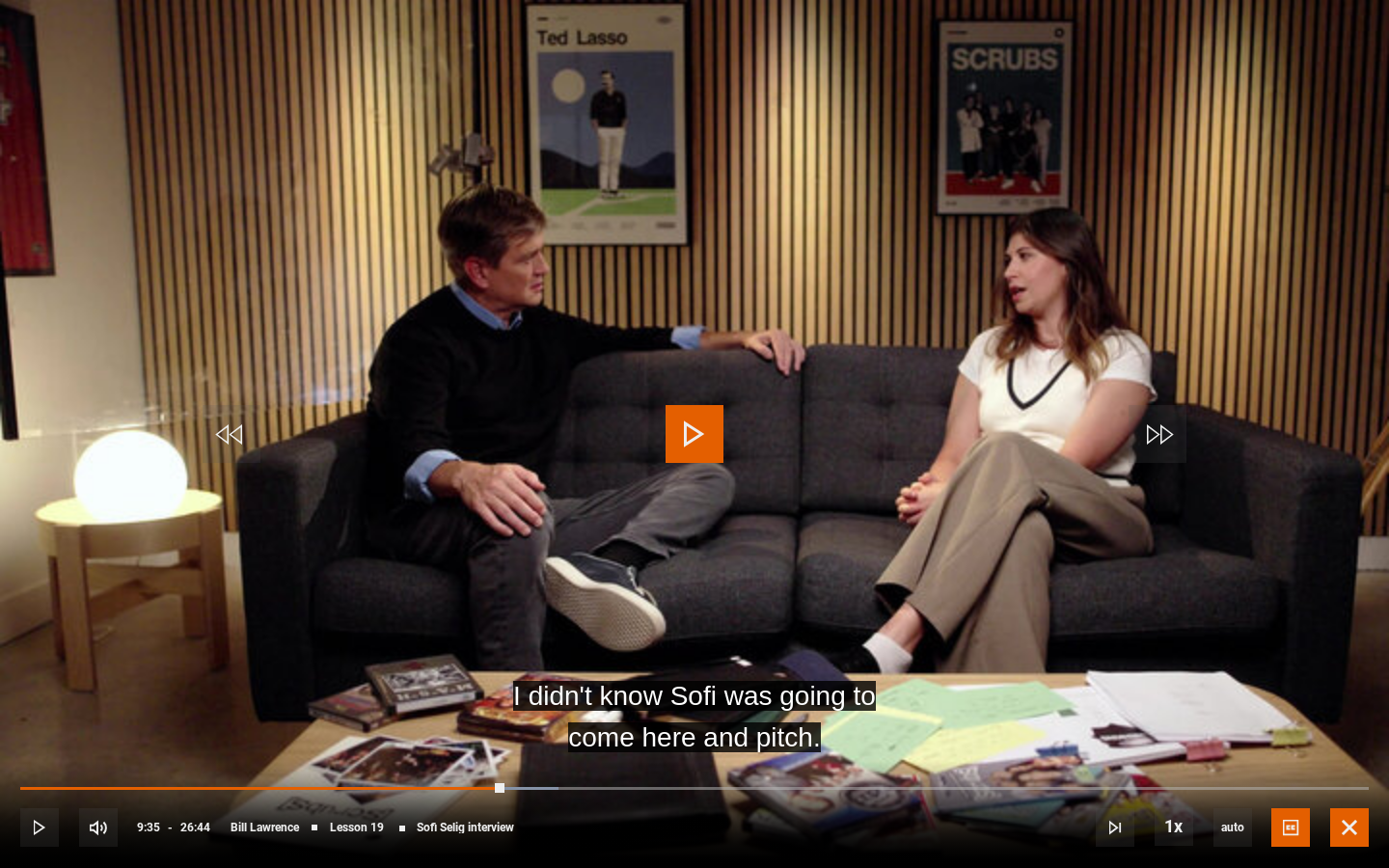 click at bounding box center (1349, 827) 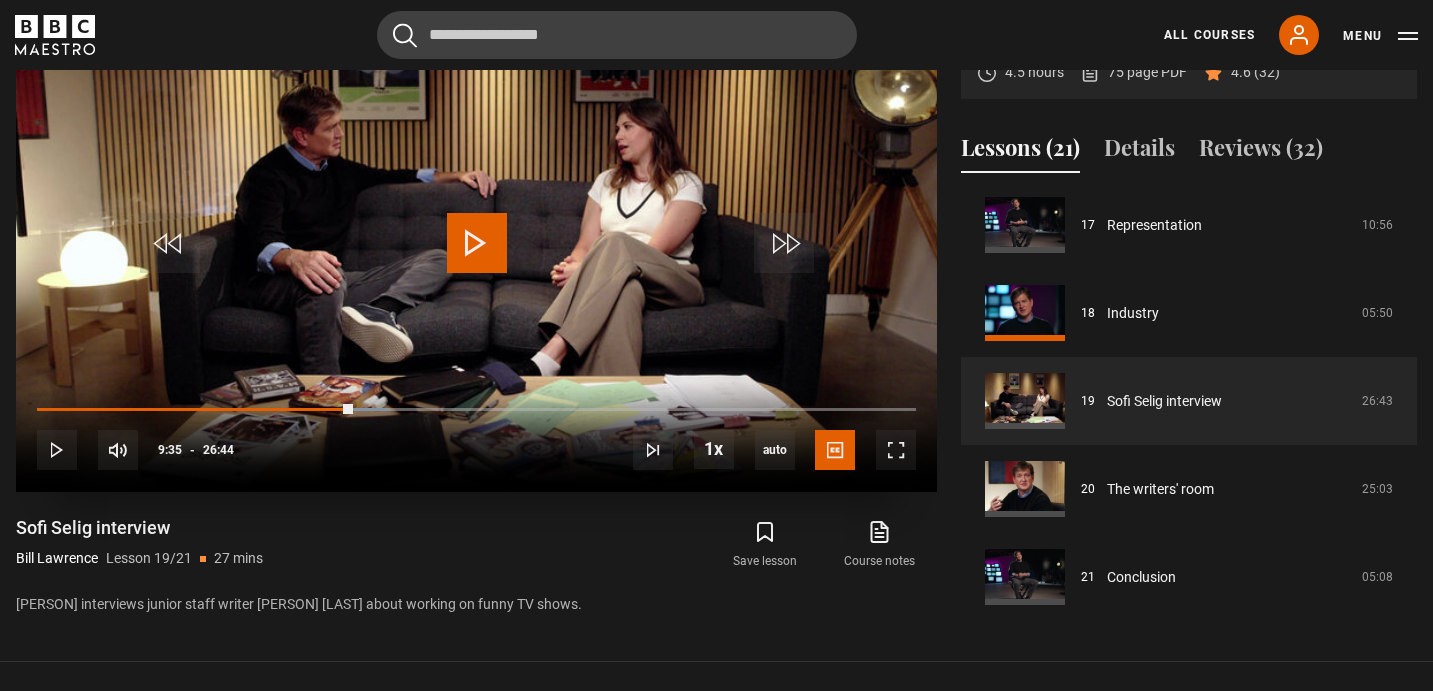 click at bounding box center (477, 243) 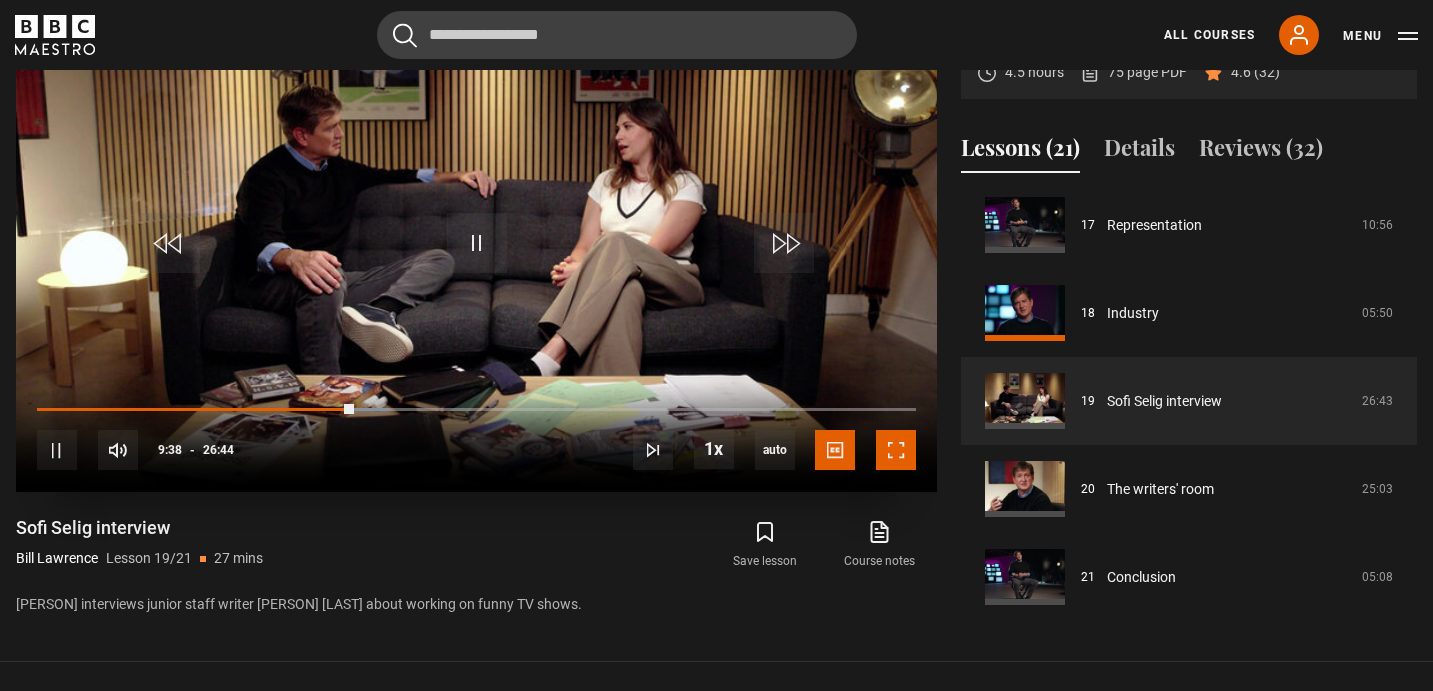 click at bounding box center [896, 450] 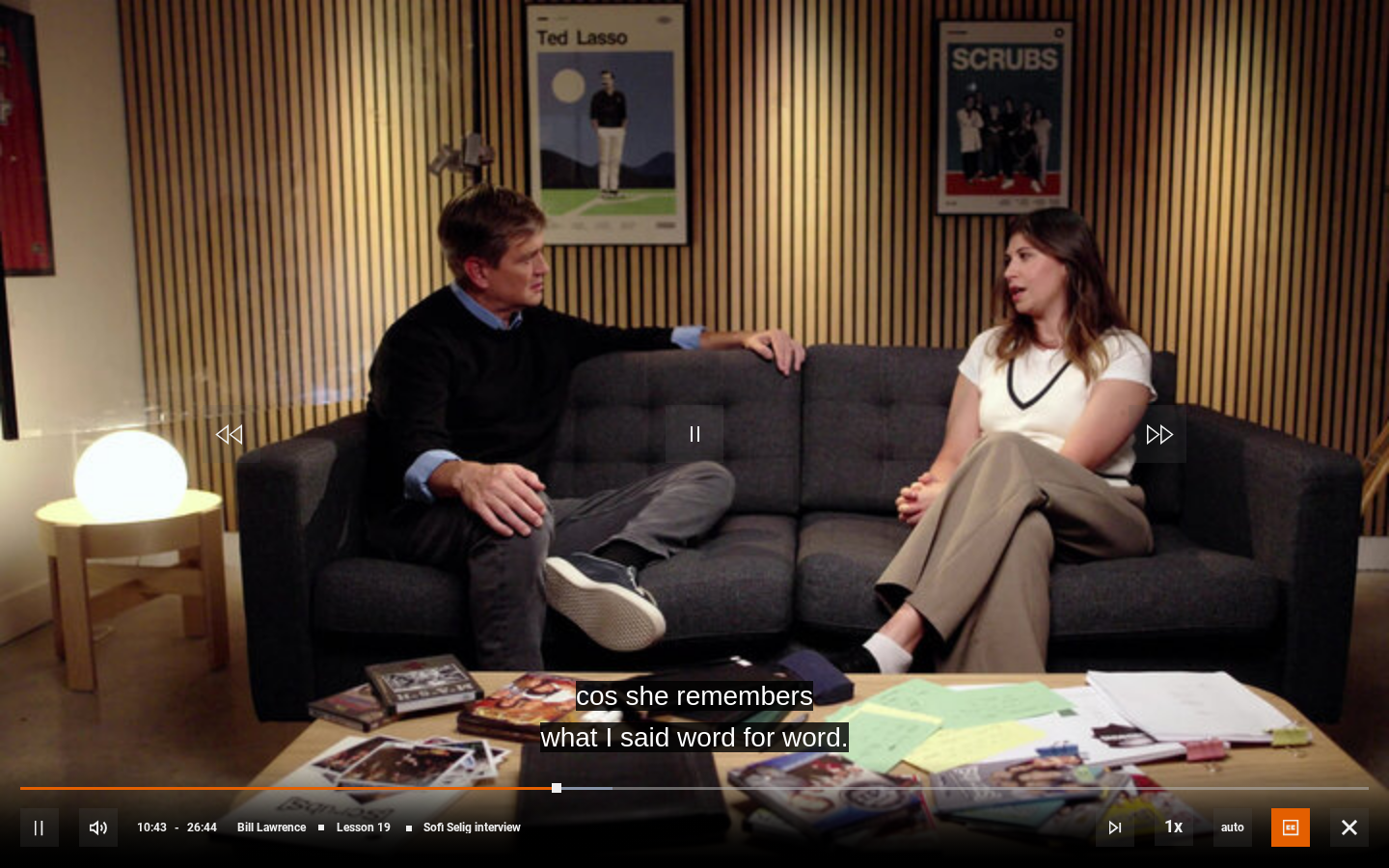 click on "10s Skip Back 10 seconds Pause 10s Skip Forward 10 seconds Loaded :  43.95% 23:41 10:43 Pause Mute 45% Current Time  10:43 - Duration  26:44
Bill Lawrence
Lesson 19
Sofi Selig interview
1x Playback Rate 2x 1.5x 1x , selected 0.5x auto Quality 360p 720p 1080p 2160p Auto , selected Captions captions off English  Captions , selected" at bounding box center (694, 814) 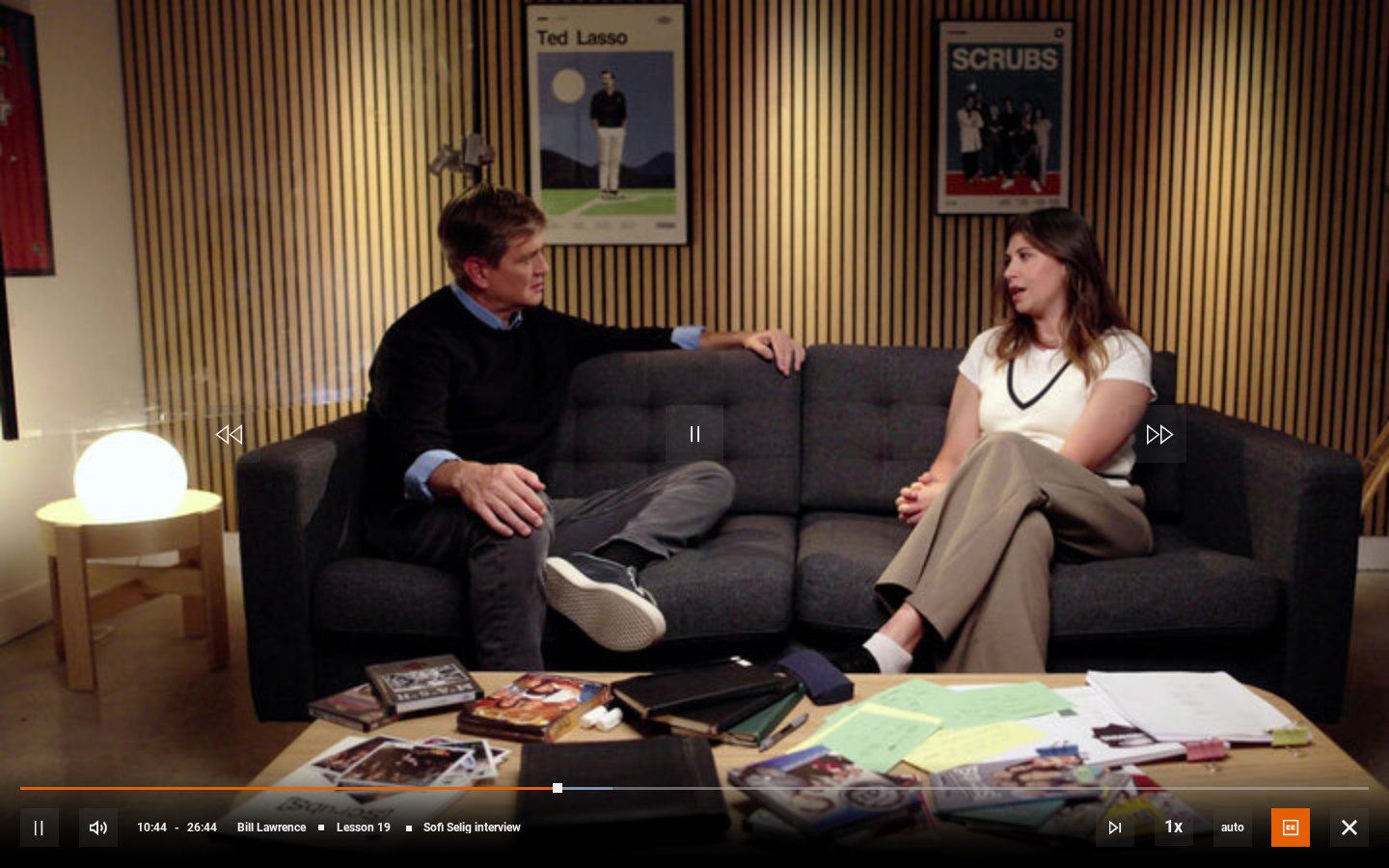 click on "10s Skip Back 10 seconds Pause 10s Skip Forward 10 seconds Loaded :  43.95% 23:41 10:44 Pause Mute 45% Current Time  10:44 - Duration  26:44
Bill Lawrence
Lesson 19
Sofi Selig interview
1x Playback Rate 2x 1.5x 1x , selected 0.5x auto Quality 360p 720p 1080p 2160p Auto , selected Captions captions off English  Captions , selected" at bounding box center (694, 814) 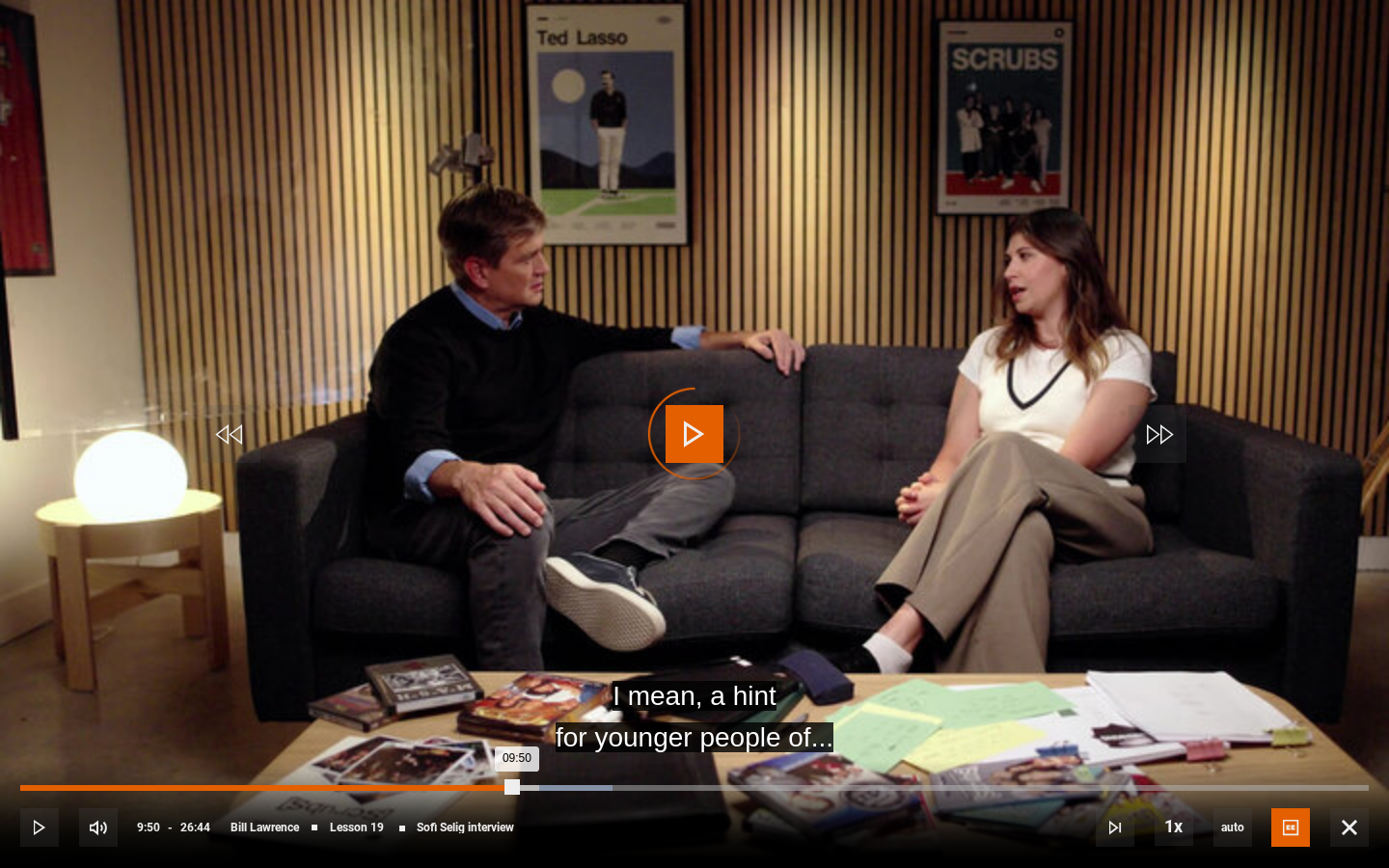 click on "Loaded :  43.95% 09:50 09:50" at bounding box center [694, 788] 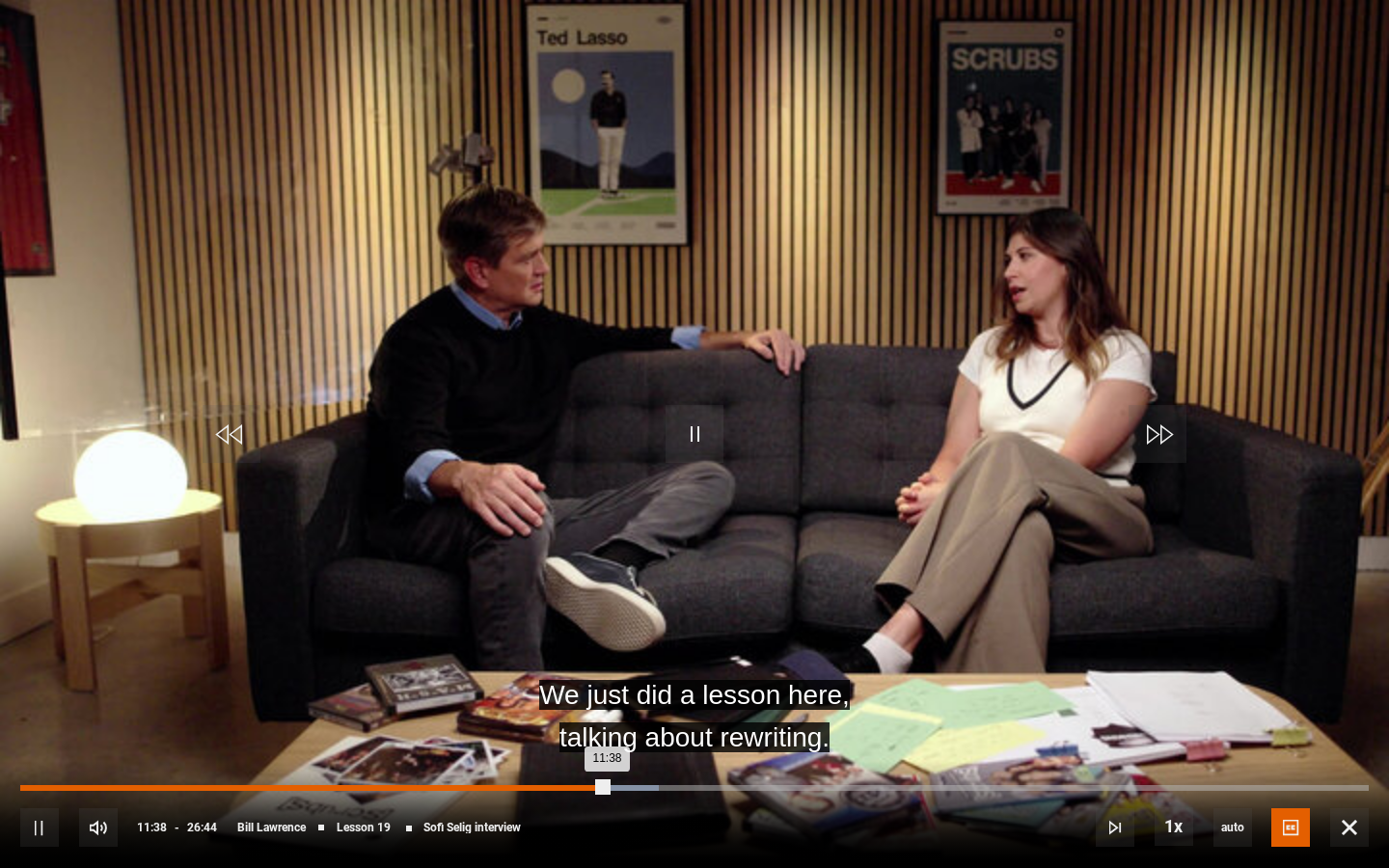 click on "11:03" at bounding box center (579, 788) 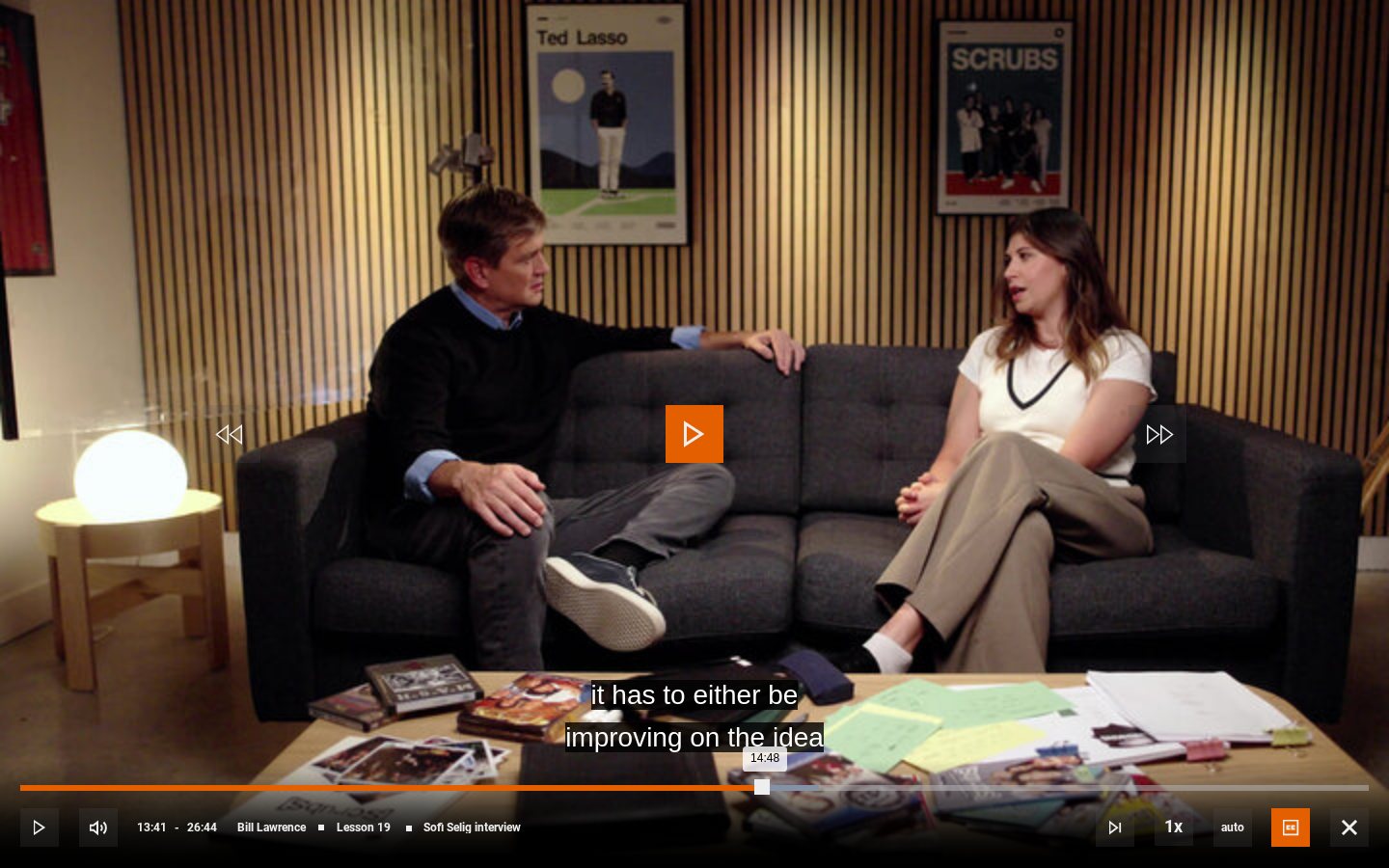 click on "14:48" at bounding box center (394, 788) 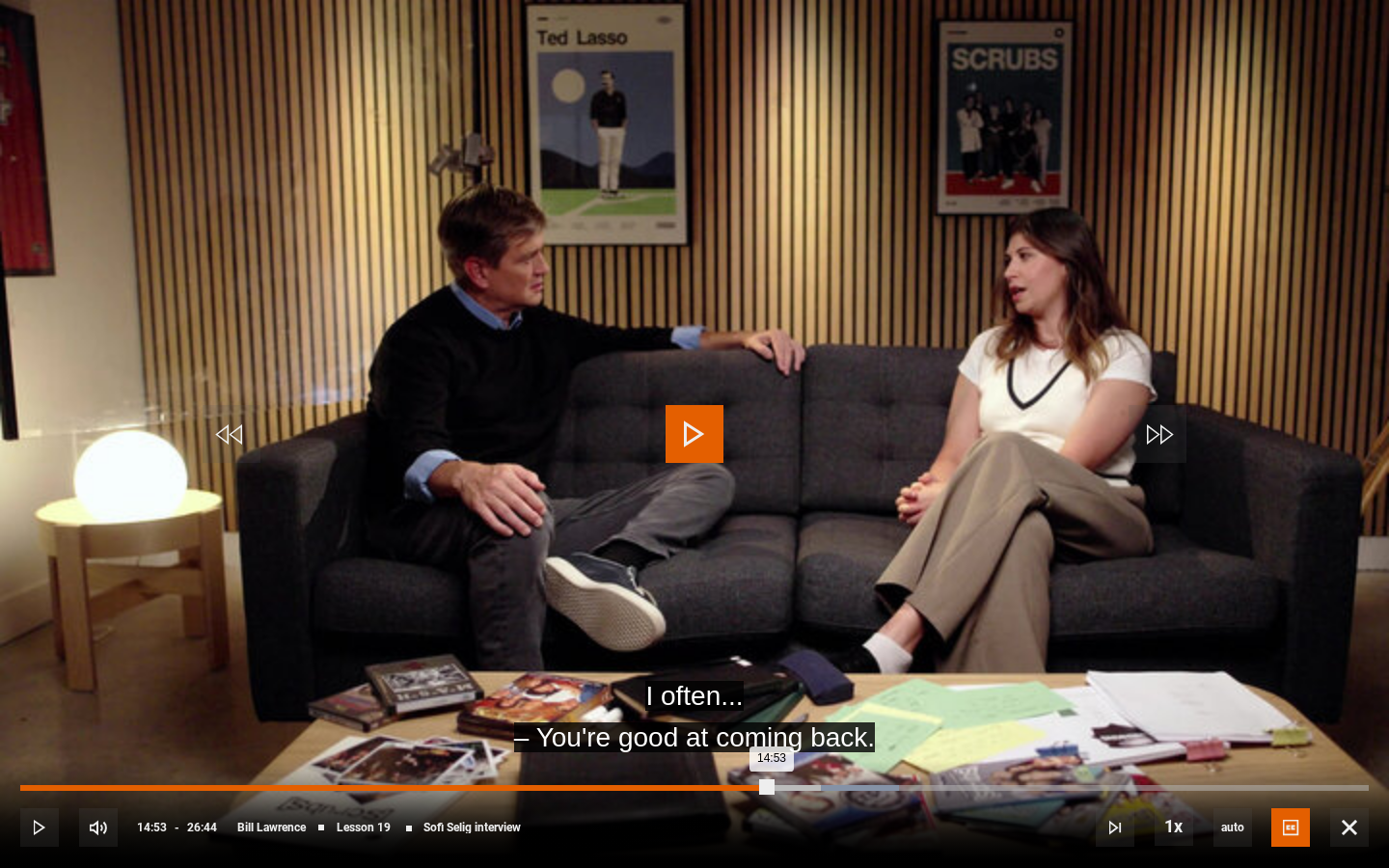 click on "Loaded :  65.15% 14:53 14:53" at bounding box center [694, 788] 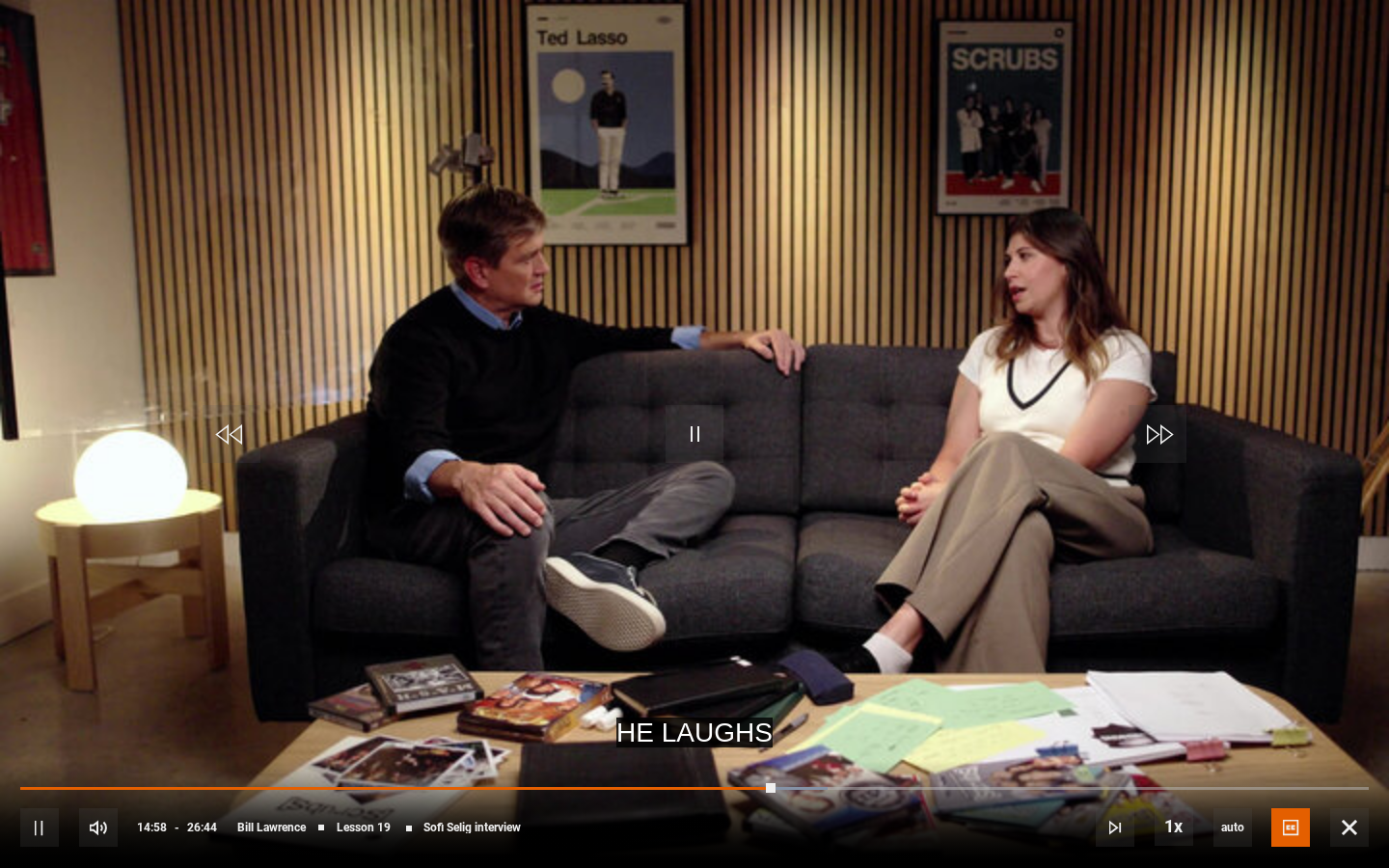 click on "10s Skip Back 10 seconds Pause 10s Skip Forward 10 seconds Loaded :  59.85% 15:02 14:58 Pause Mute 45% Current Time  14:58 - Duration  26:44
Bill Lawrence
Lesson 19
Sofi Selig interview
1x Playback Rate 2x 1.5x 1x , selected 0.5x auto Quality 360p 720p 1080p 2160p Auto , selected Captions captions off English  Captions , selected" at bounding box center [694, 814] 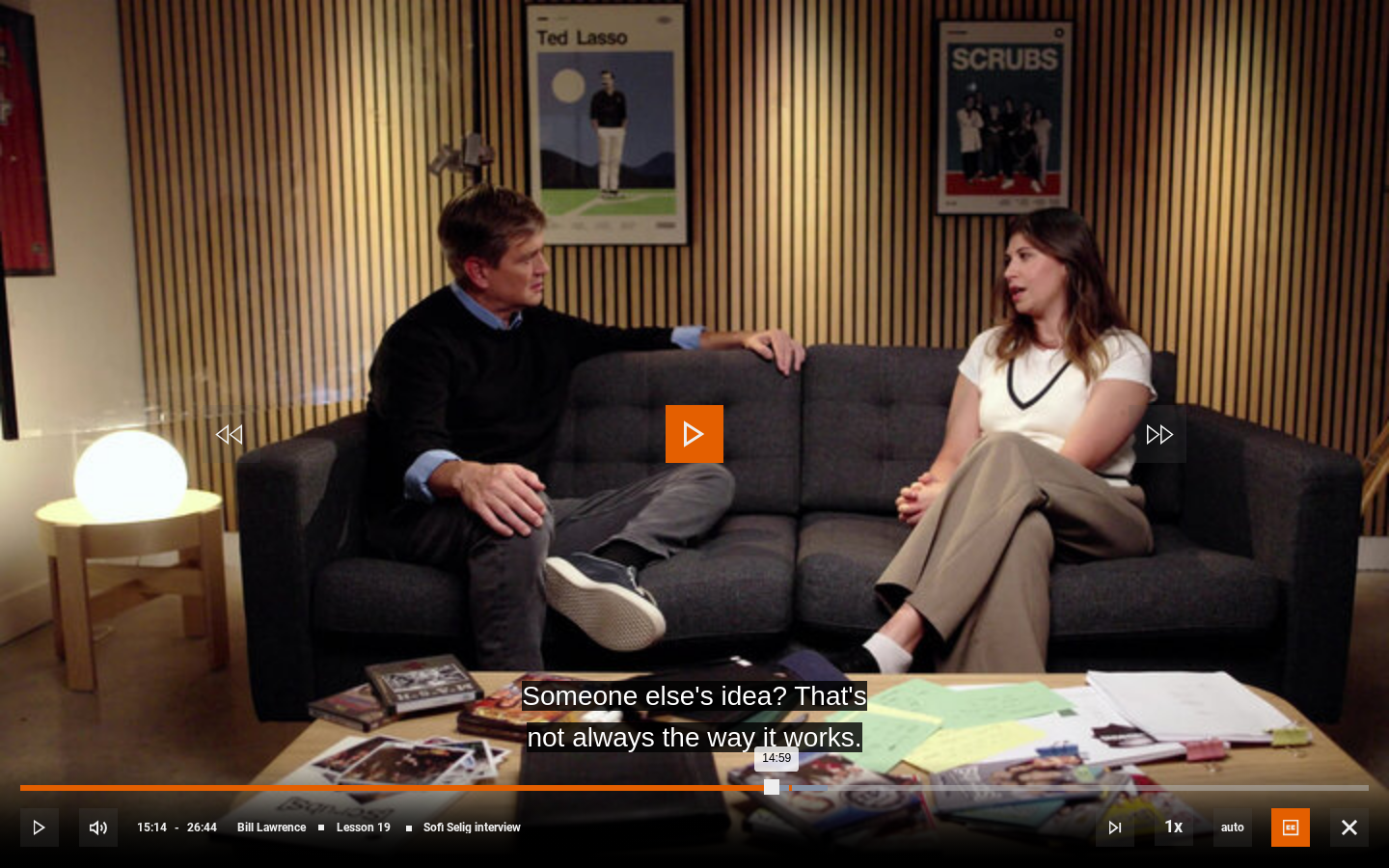 click at bounding box center (798, 788) 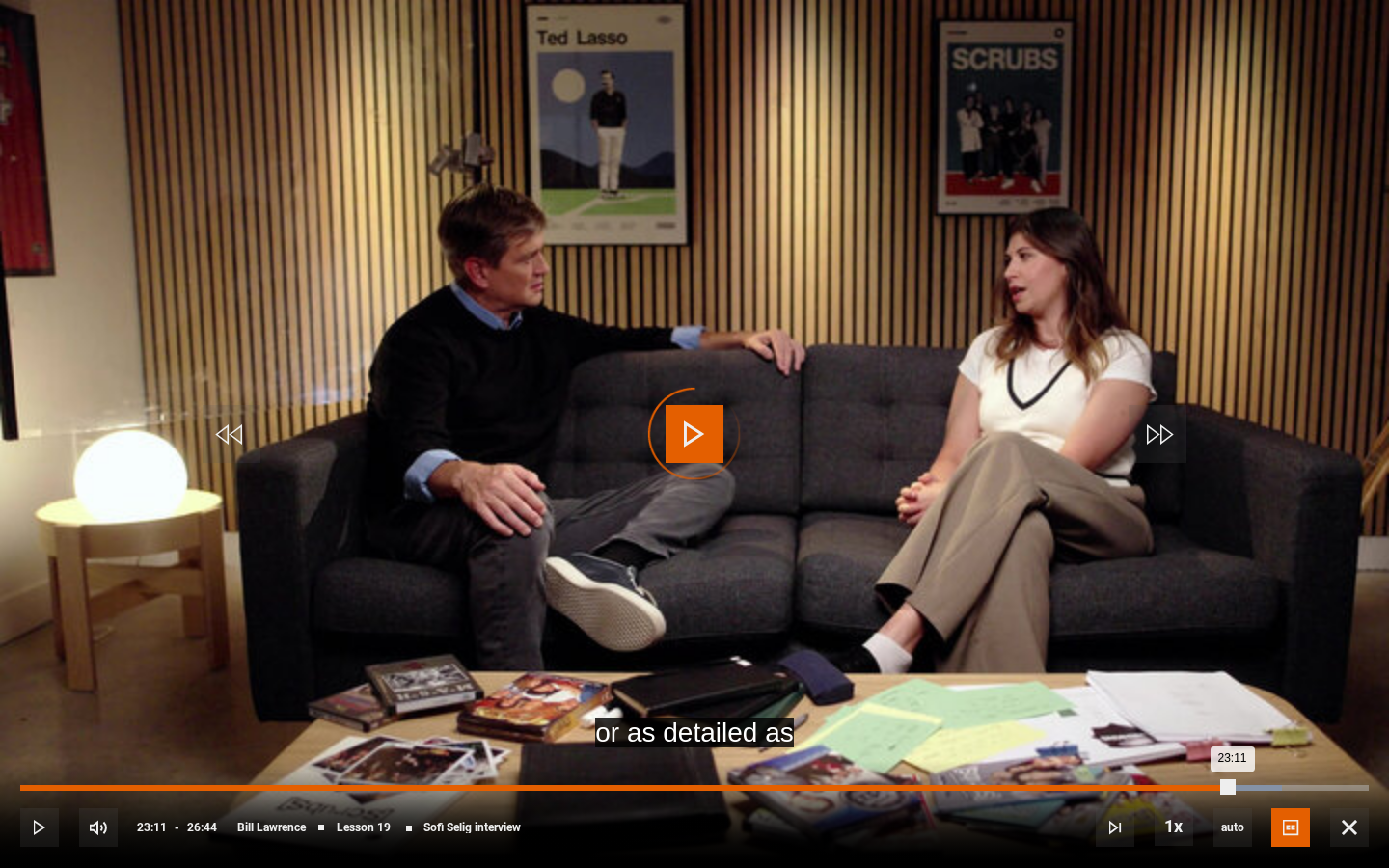 click on "23:11" at bounding box center (626, 788) 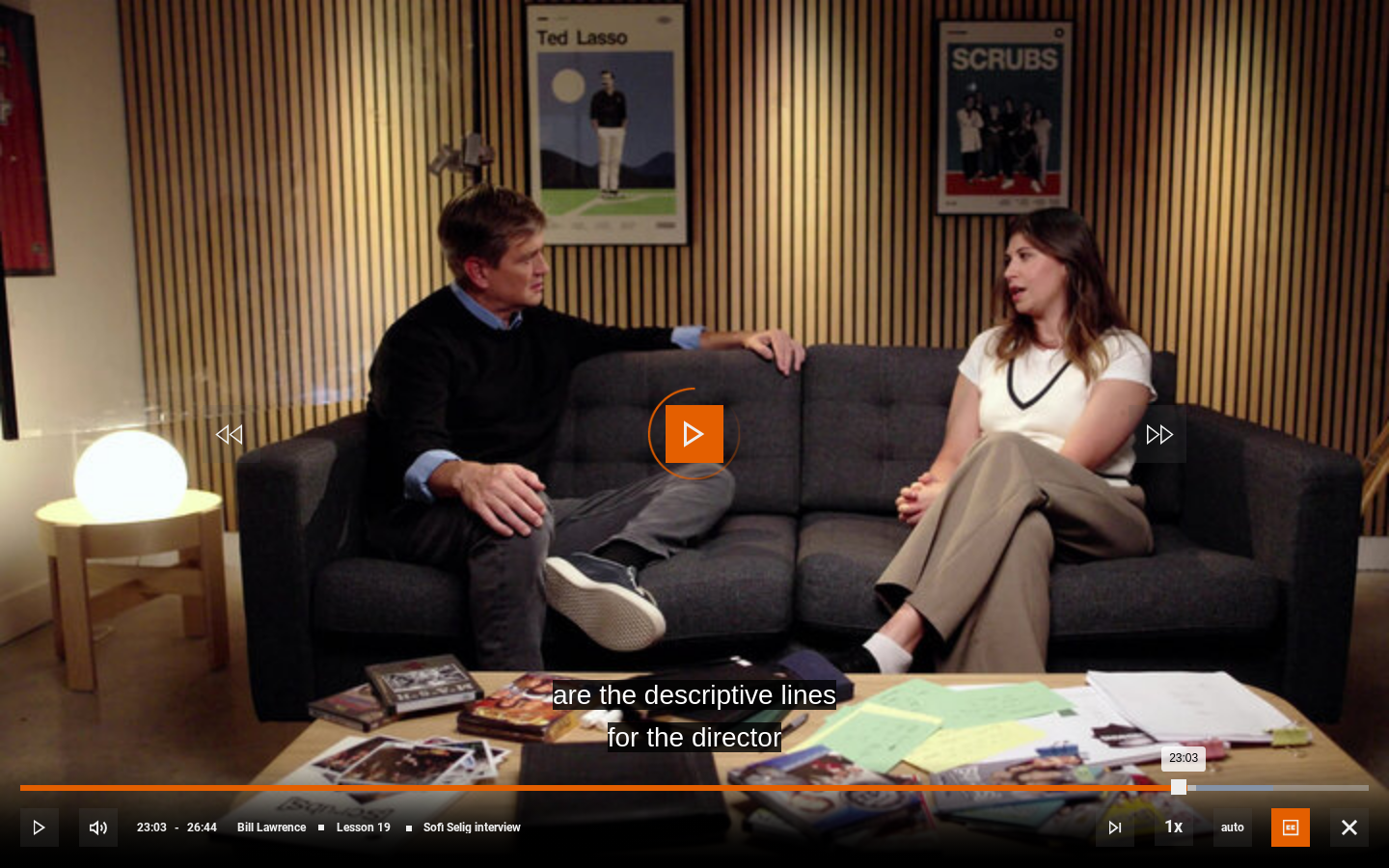 click on "23:03" at bounding box center [602, 788] 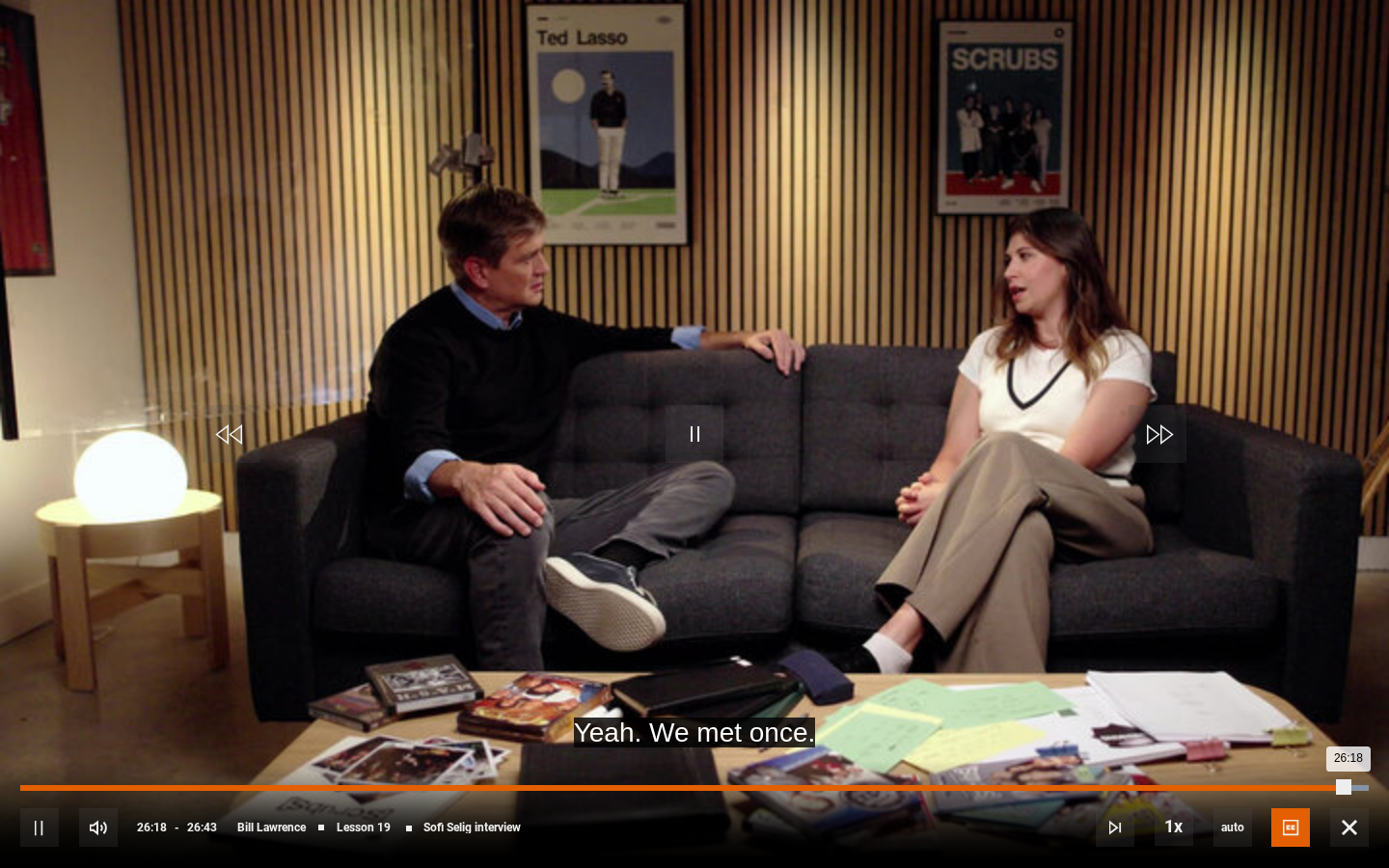 click on "26:18" at bounding box center (684, 788) 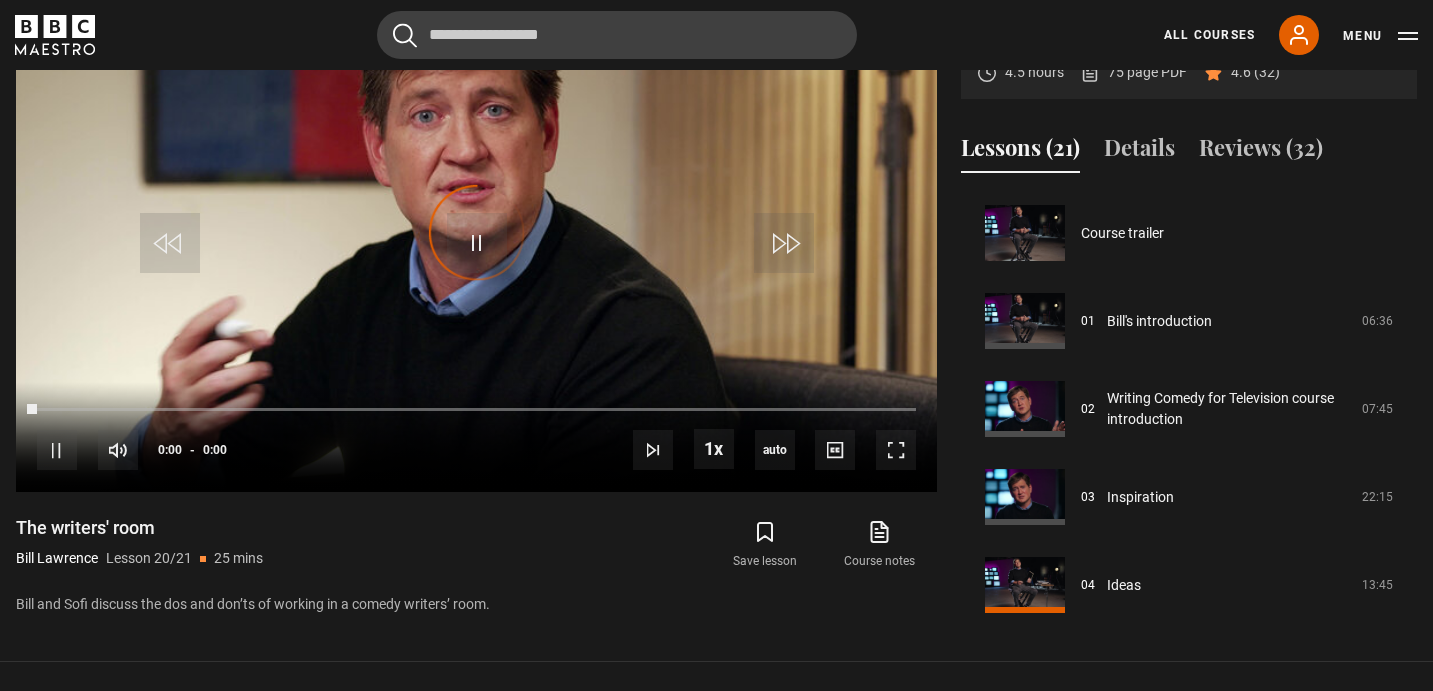 scroll, scrollTop: 1504, scrollLeft: 0, axis: vertical 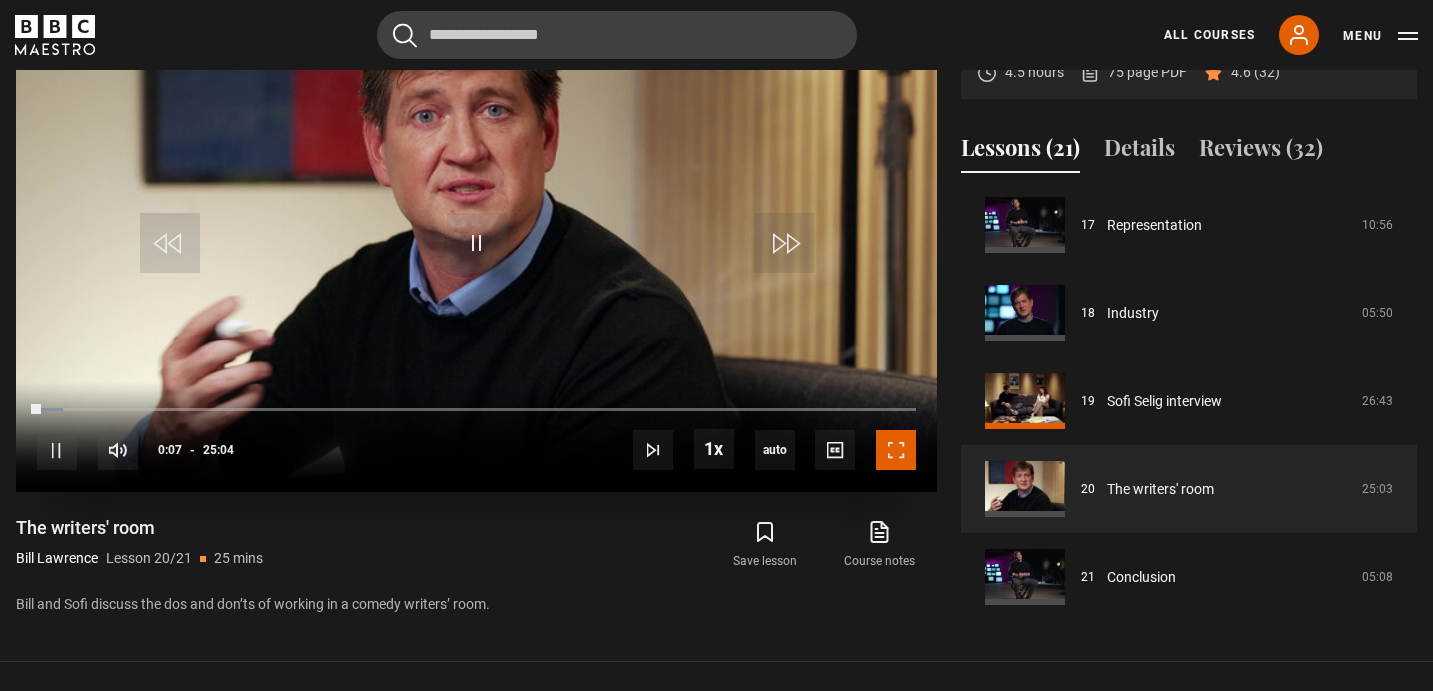 click at bounding box center (896, 450) 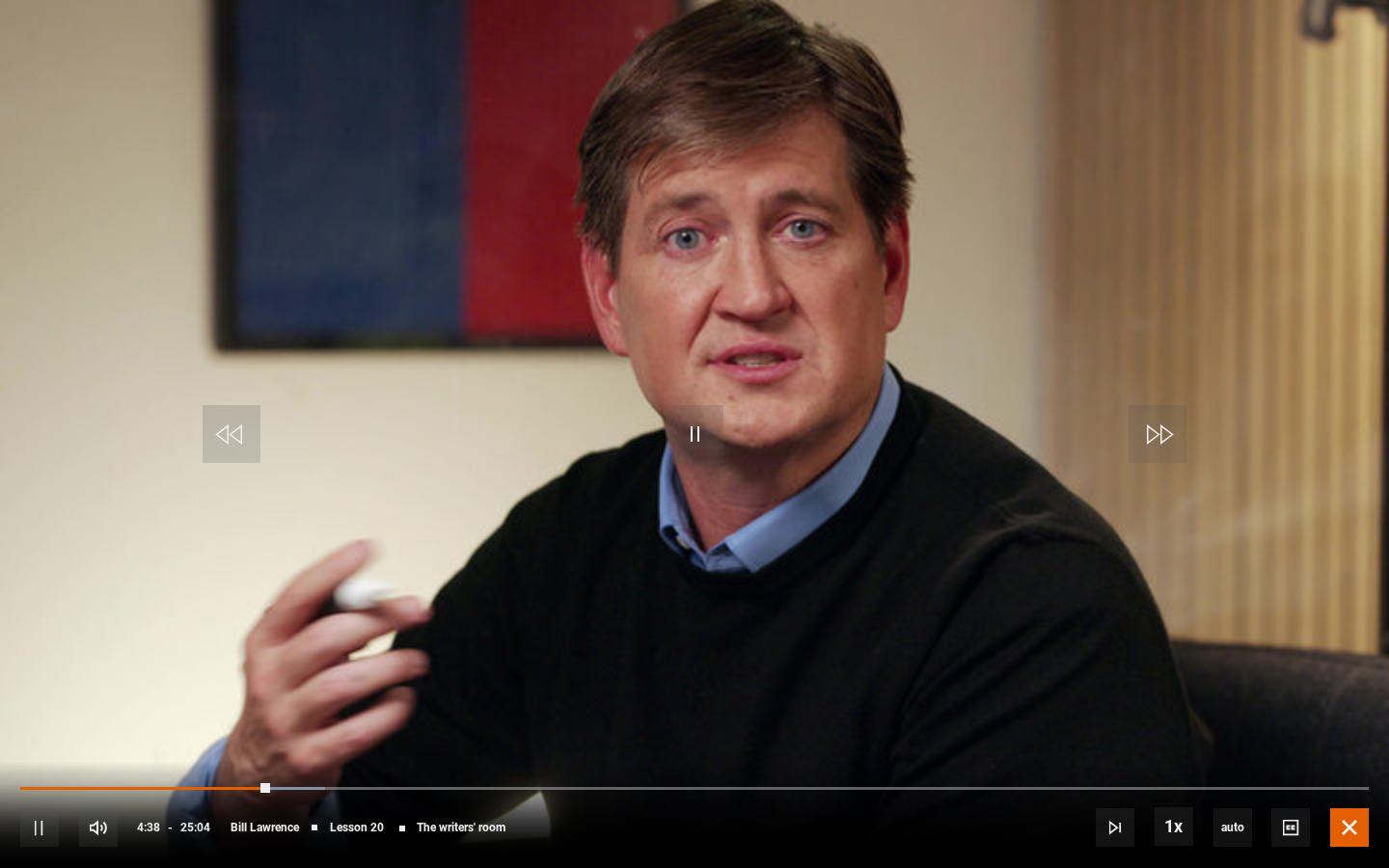 click at bounding box center (1349, 827) 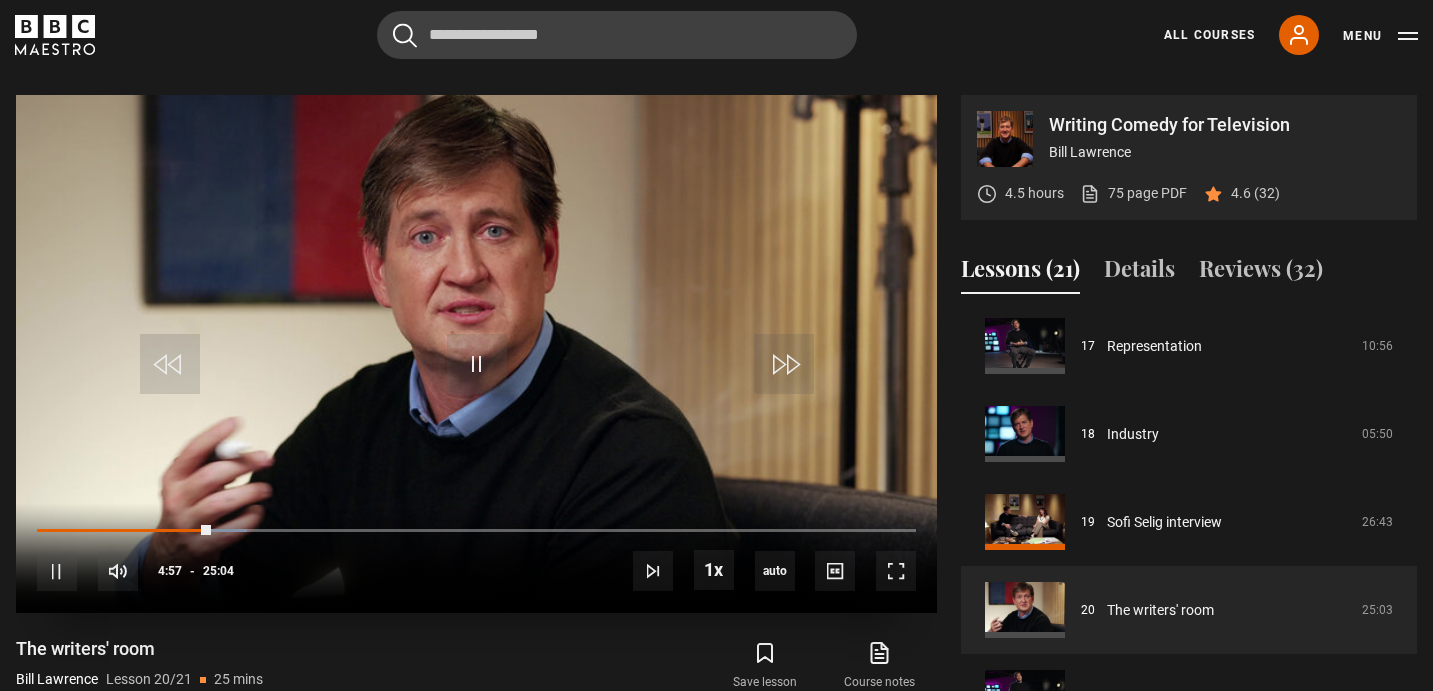scroll, scrollTop: 783, scrollLeft: 0, axis: vertical 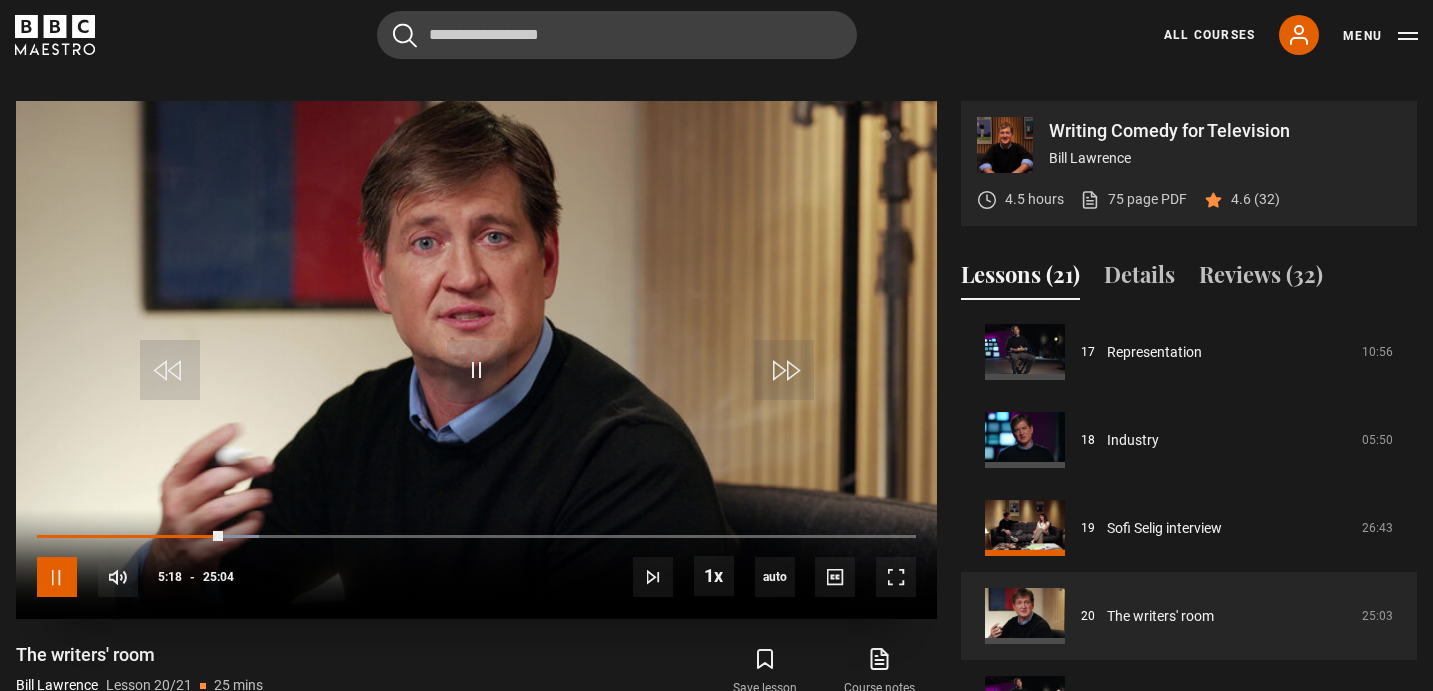 click at bounding box center [57, 577] 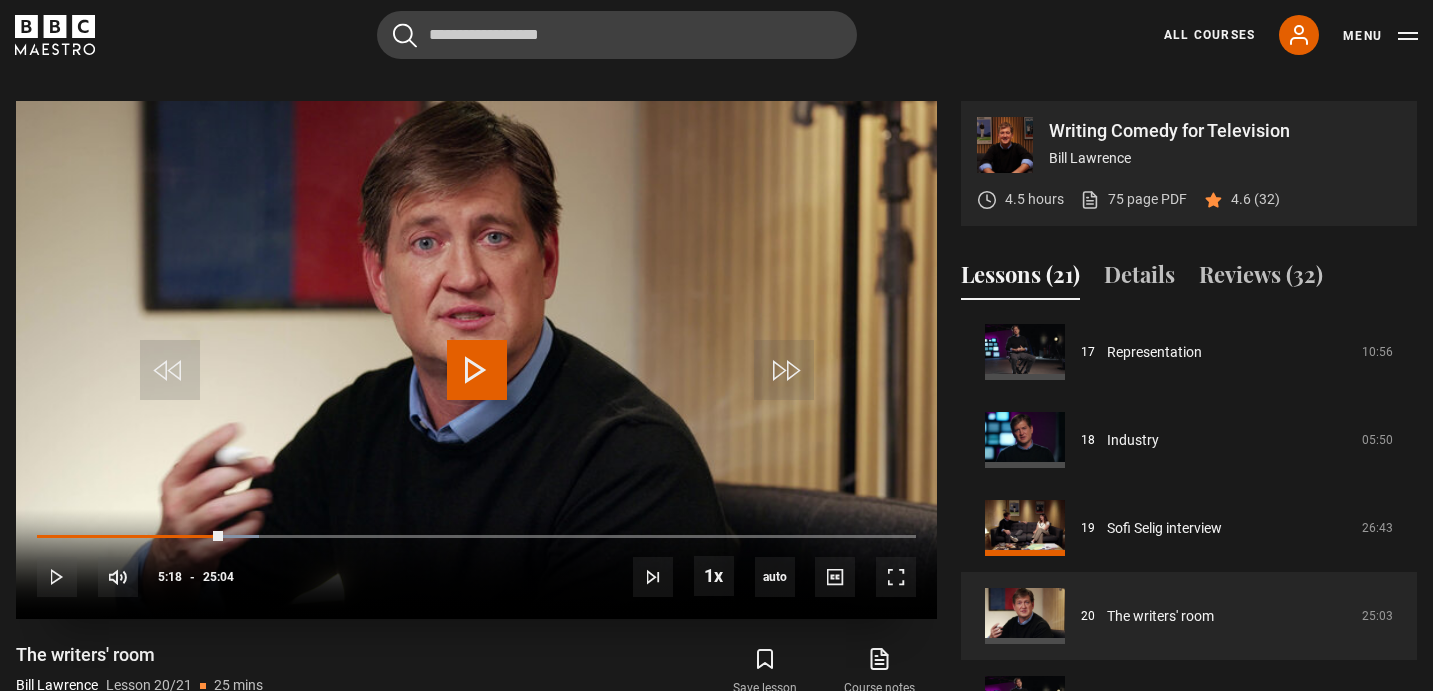 click at bounding box center [477, 370] 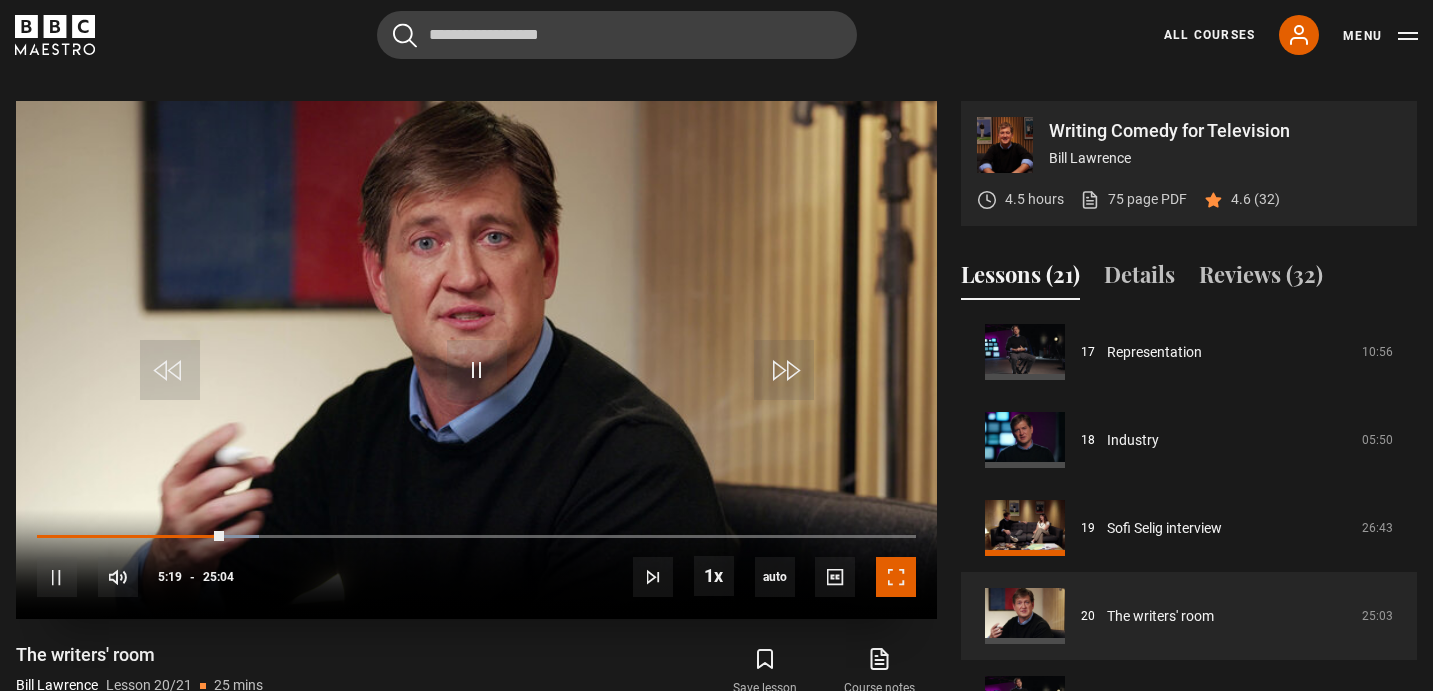 click at bounding box center [896, 577] 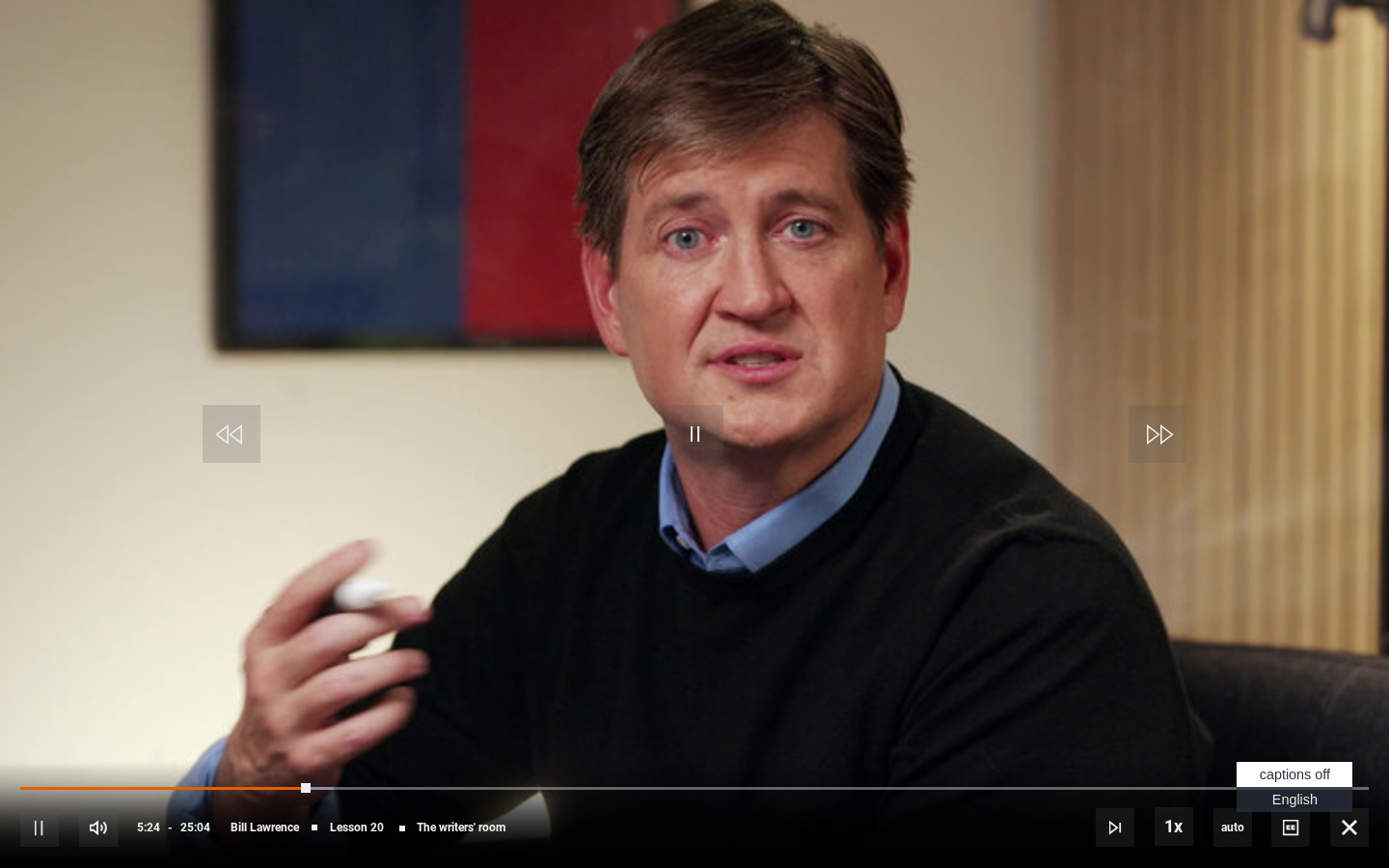 click on "English  Captions" at bounding box center [1294, 800] 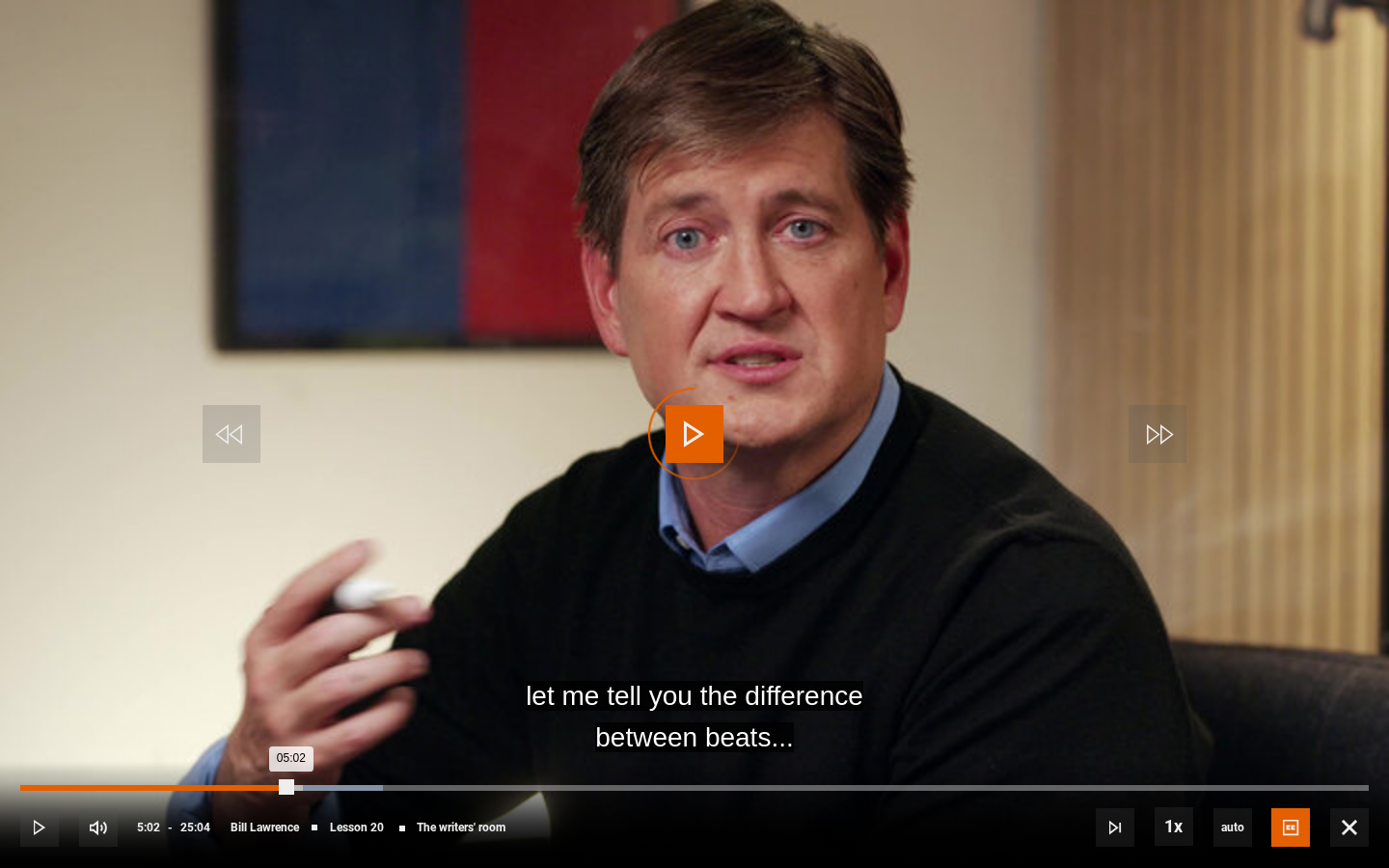 click on "05:02" at bounding box center (155, 788) 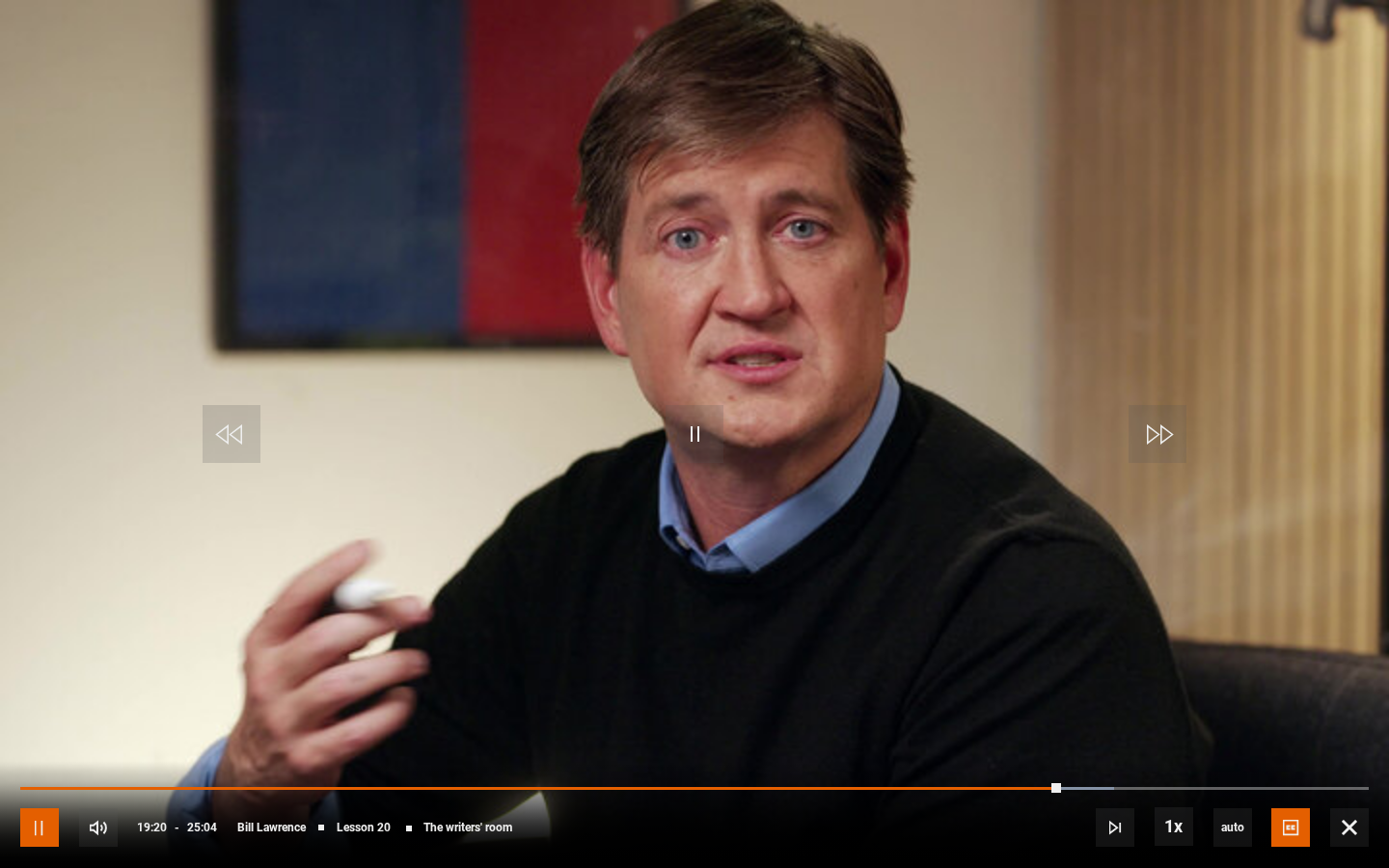 click at bounding box center (40, 827) 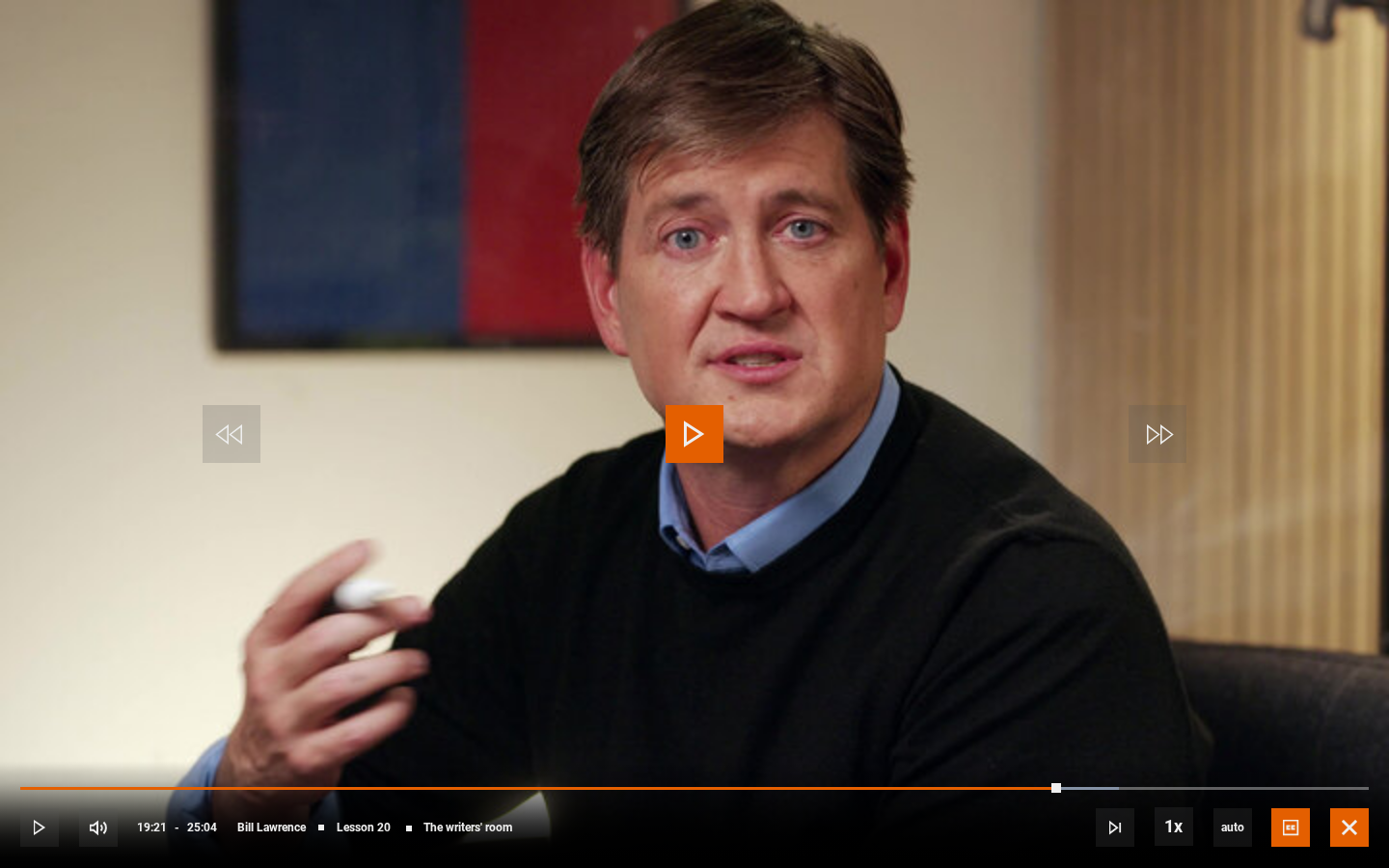 click at bounding box center (1349, 827) 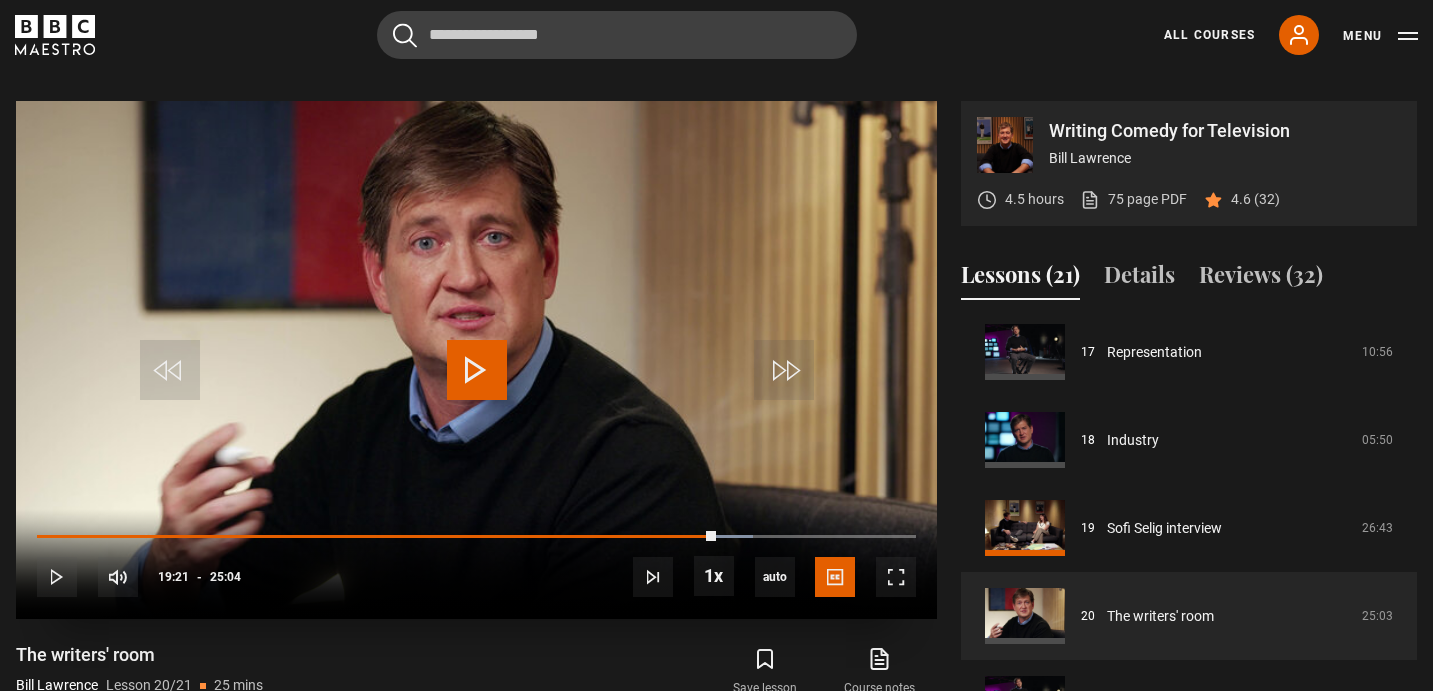 click at bounding box center [477, 370] 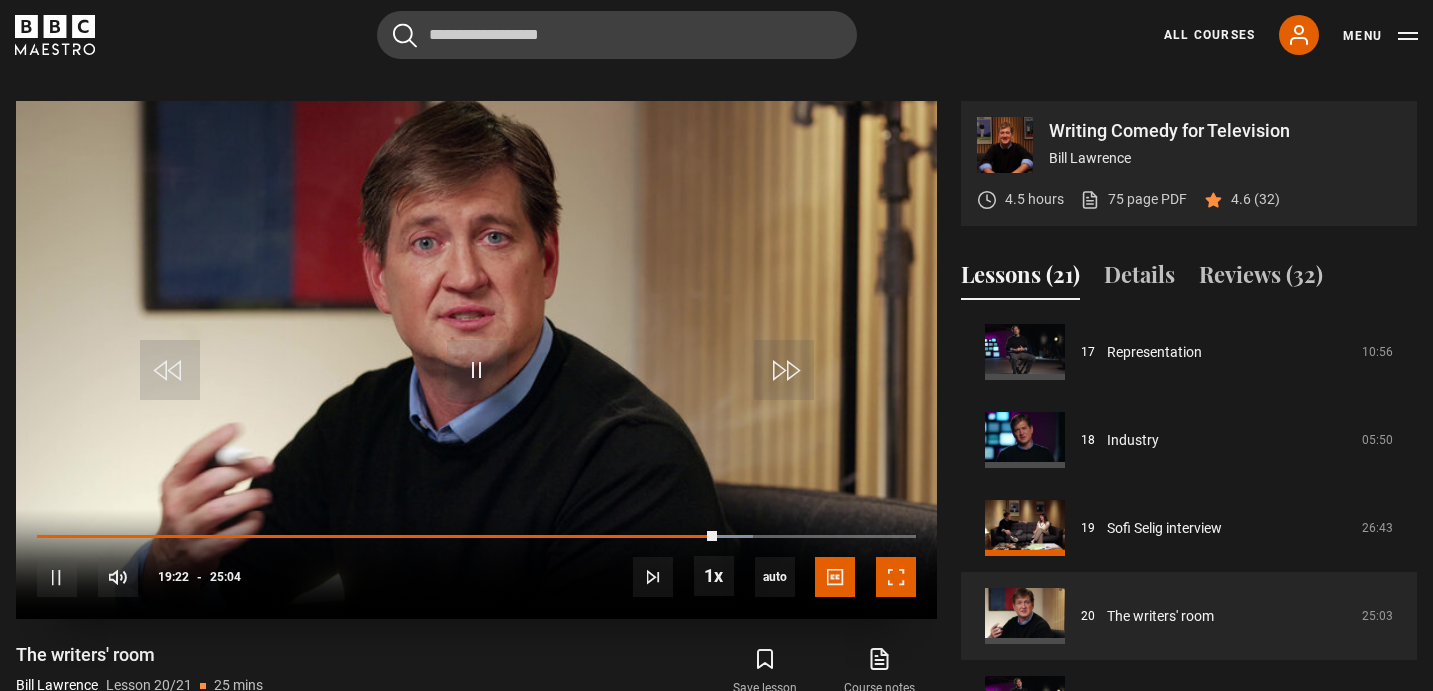 click at bounding box center (896, 577) 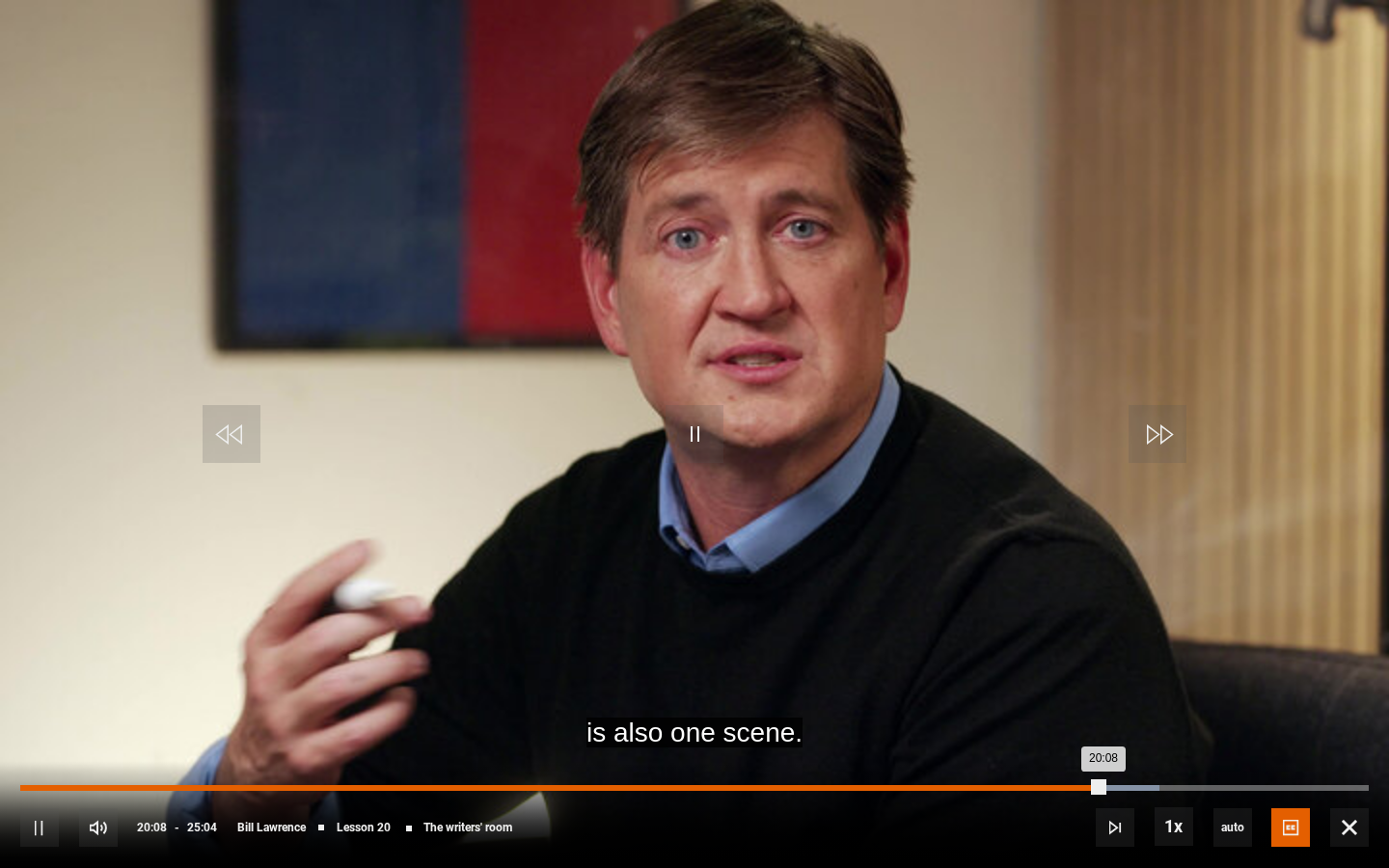 click on "Loaded :  84.44% 19:33 20:08" at bounding box center (694, 788) 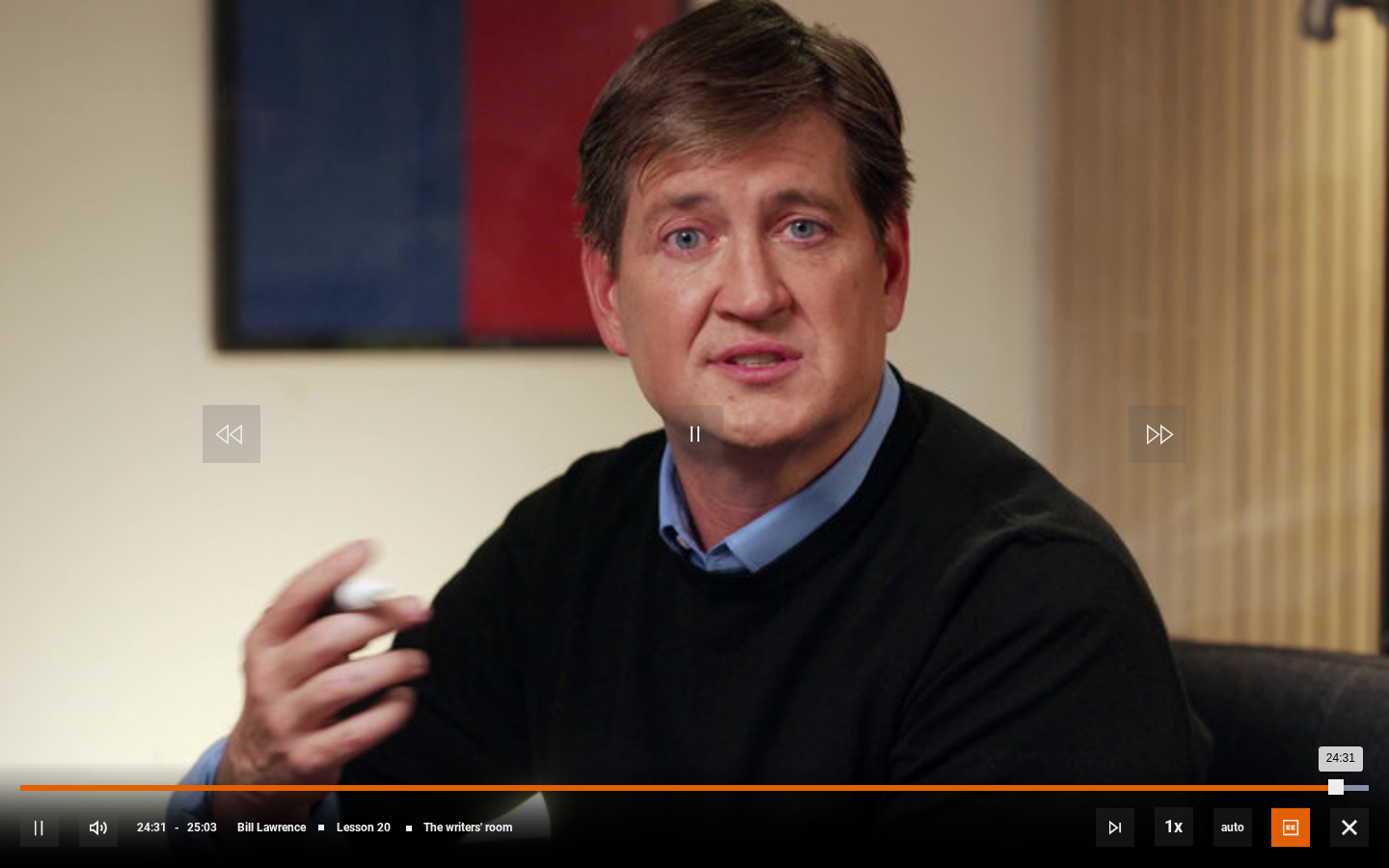 click on "Loaded :  100.00% 23:47 24:31" at bounding box center [694, 788] 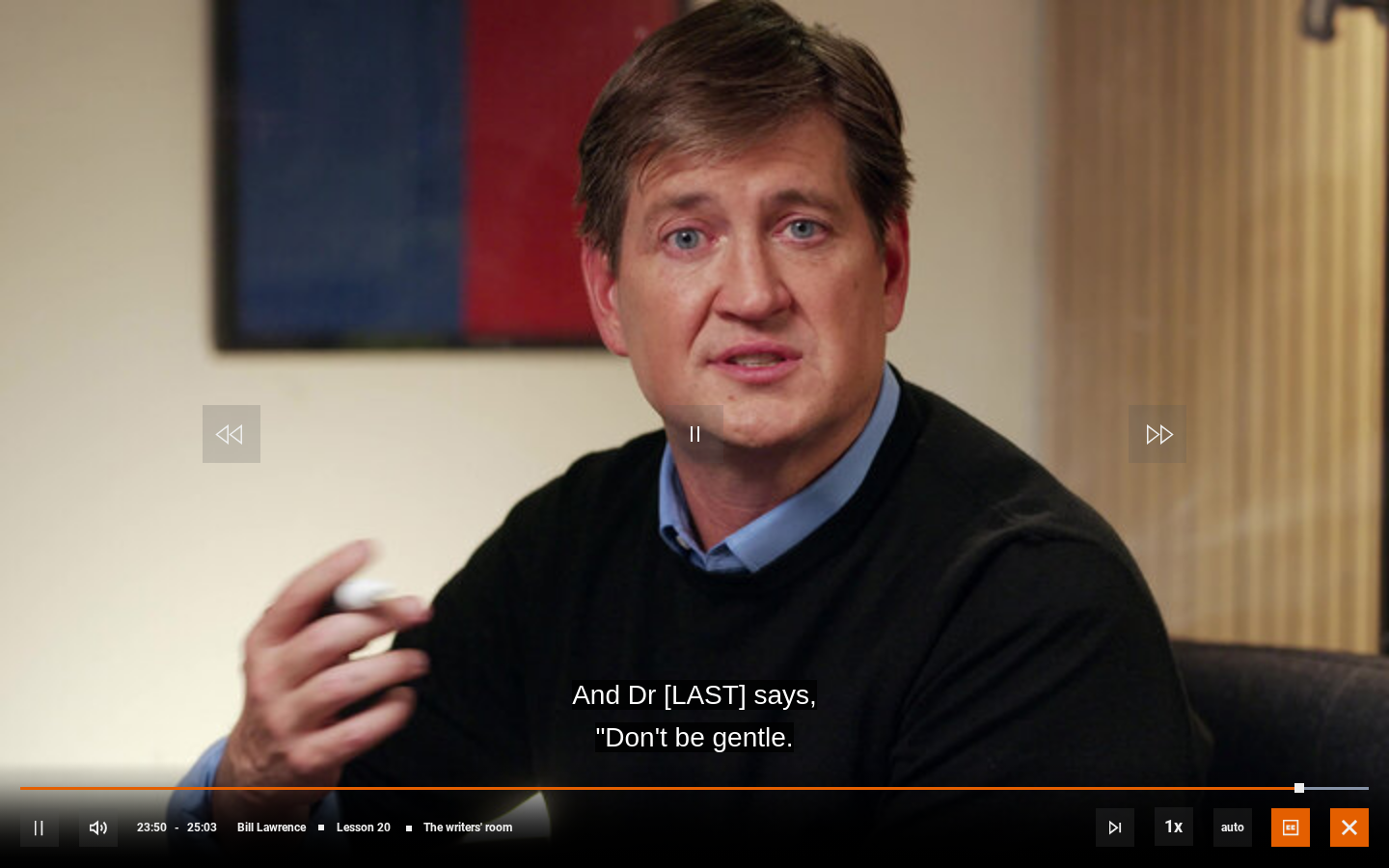 click at bounding box center [1349, 827] 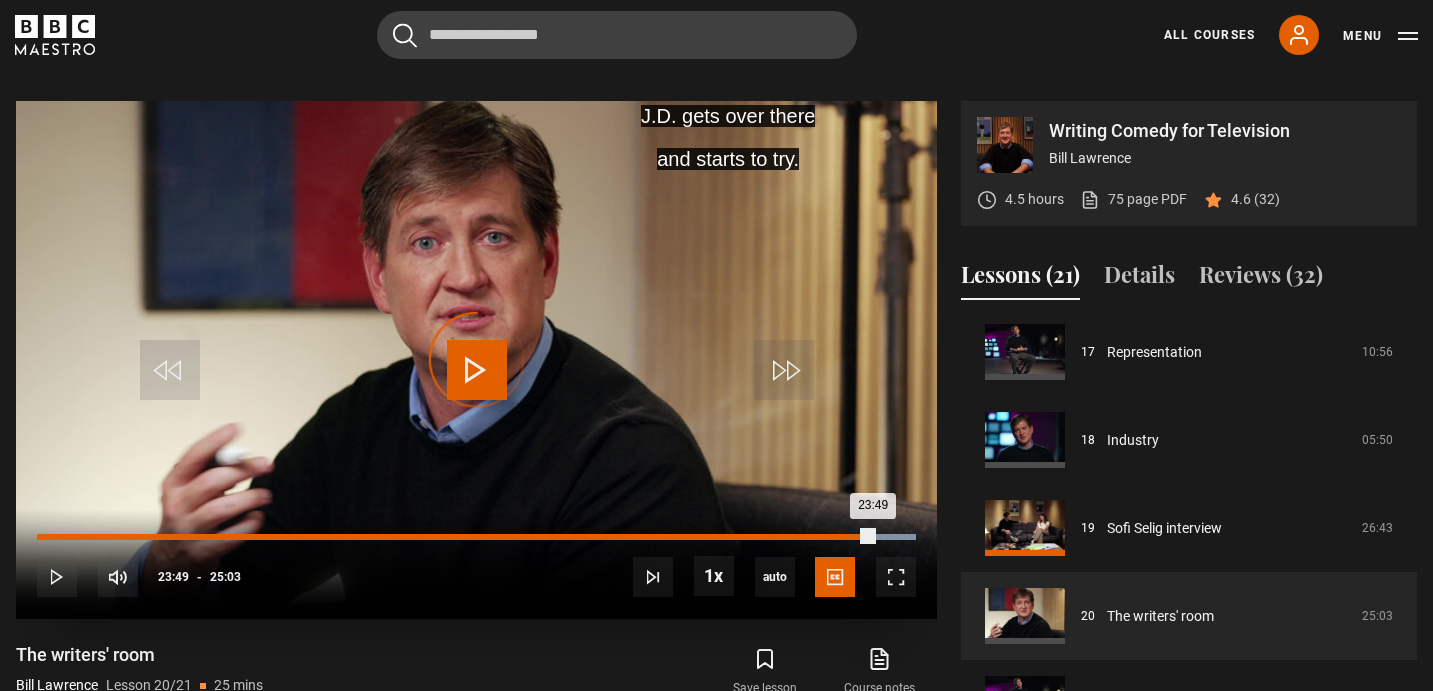 click on "23:49" at bounding box center [455, 537] 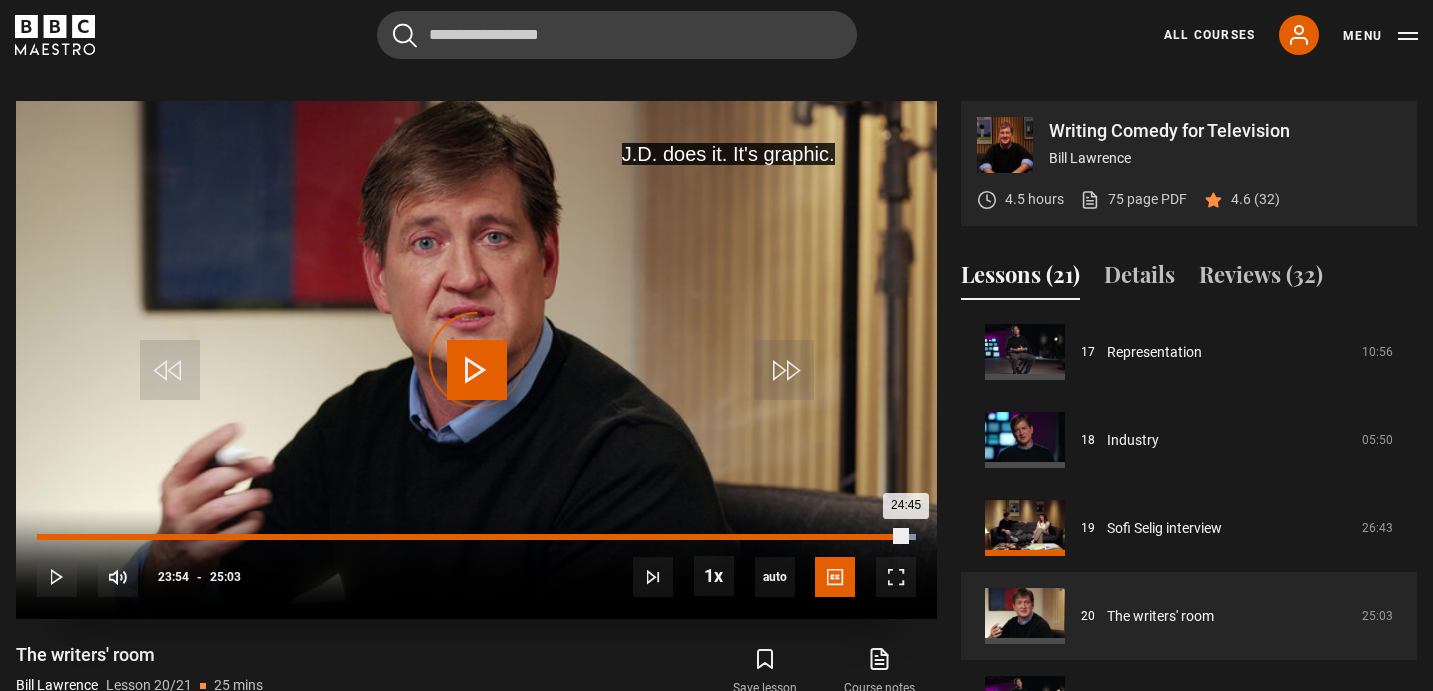 click on "23:54" at bounding box center (877, 537) 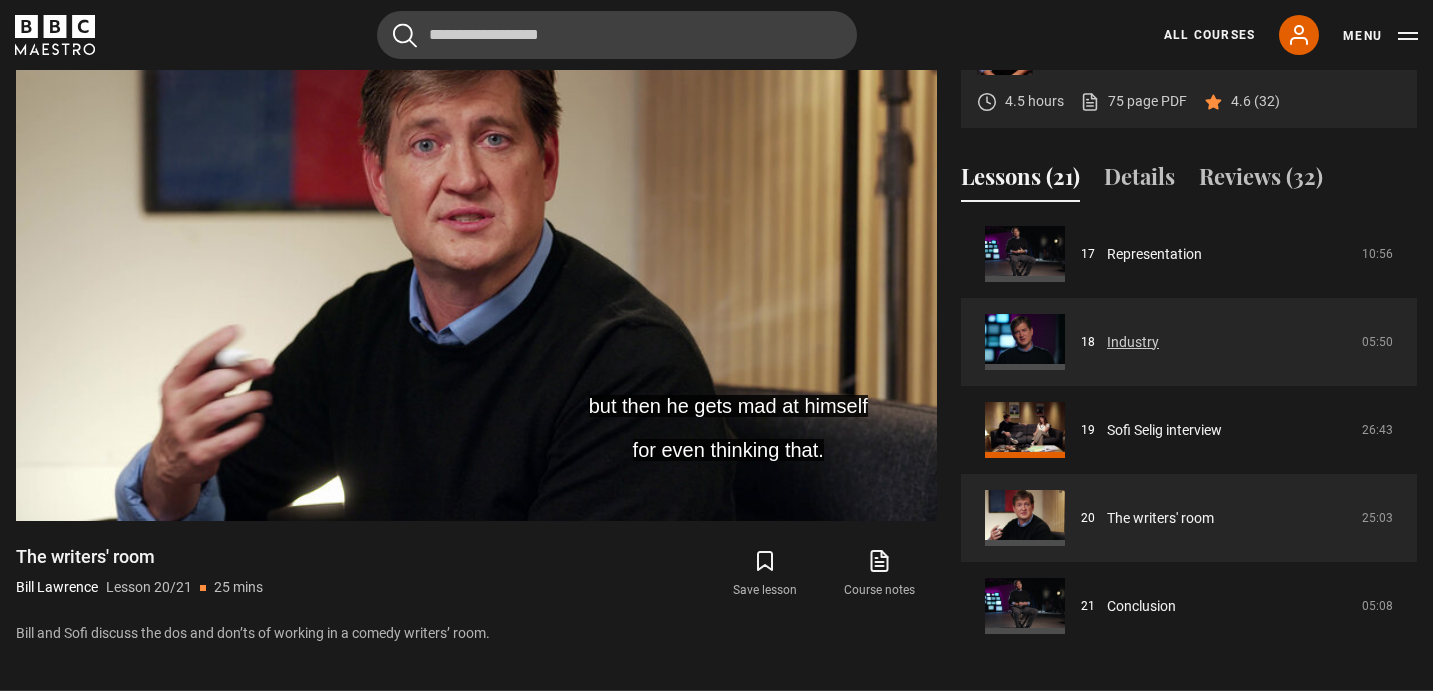 scroll, scrollTop: 877, scrollLeft: 0, axis: vertical 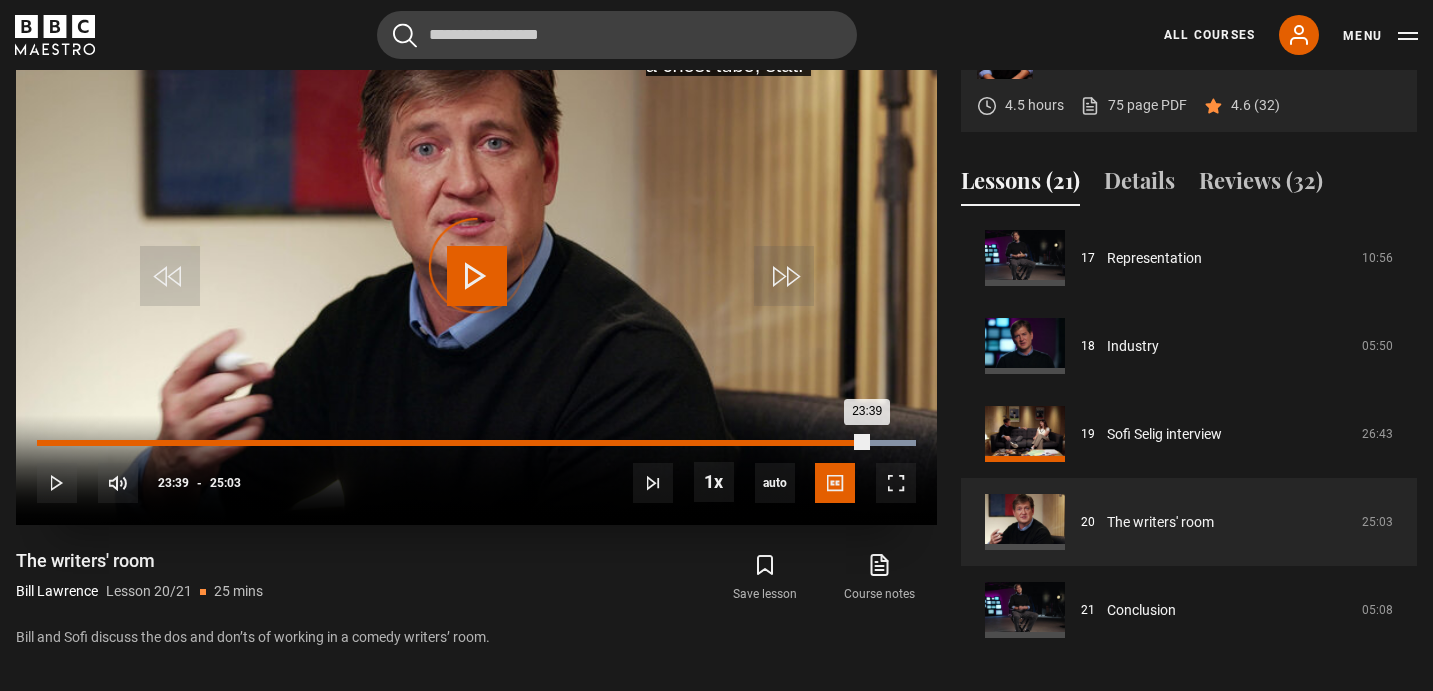 click on "Loaded :  100.00% 23:39 23:39" at bounding box center (476, 443) 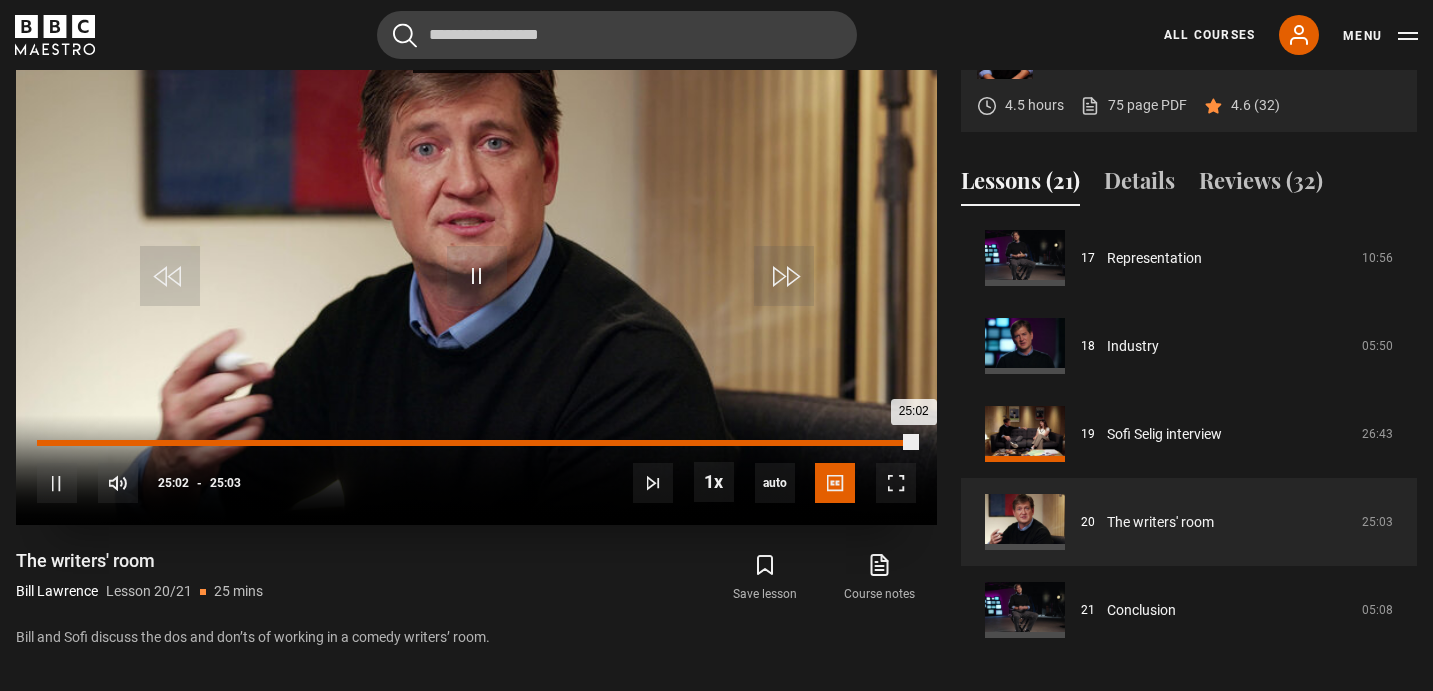 click on "25:02" at bounding box center [476, 443] 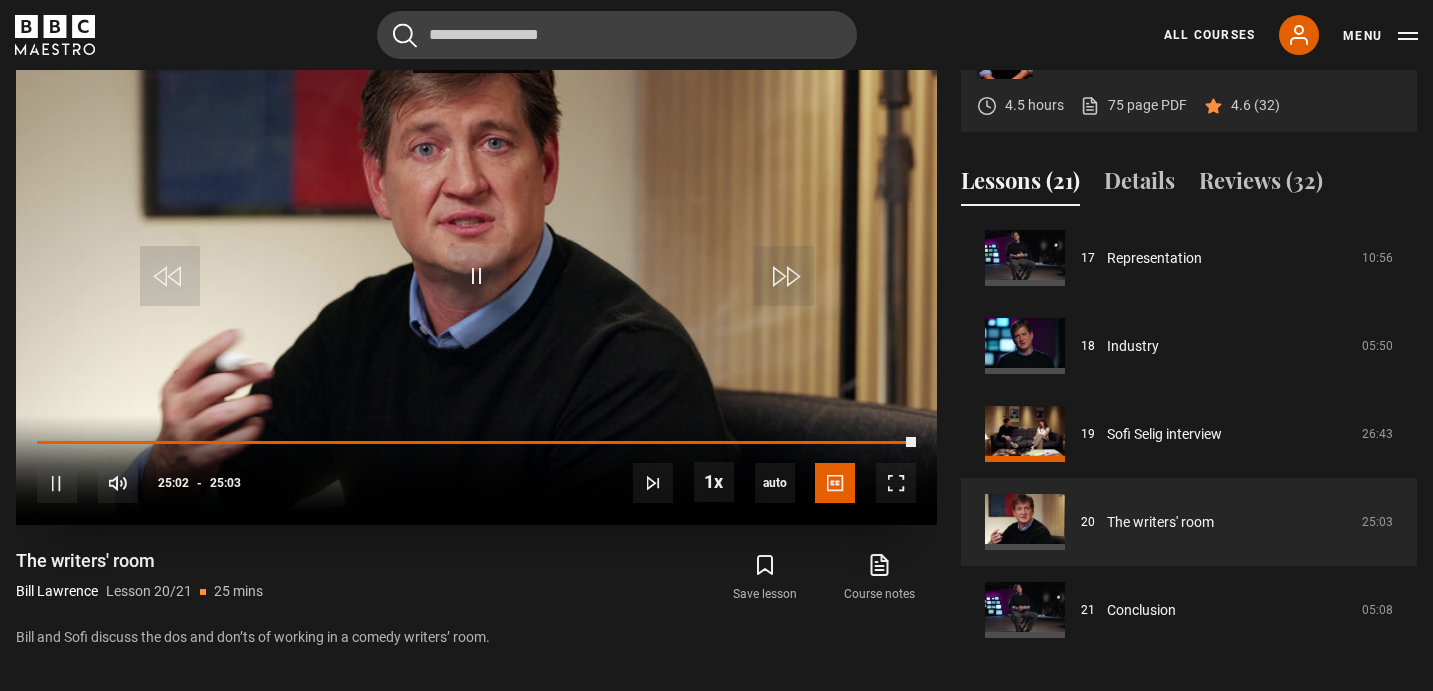 click on "10s Skip Back 10 seconds Pause 10s Skip Forward 10 seconds Loaded :  100.00% 24:22 25:02 Pause Mute Current Time  25:02 - Duration  25:03
Bill Lawrence
Lesson 20
The writers' room
1x Playback Rate 2x 1.5x 1x , selected 0.5x auto Quality 360p 720p 1080p 2160p Auto , selected Captions captions off English  Captions , selected" at bounding box center (476, 470) 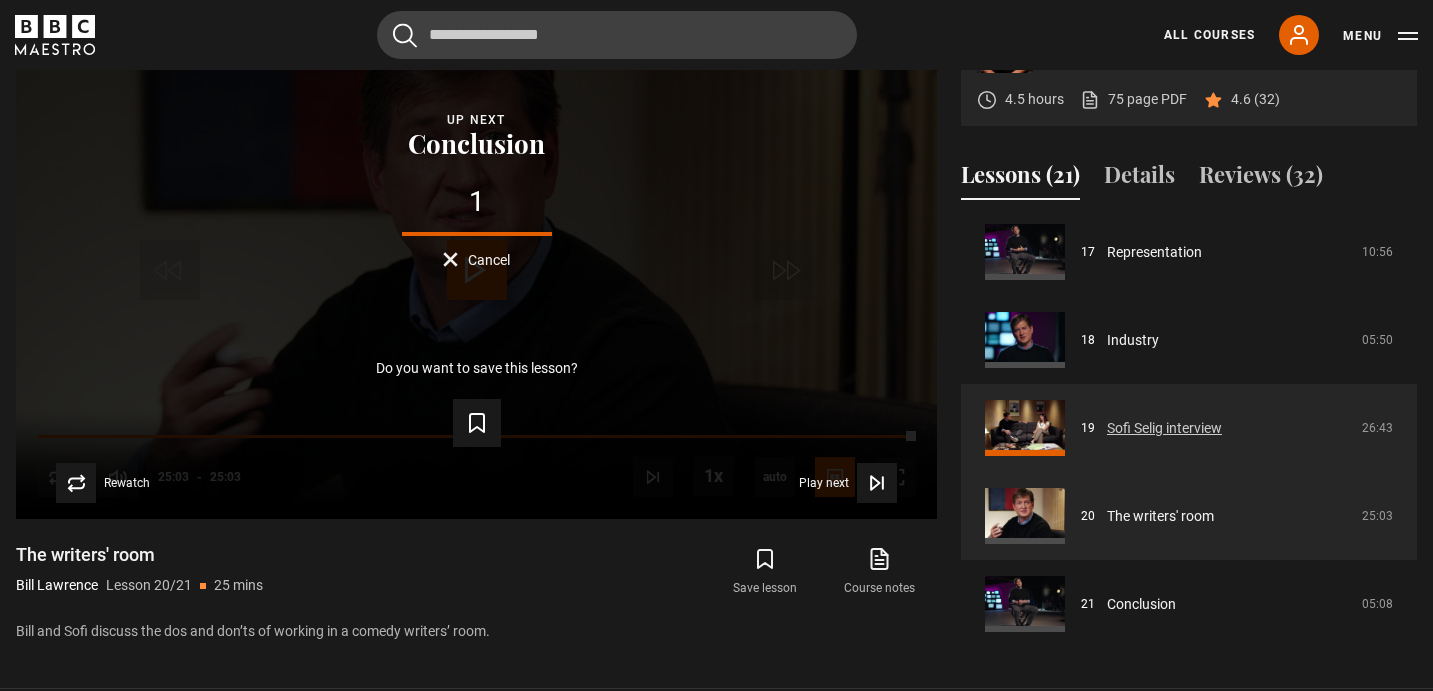 scroll, scrollTop: 882, scrollLeft: 0, axis: vertical 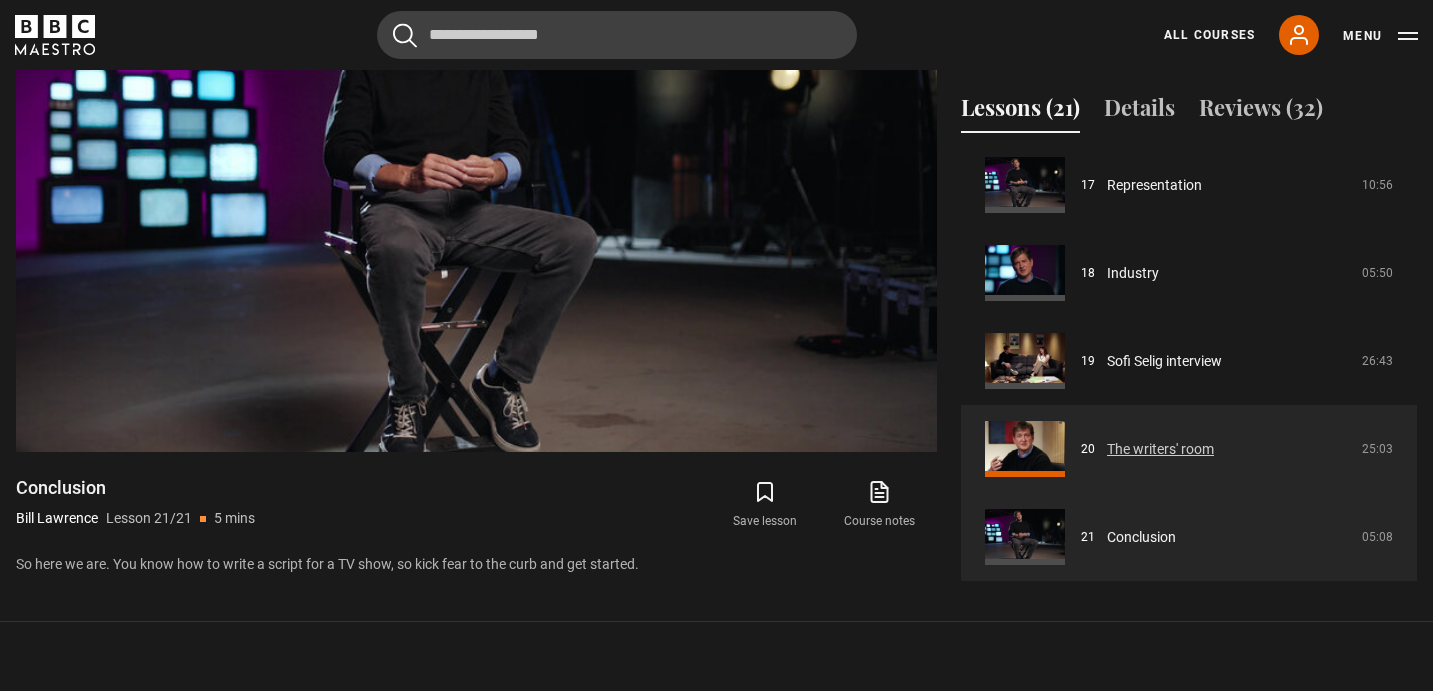 click on "The writers' room" at bounding box center (1160, 449) 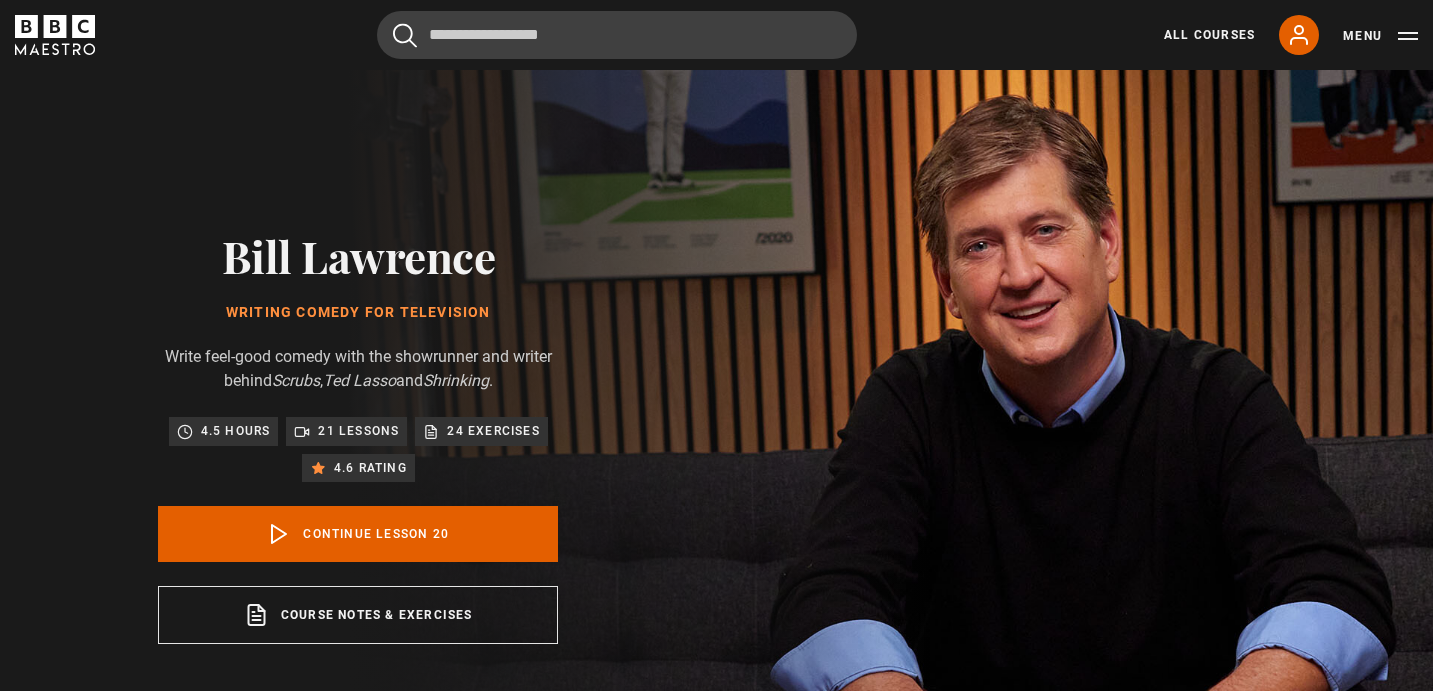 scroll, scrollTop: 804, scrollLeft: 0, axis: vertical 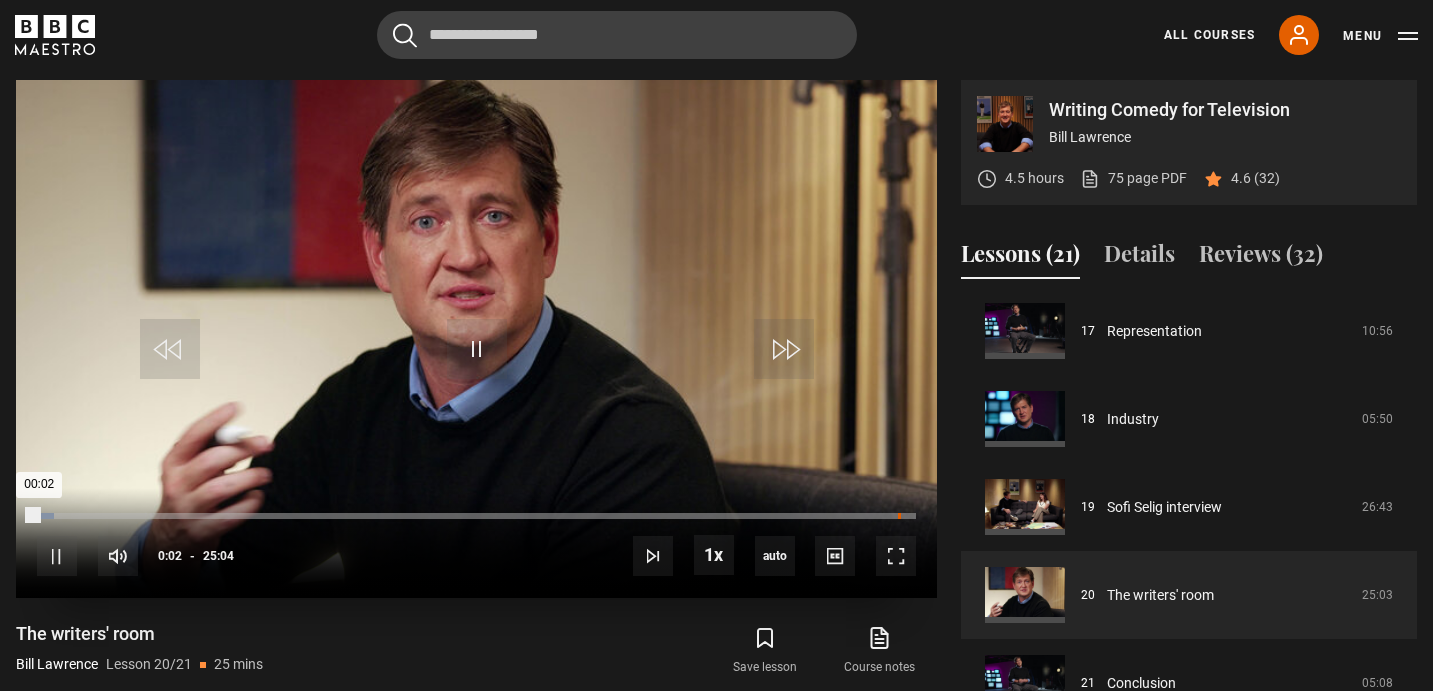 click on "24:33" at bounding box center [899, 516] 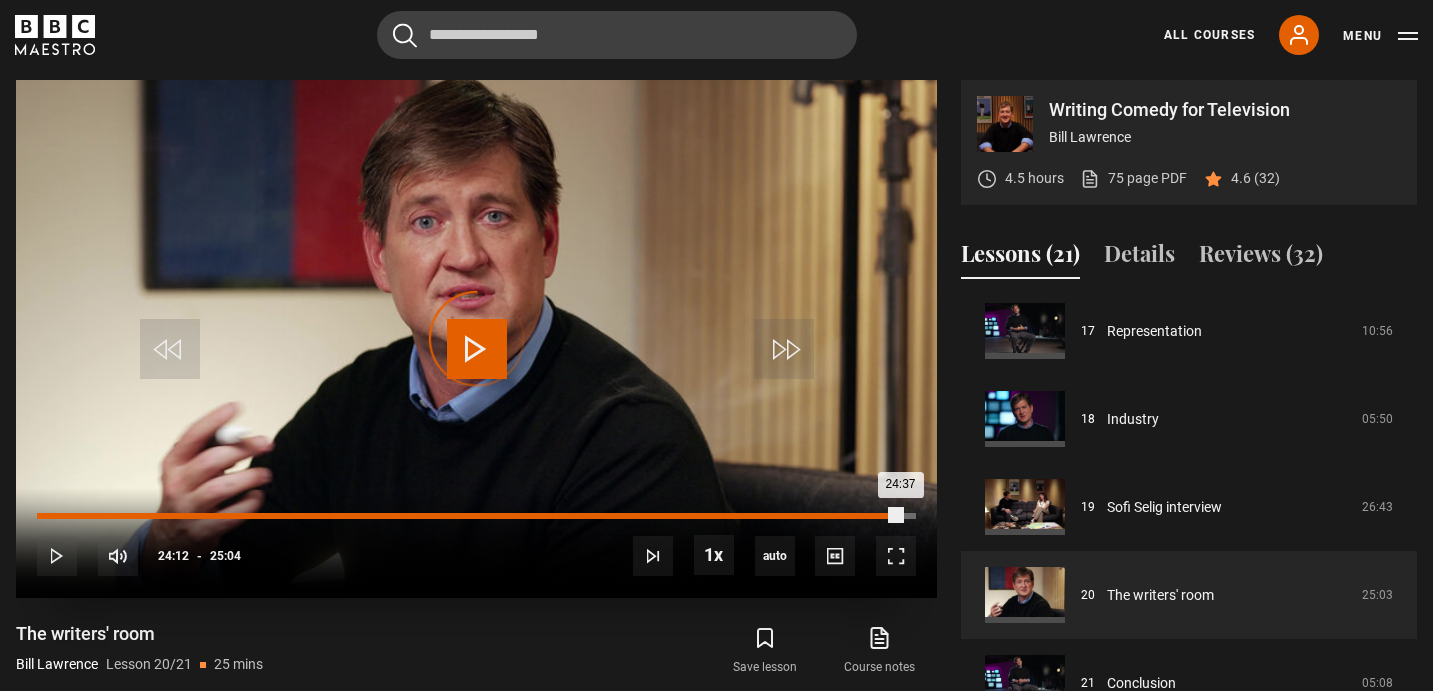 click on "24:37" at bounding box center (469, 516) 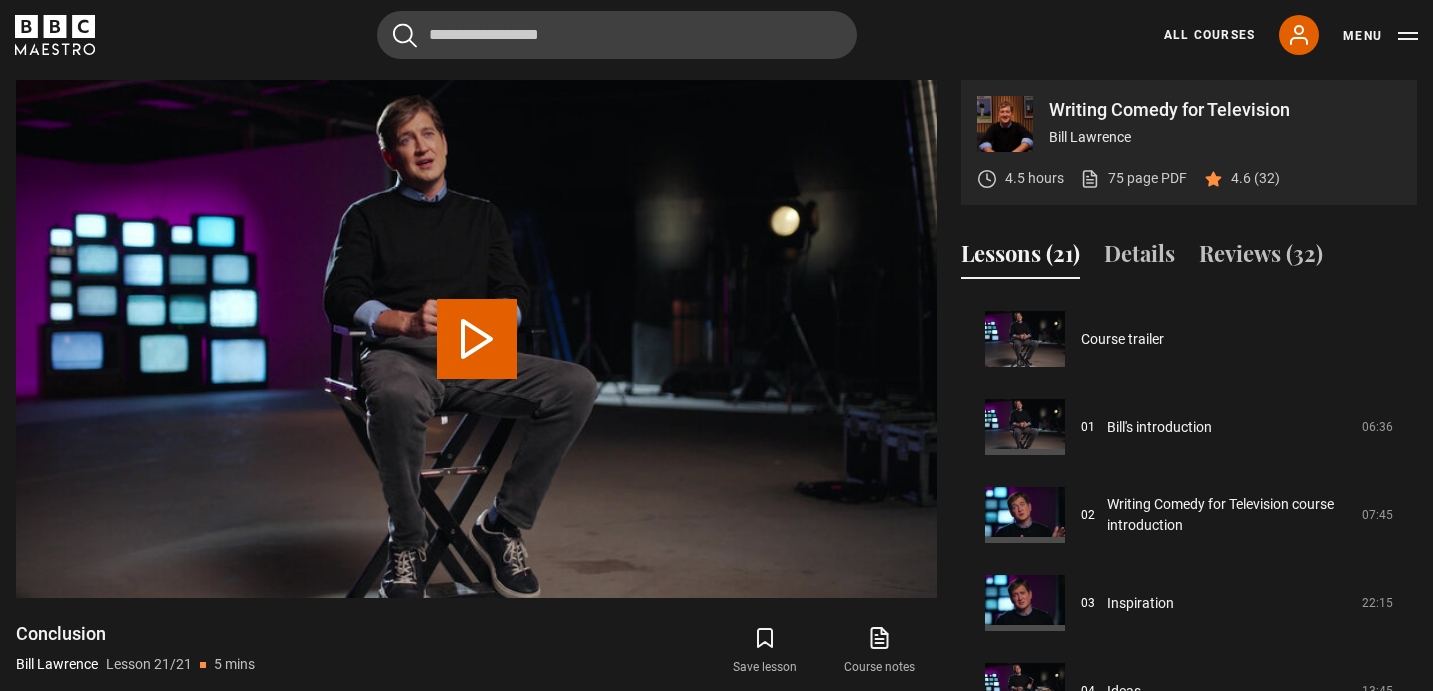 scroll, scrollTop: 1504, scrollLeft: 0, axis: vertical 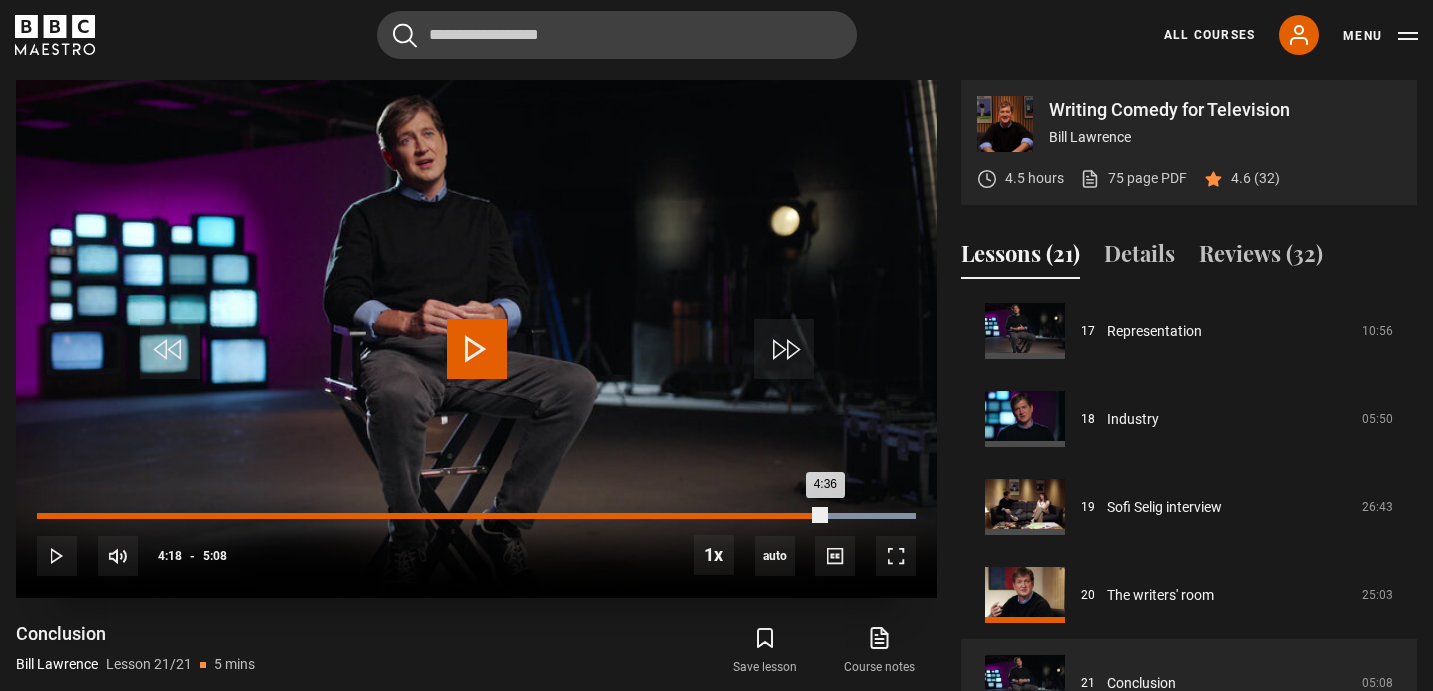 click on "4:18" at bounding box center [774, 516] 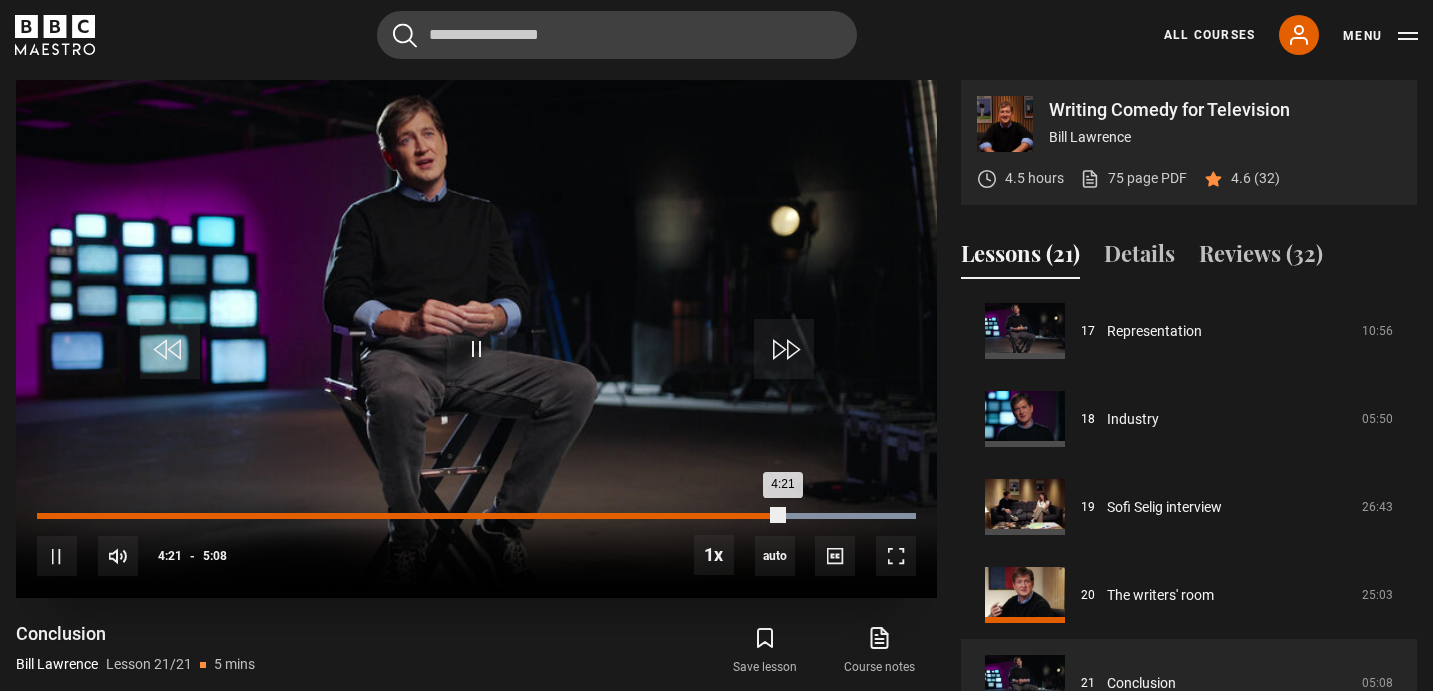 click on "4:21" at bounding box center [410, 516] 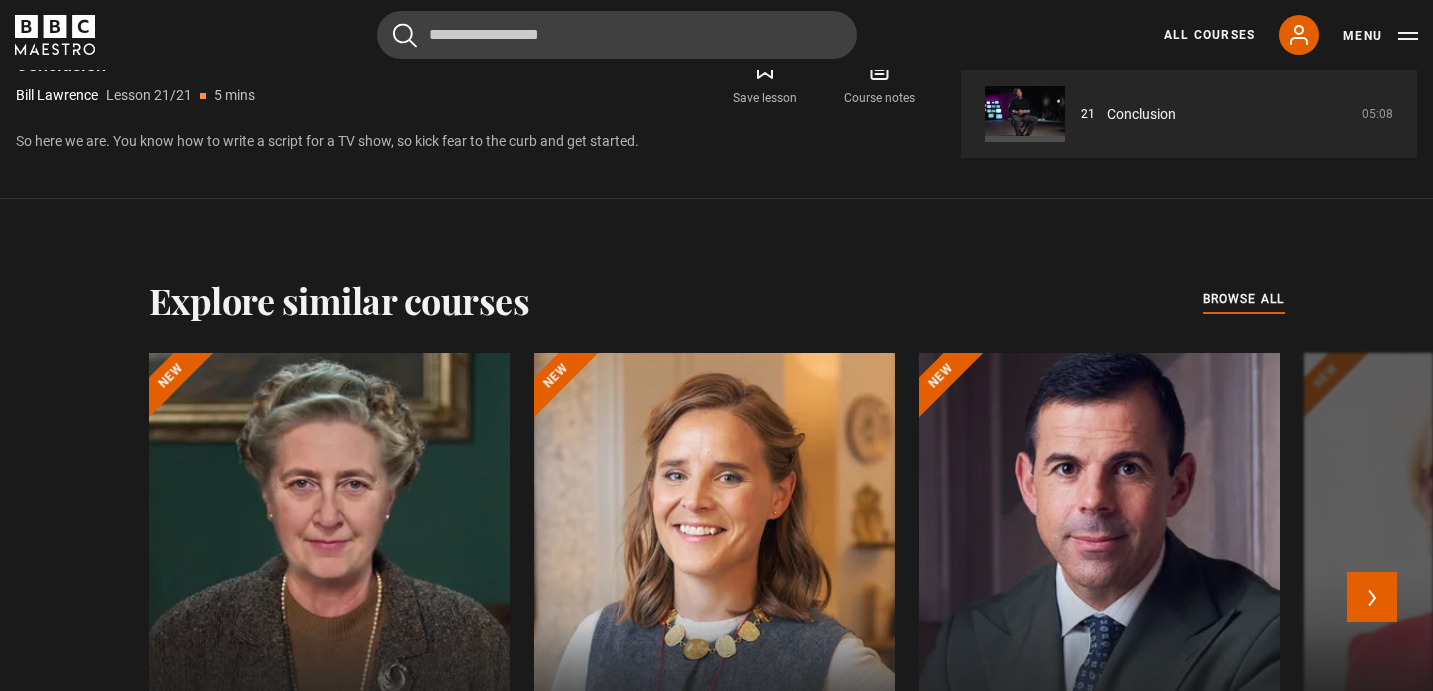 scroll, scrollTop: 1367, scrollLeft: 0, axis: vertical 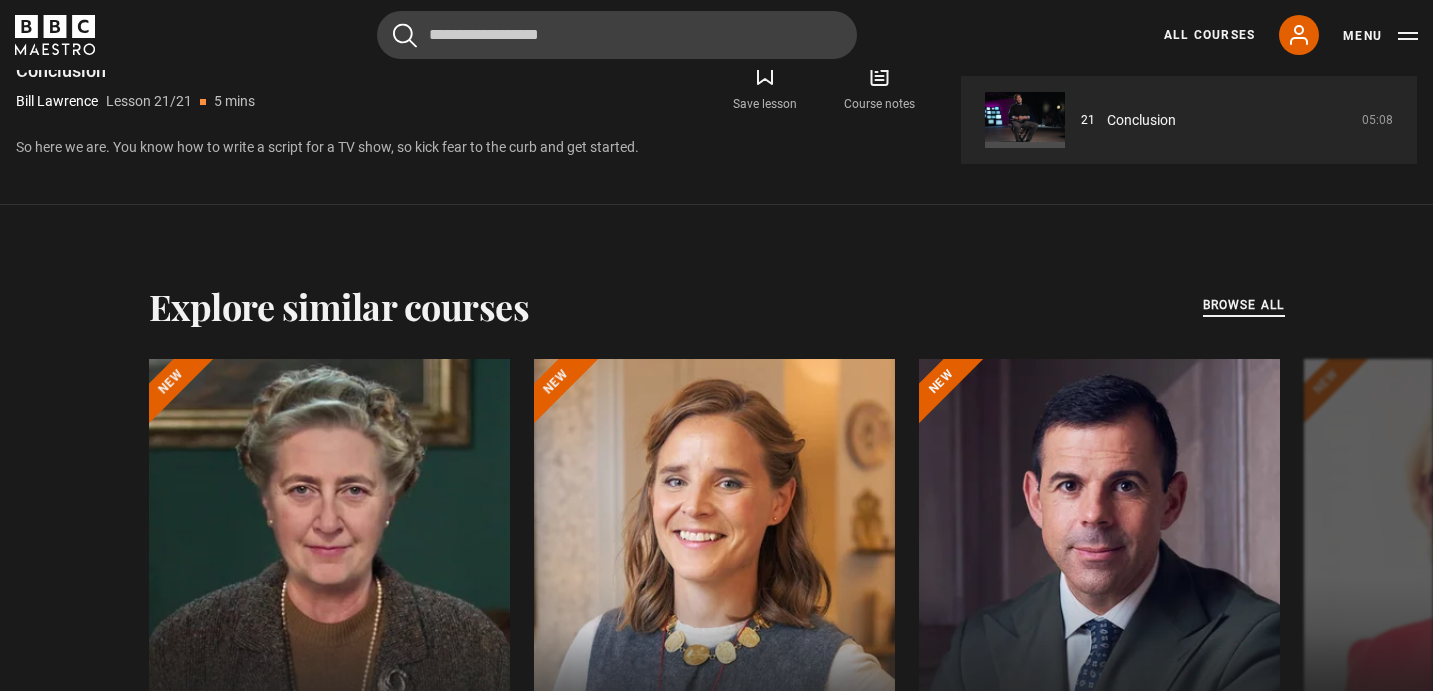 click on "browse all" at bounding box center [1244, 305] 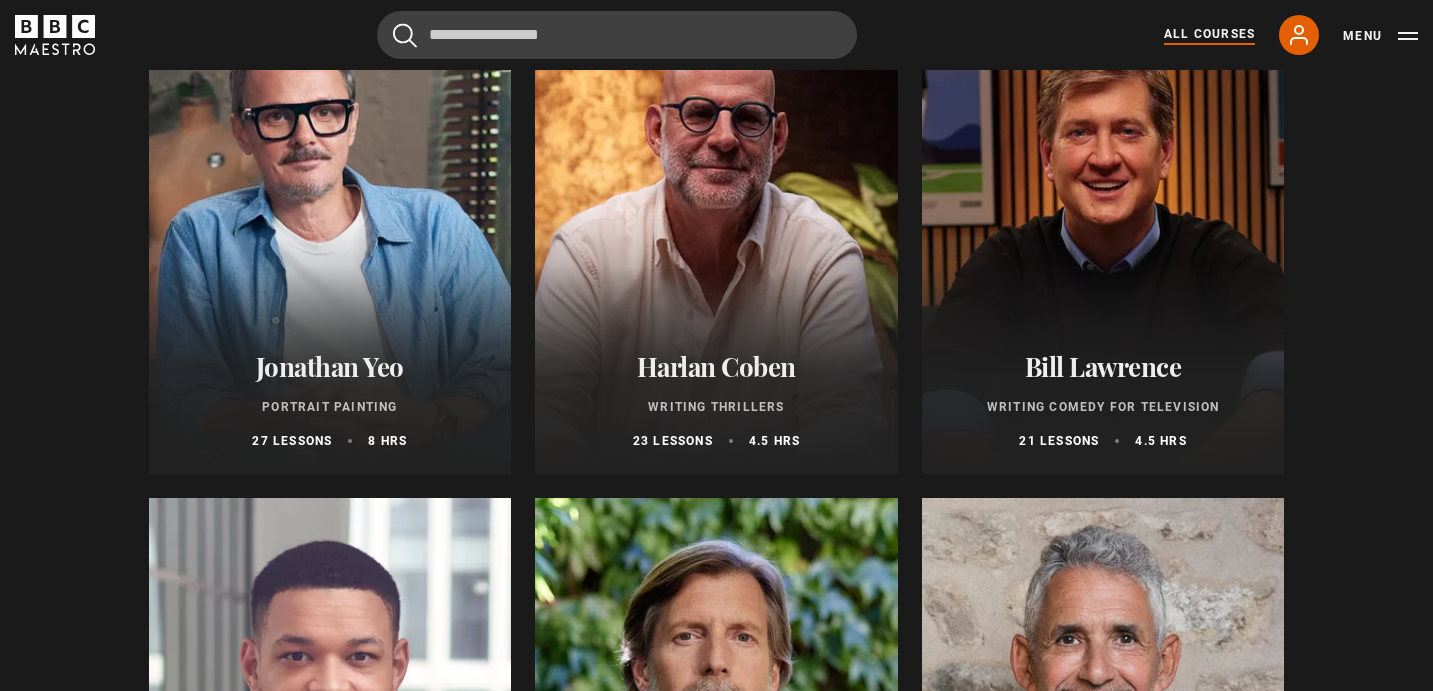 scroll, scrollTop: 1837, scrollLeft: 0, axis: vertical 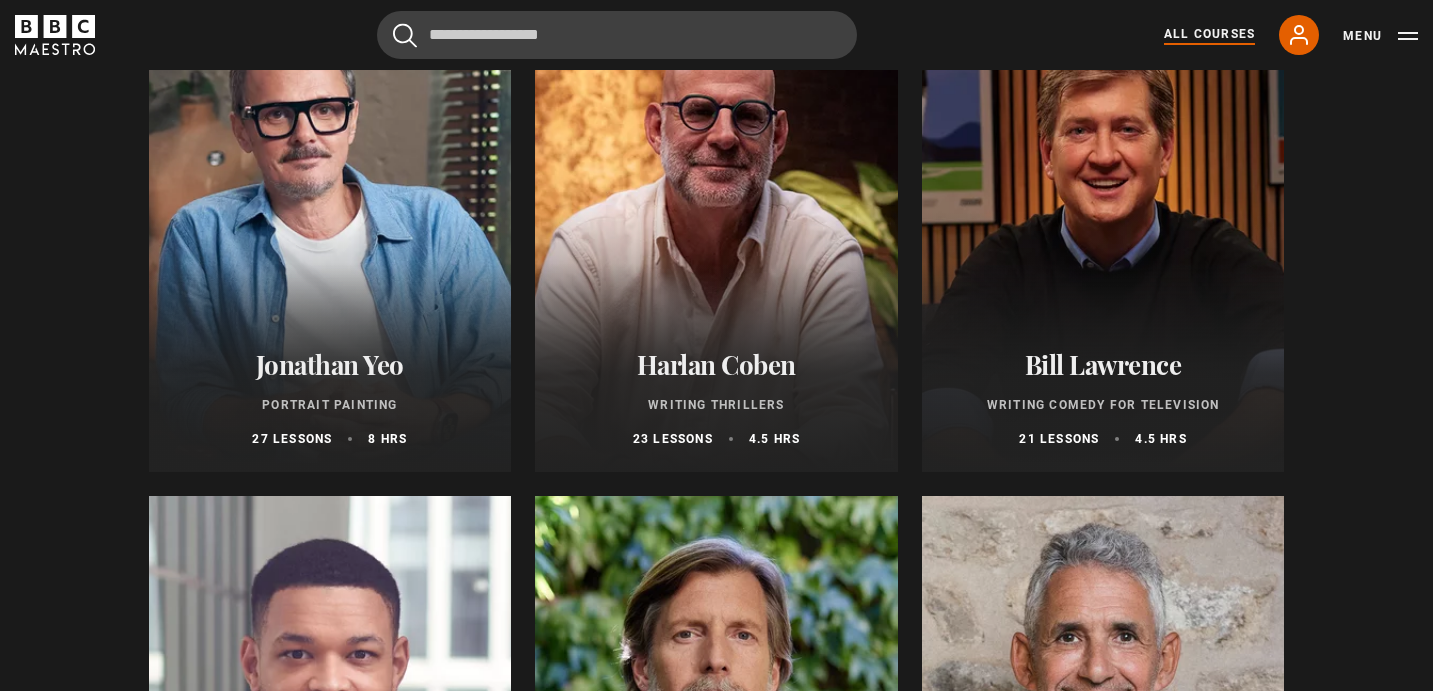 click at bounding box center (716, 232) 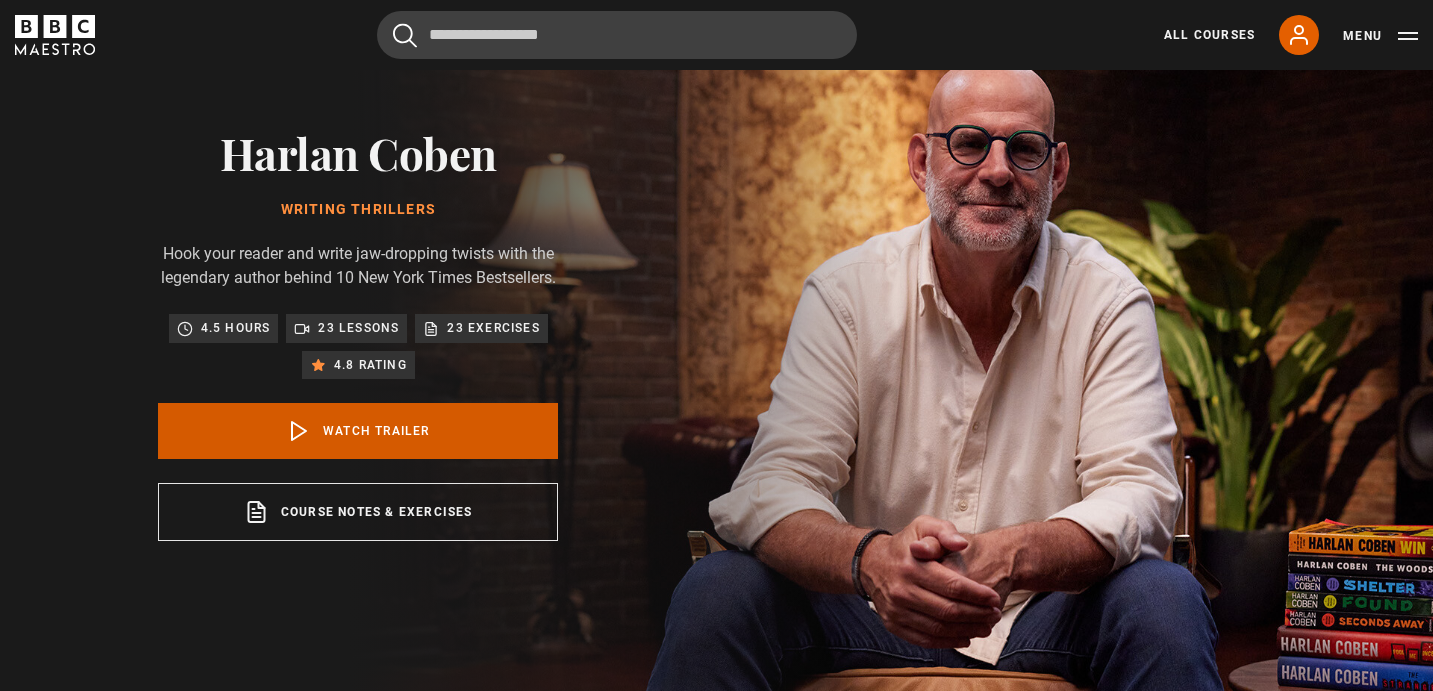 click on "Watch Trailer" at bounding box center (358, 431) 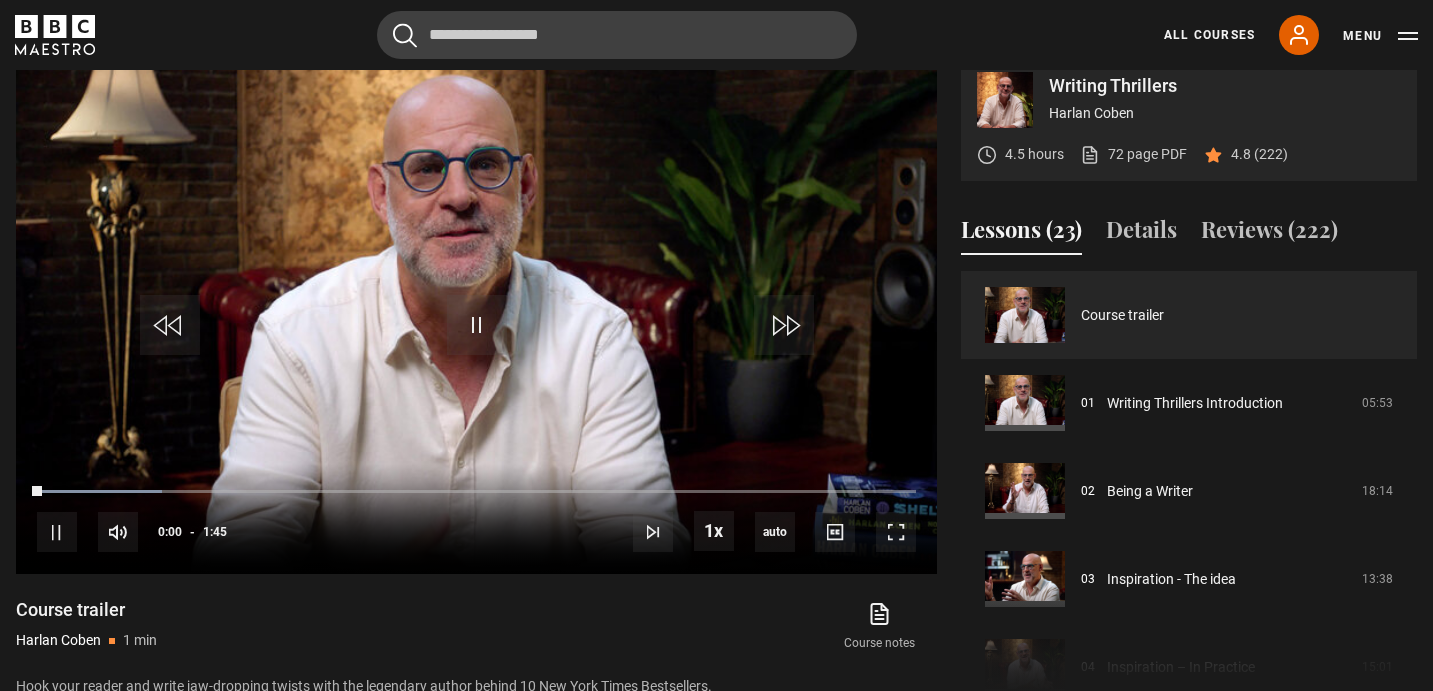scroll, scrollTop: 828, scrollLeft: 0, axis: vertical 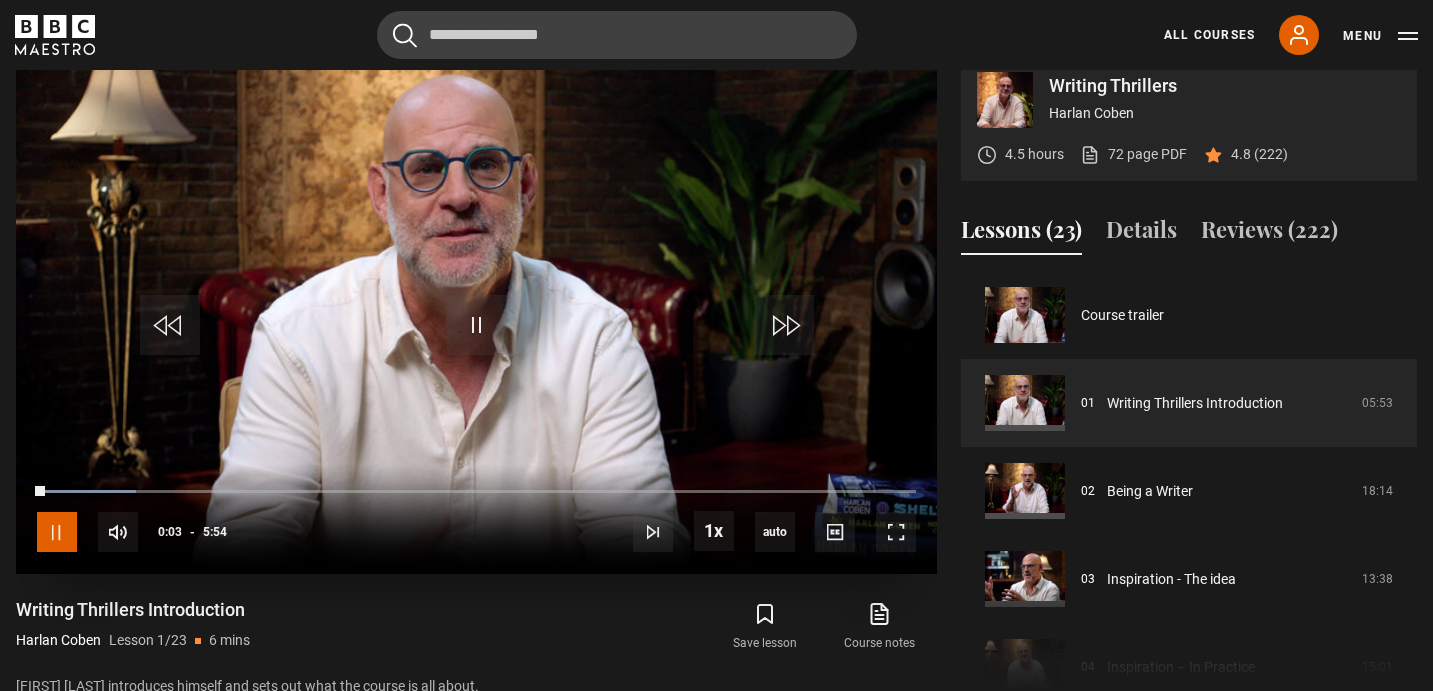 click at bounding box center (57, 532) 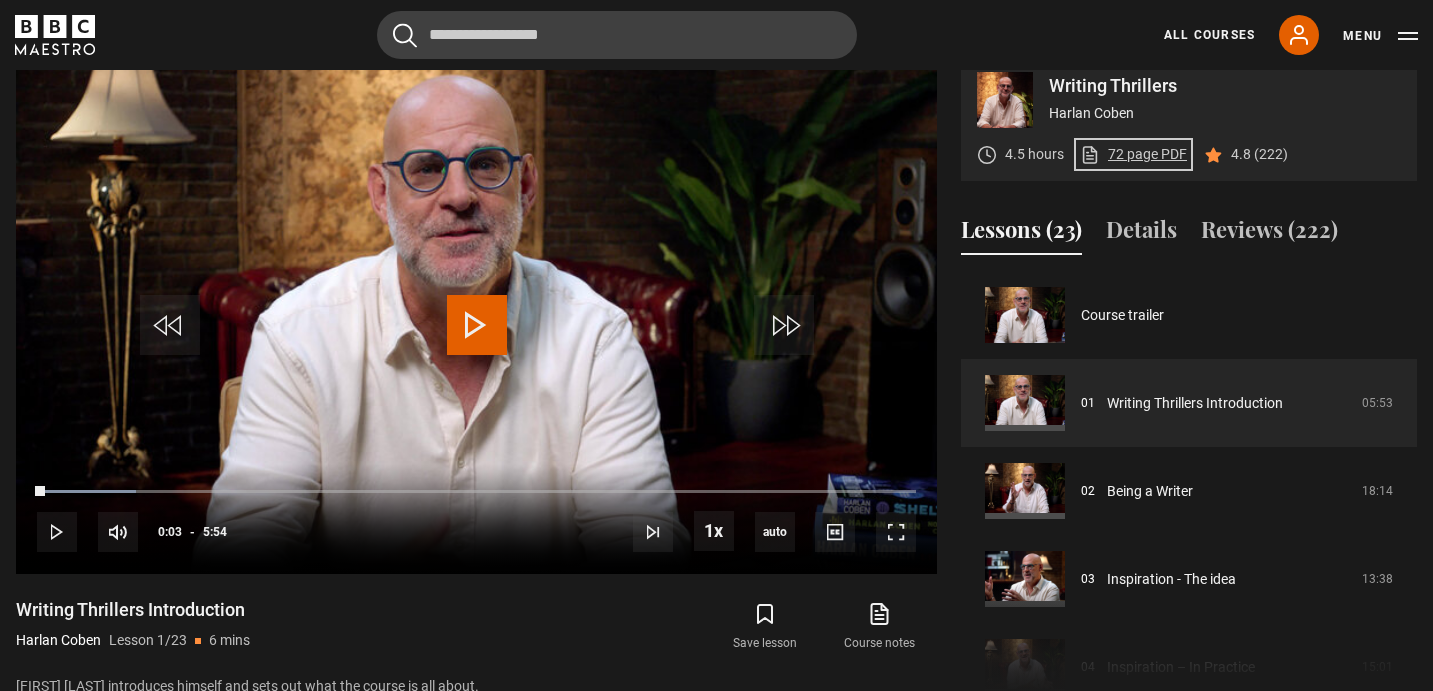 click on "72 page PDF
(opens in new tab)" at bounding box center [1133, 154] 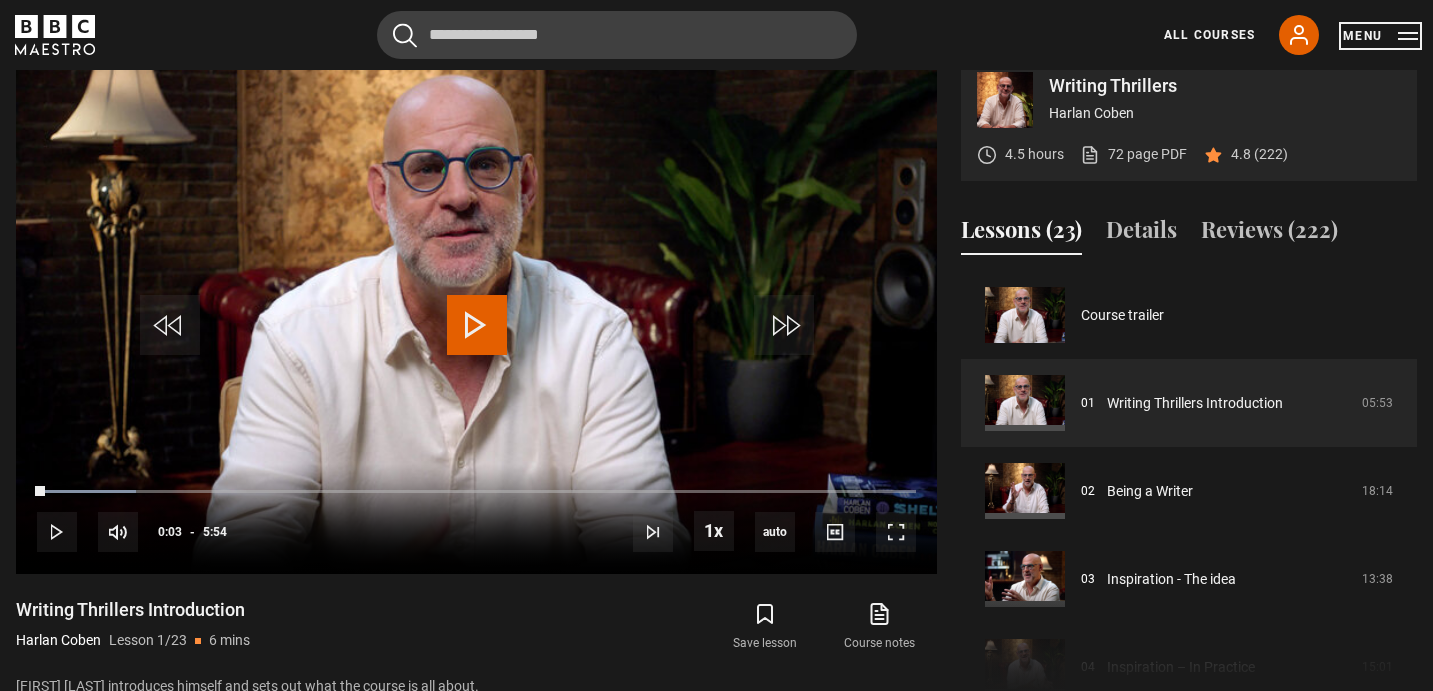 click on "Menu" at bounding box center [1380, 36] 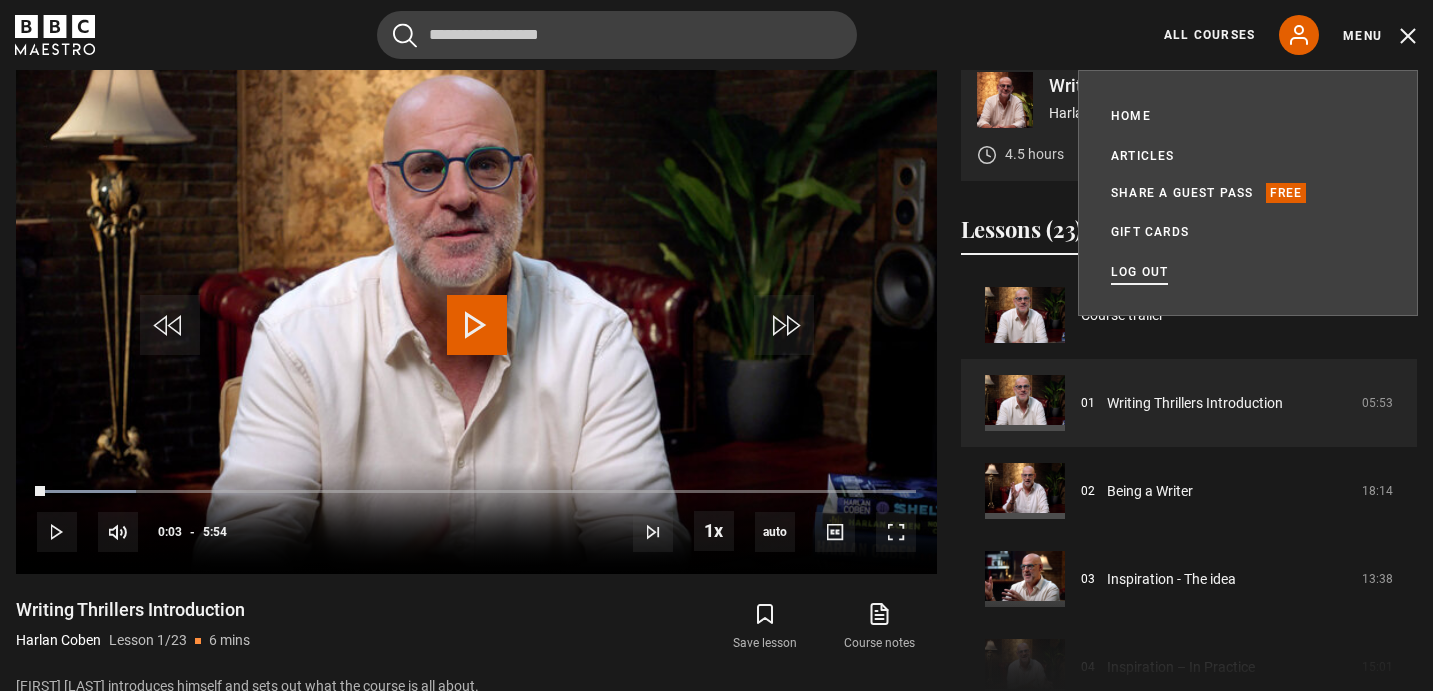 click on "Log out" at bounding box center (1139, 272) 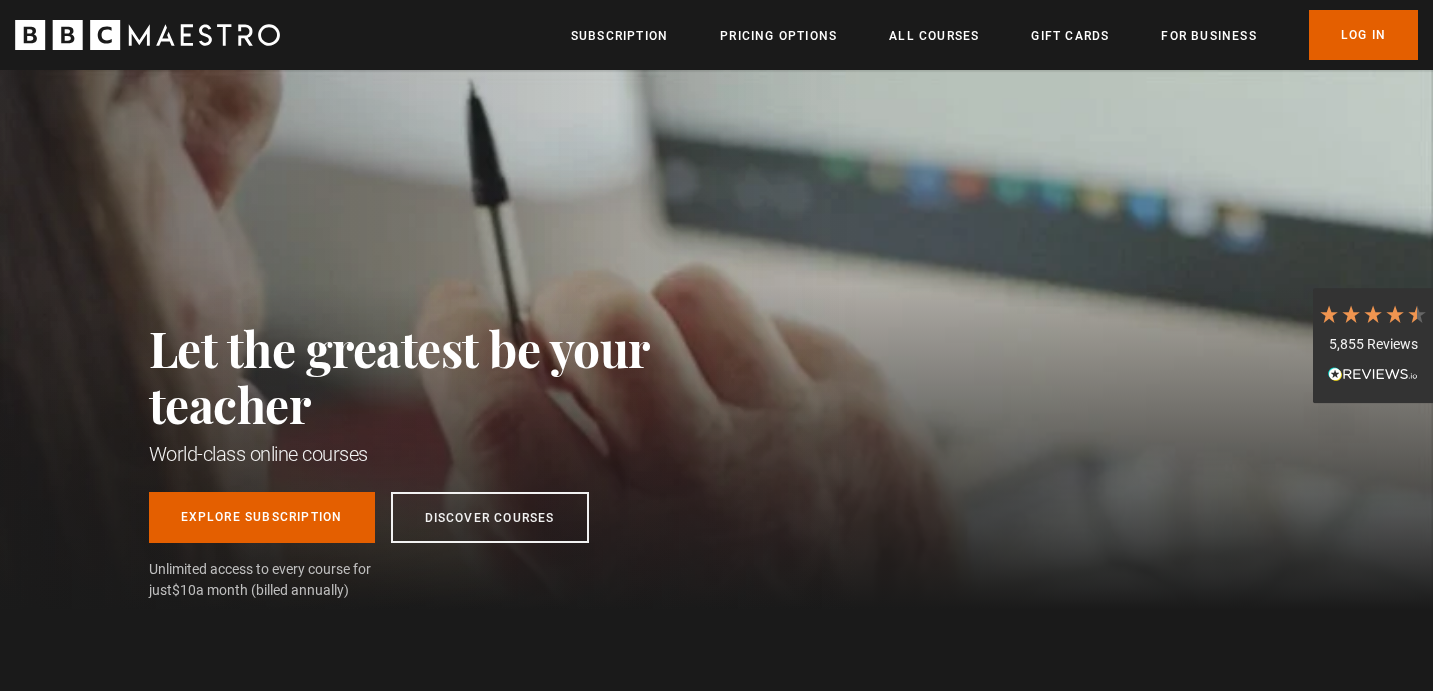 scroll, scrollTop: 0, scrollLeft: 0, axis: both 